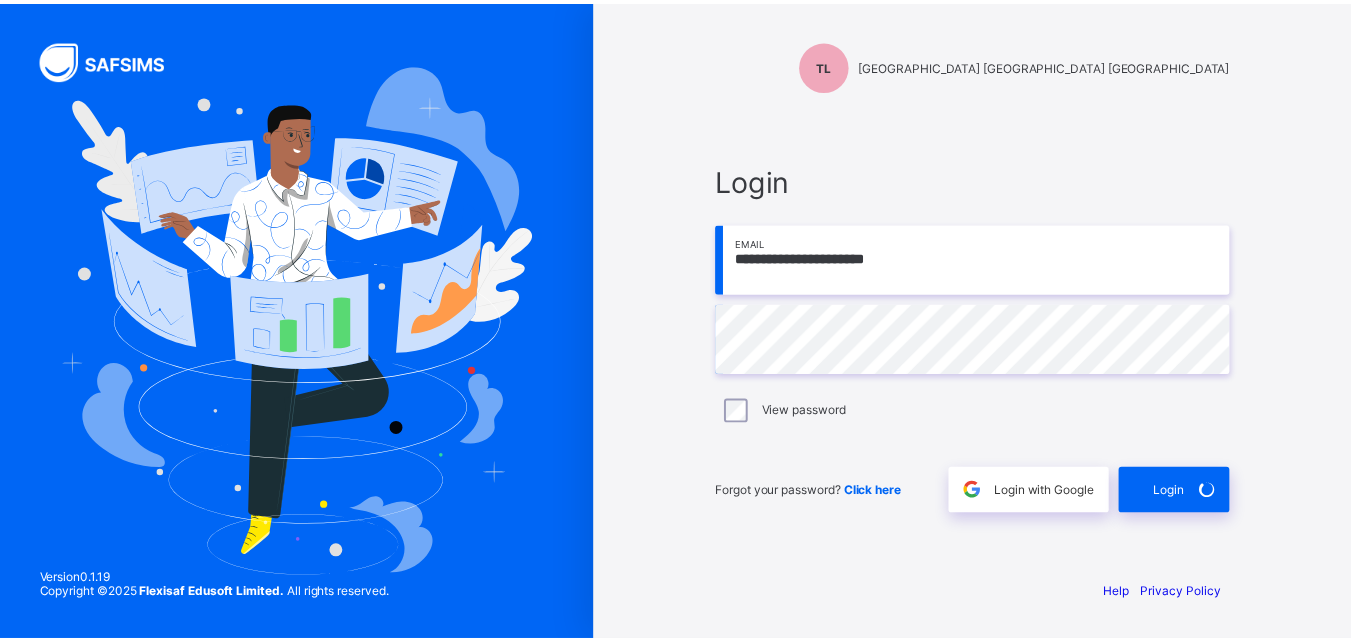 scroll, scrollTop: 0, scrollLeft: 0, axis: both 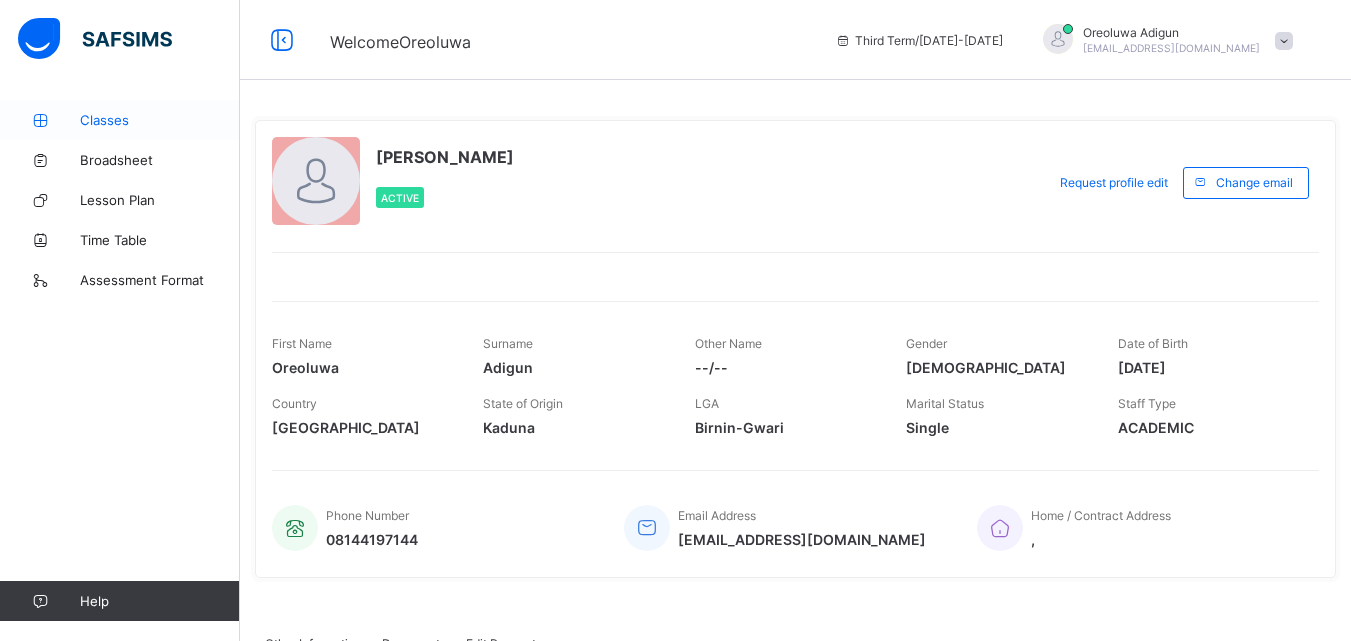click on "Classes" at bounding box center [160, 120] 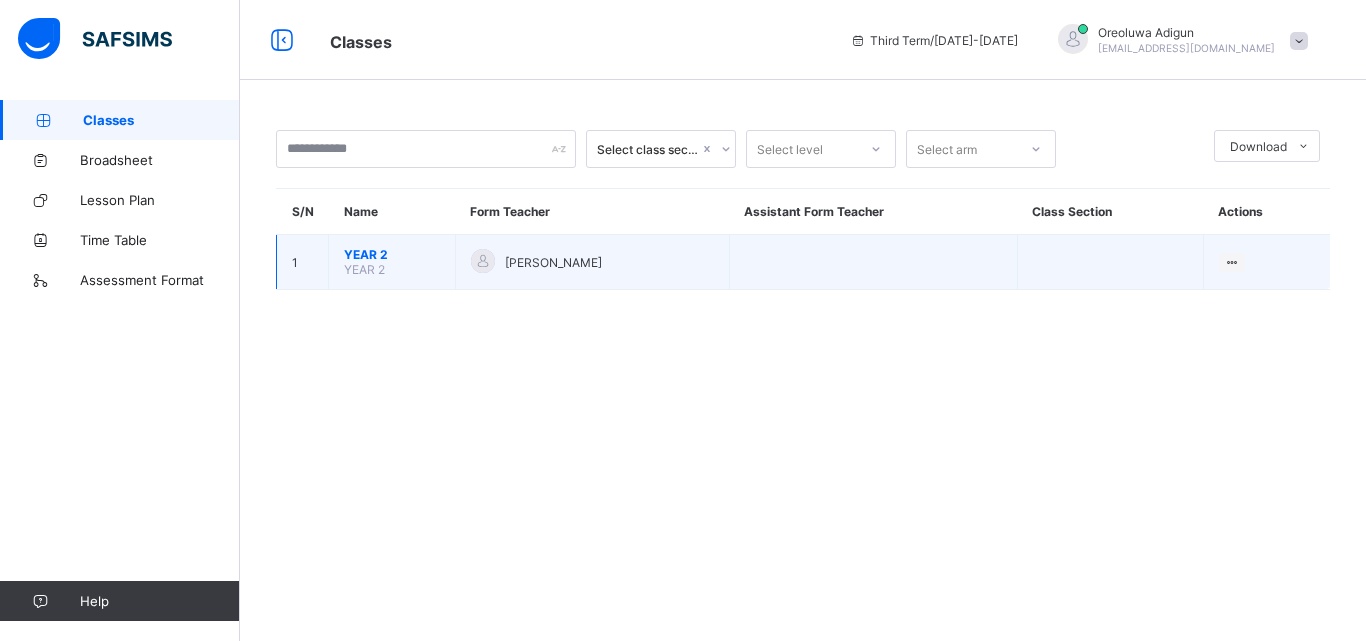 click on "YEAR 2" at bounding box center [364, 269] 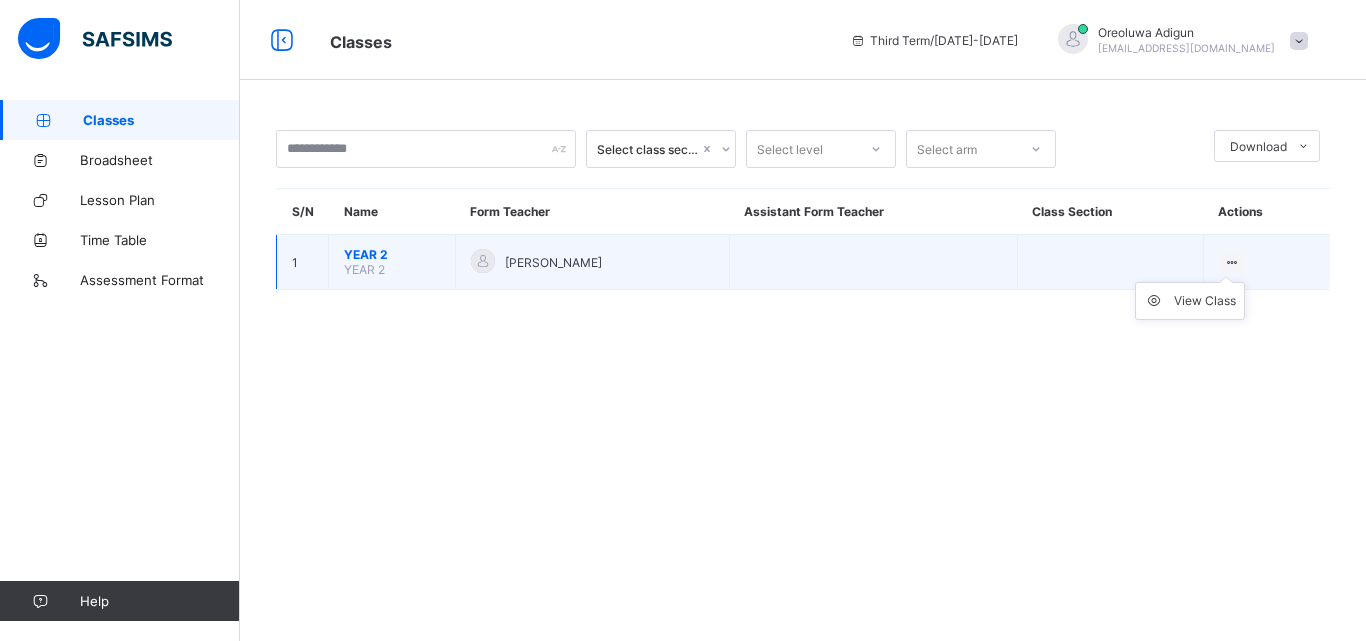 click on "View Class" at bounding box center (1190, 301) 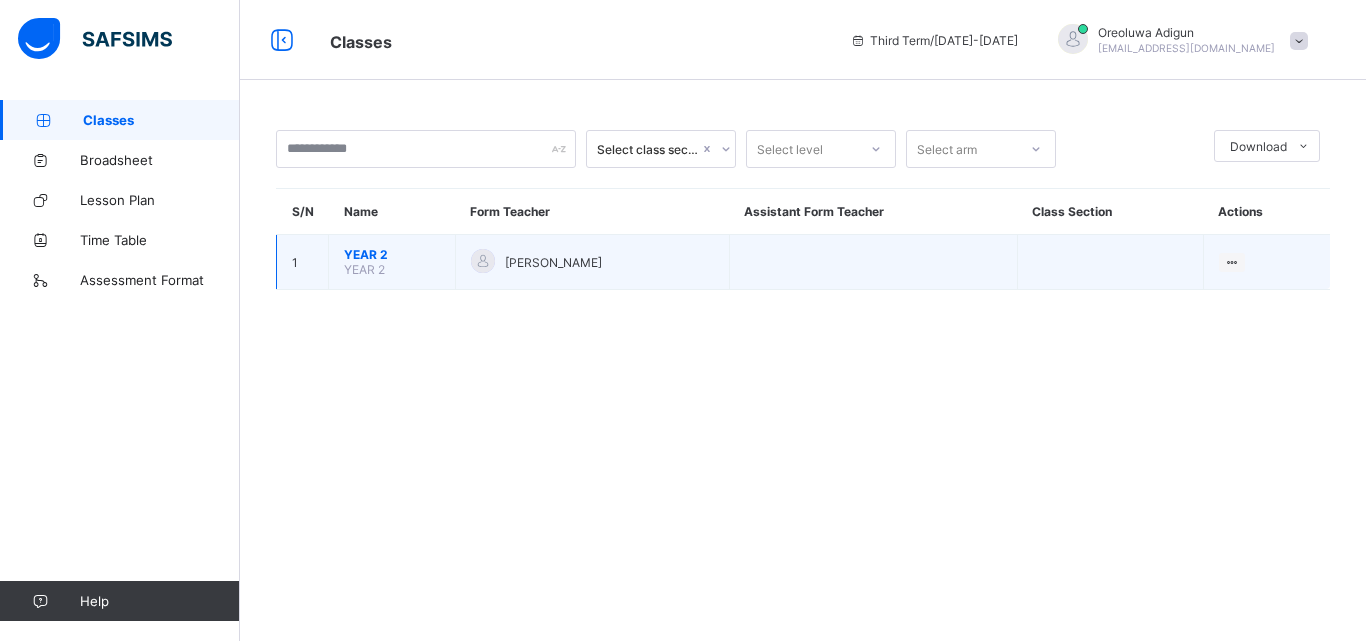 click on "YEAR 2" at bounding box center (364, 269) 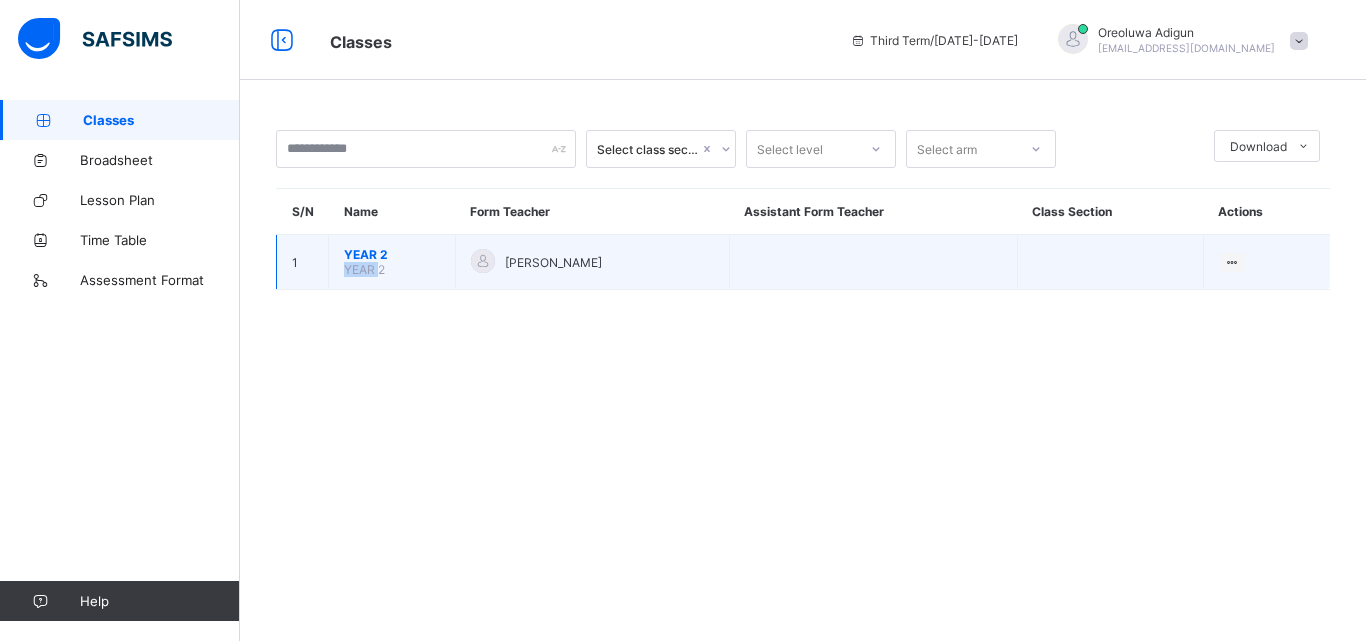 click on "YEAR 2" at bounding box center [364, 269] 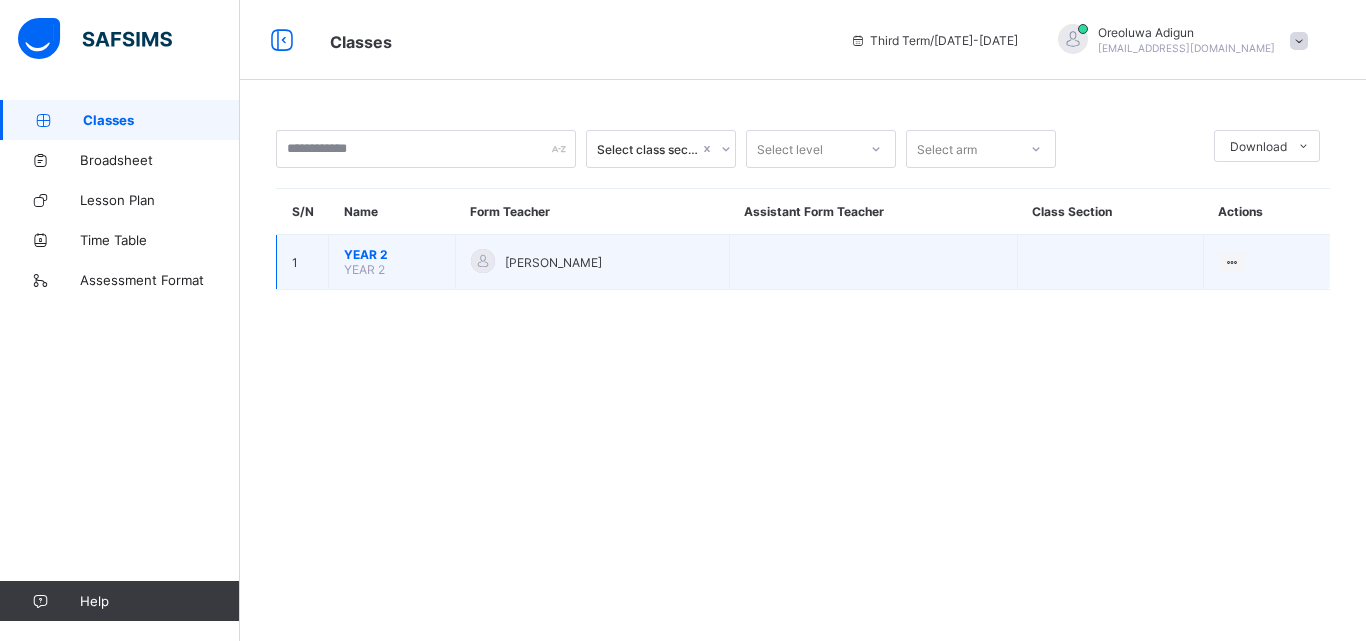 click on "YEAR 2" at bounding box center [392, 254] 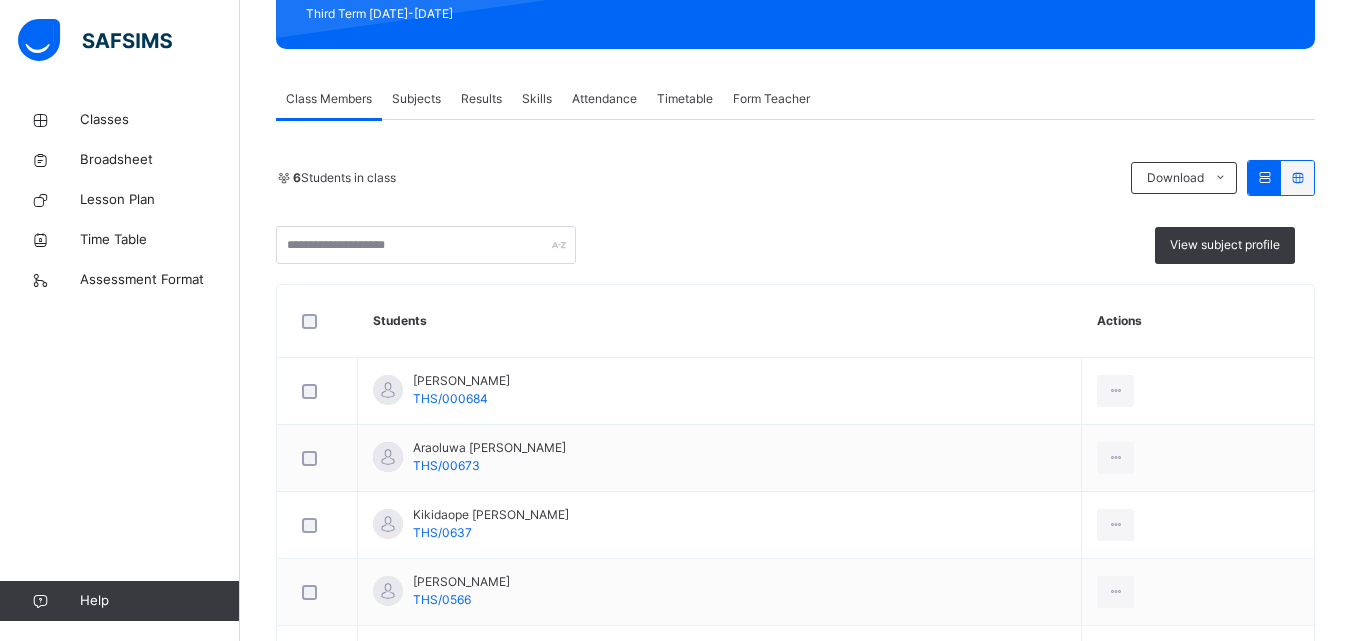 scroll, scrollTop: 300, scrollLeft: 0, axis: vertical 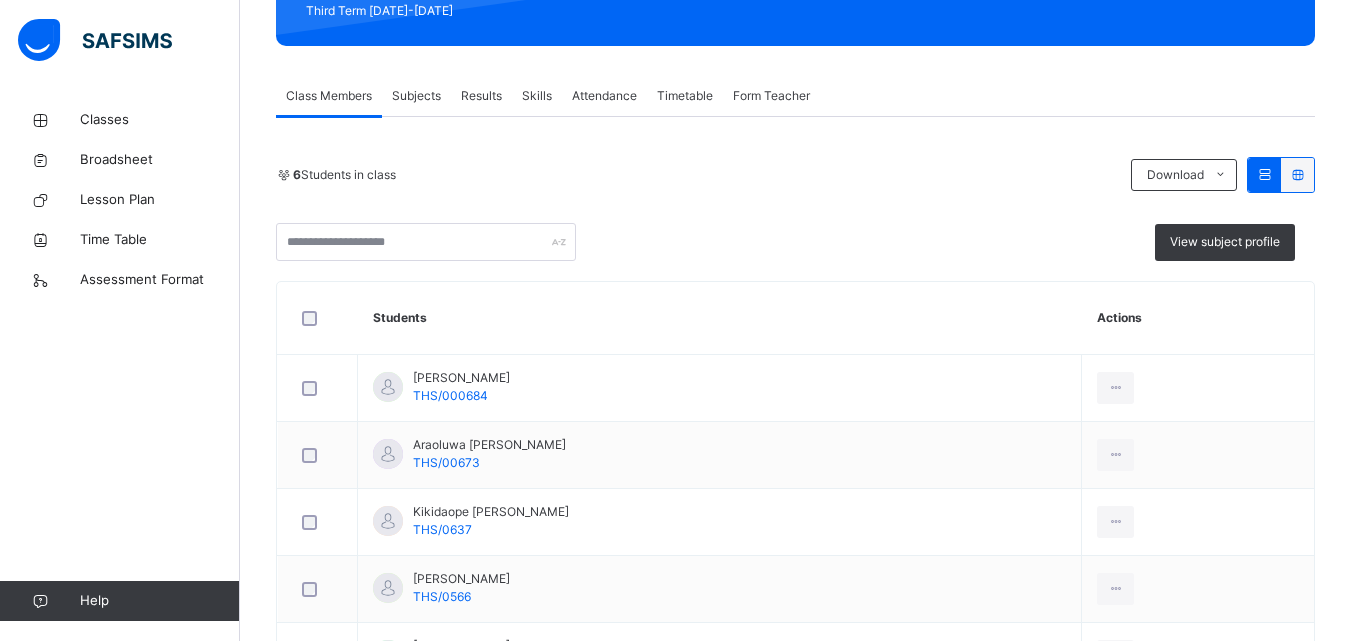 click on "Subjects" at bounding box center [416, 96] 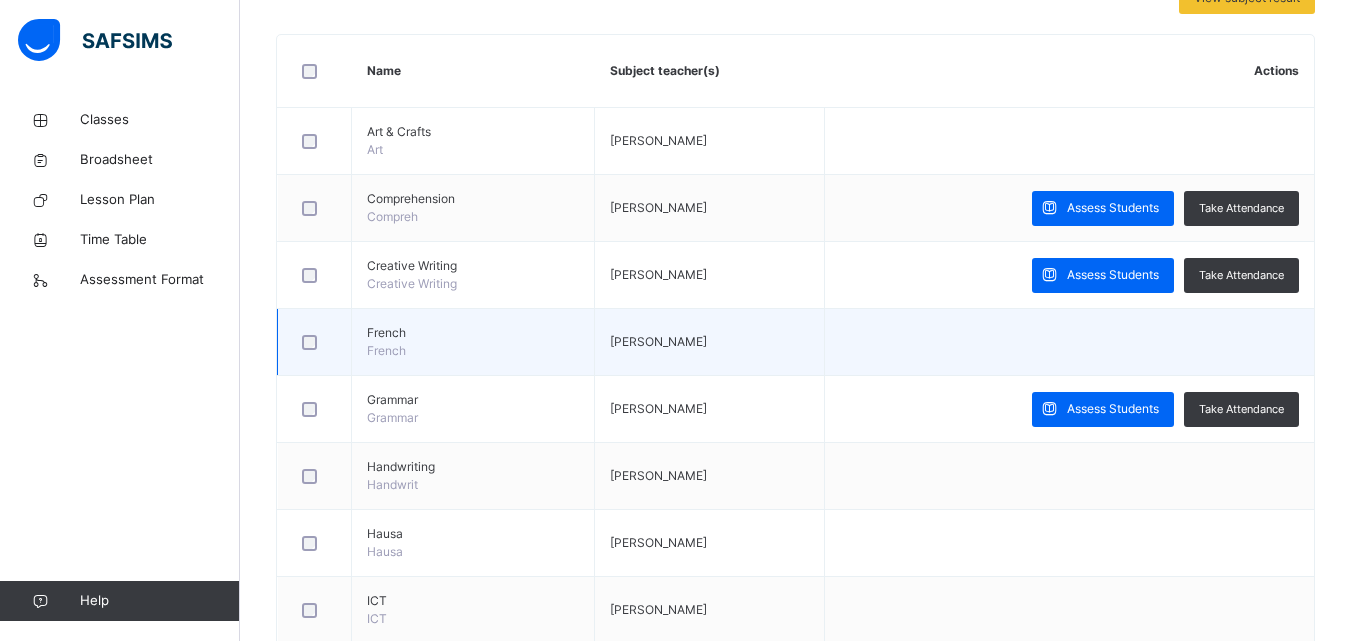 scroll, scrollTop: 500, scrollLeft: 0, axis: vertical 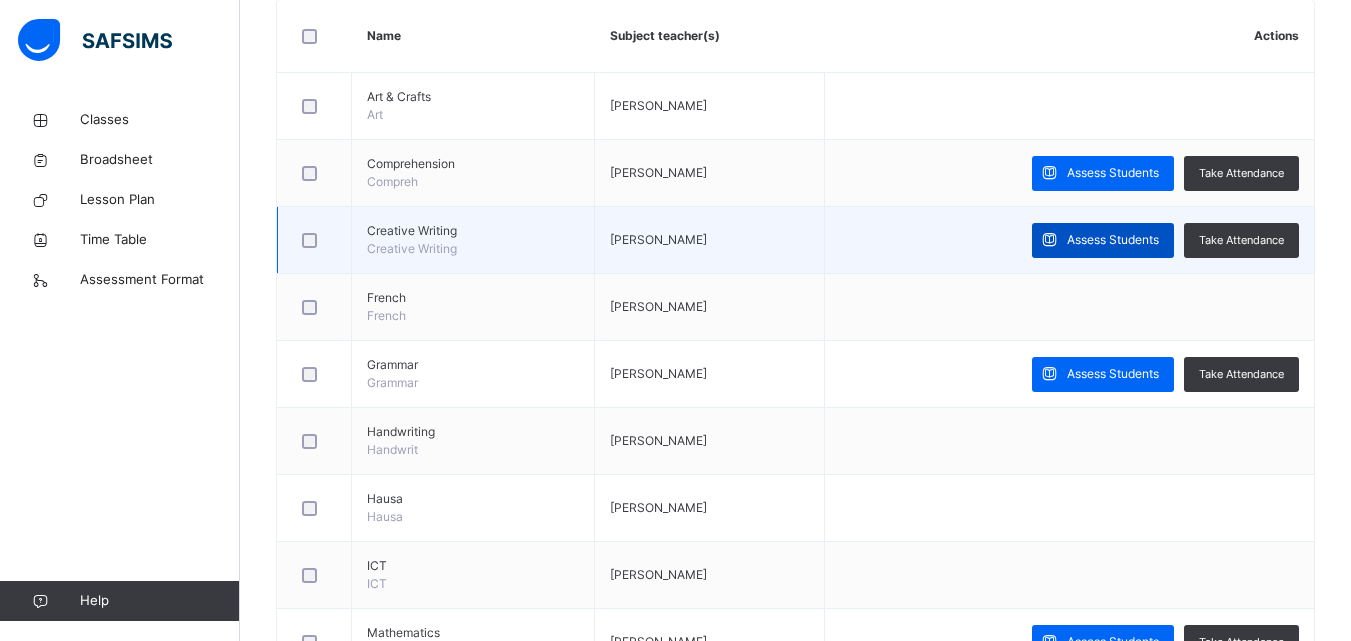 click on "Assess Students" at bounding box center [1113, 240] 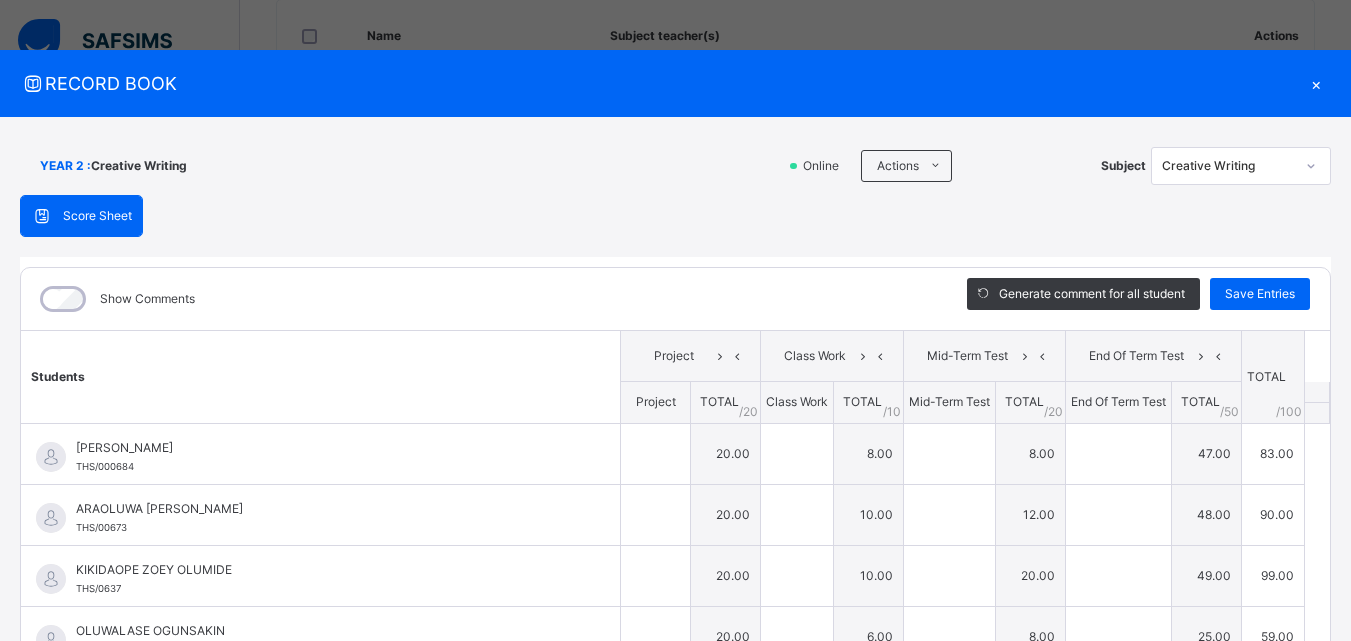 type on "**" 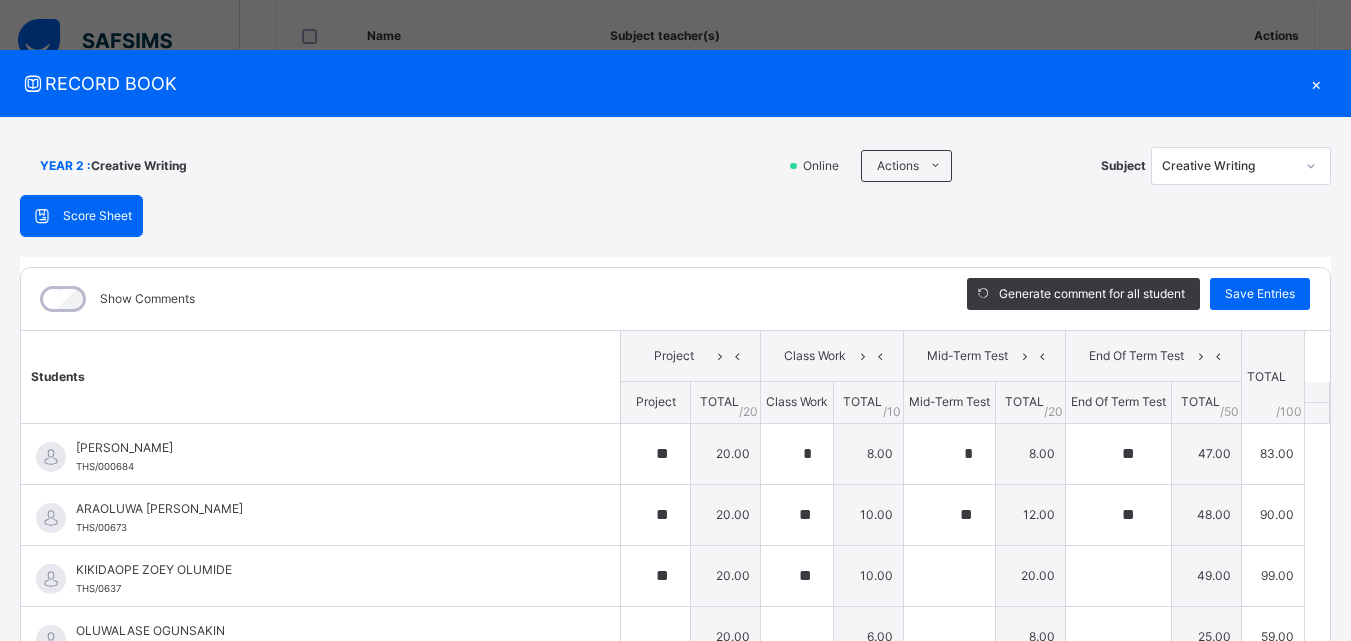 type on "**" 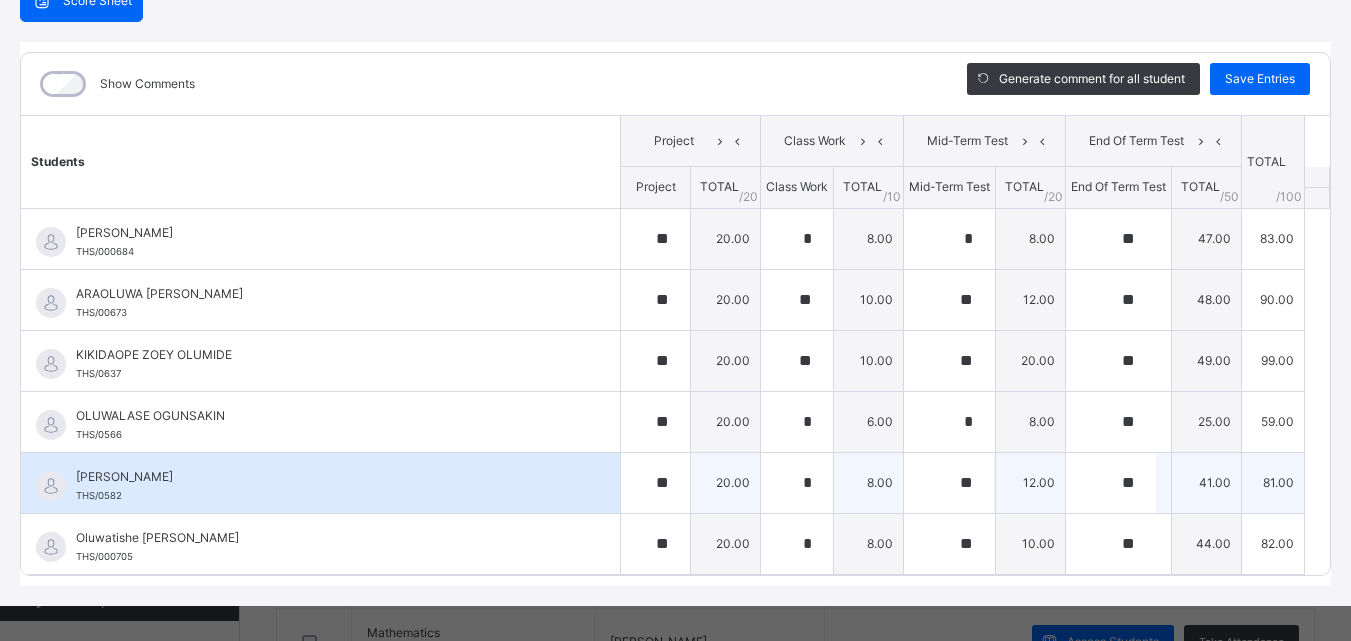 scroll, scrollTop: 230, scrollLeft: 0, axis: vertical 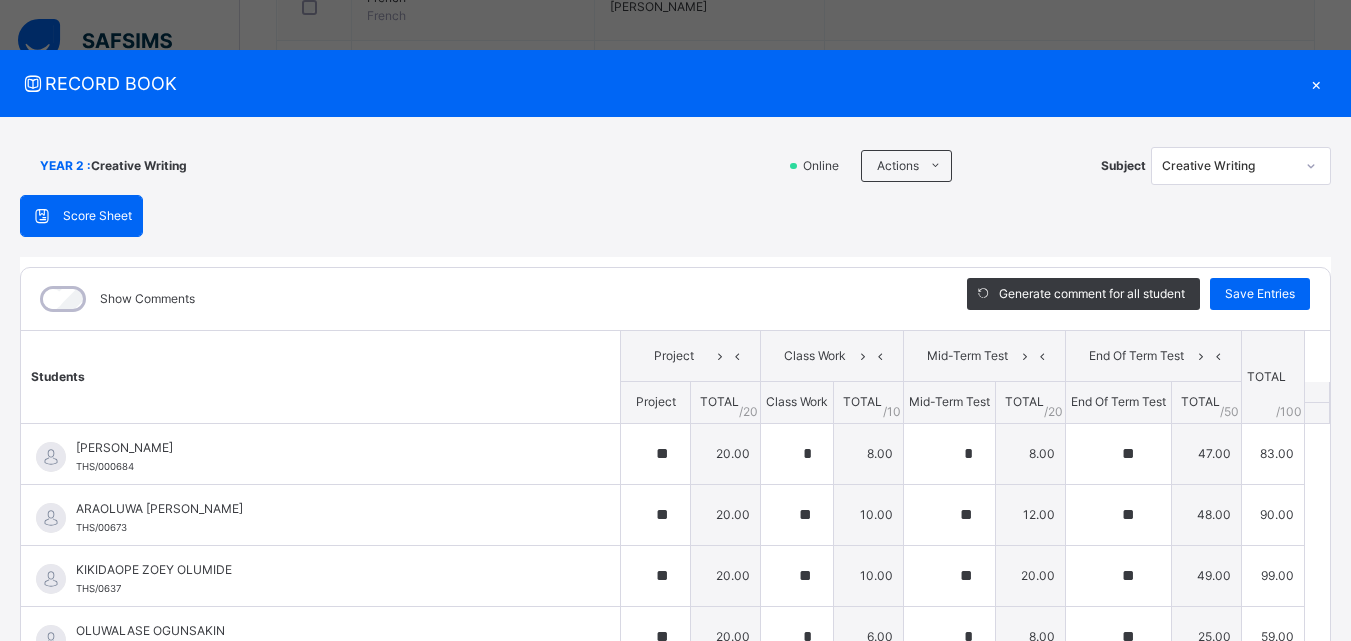 click at bounding box center (1311, 166) 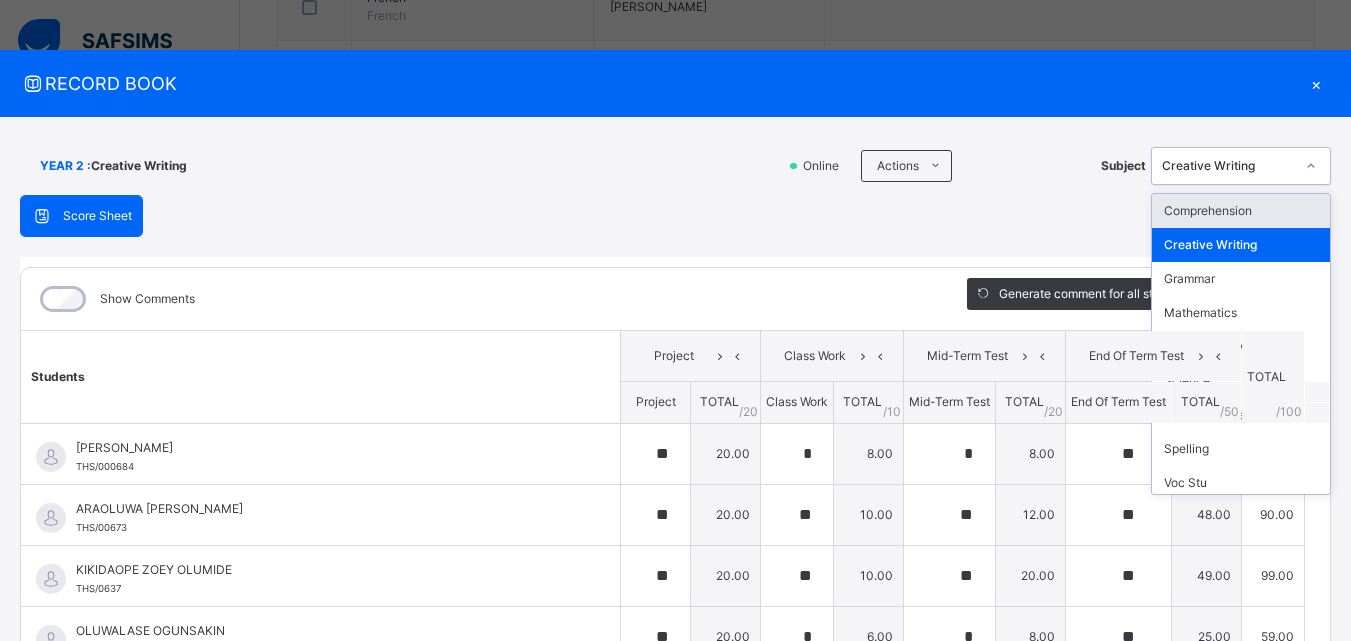 click on "Comprehension" at bounding box center [1241, 211] 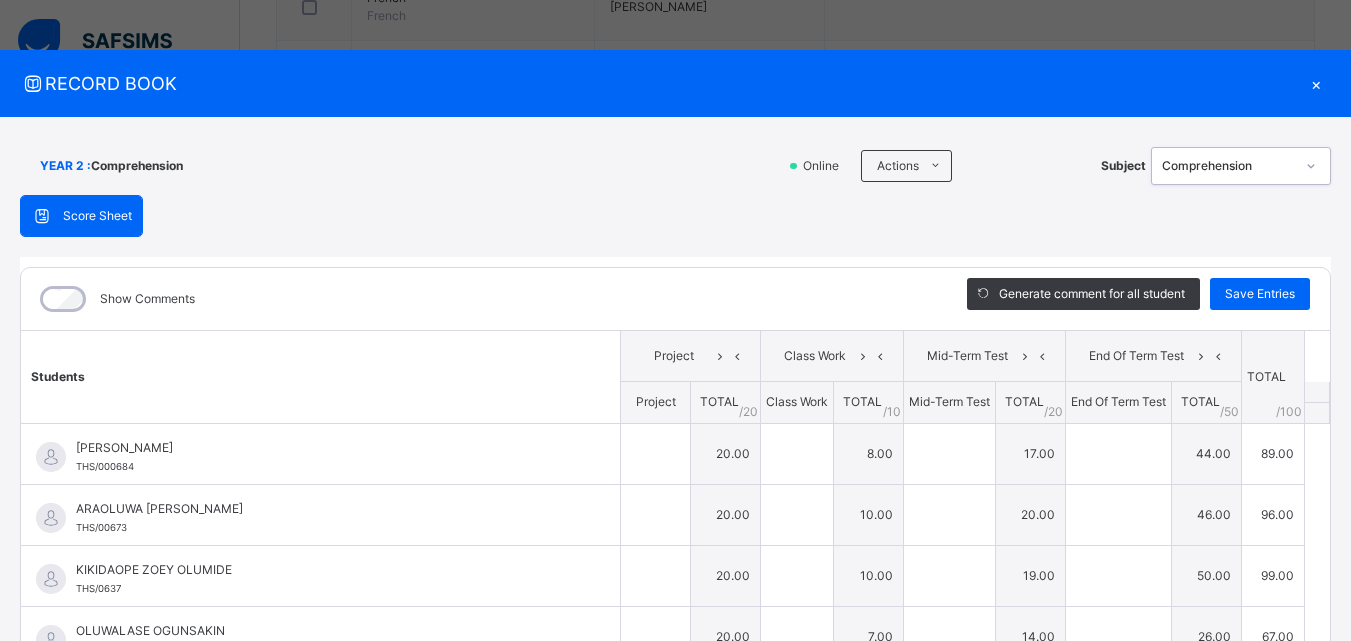 type on "**" 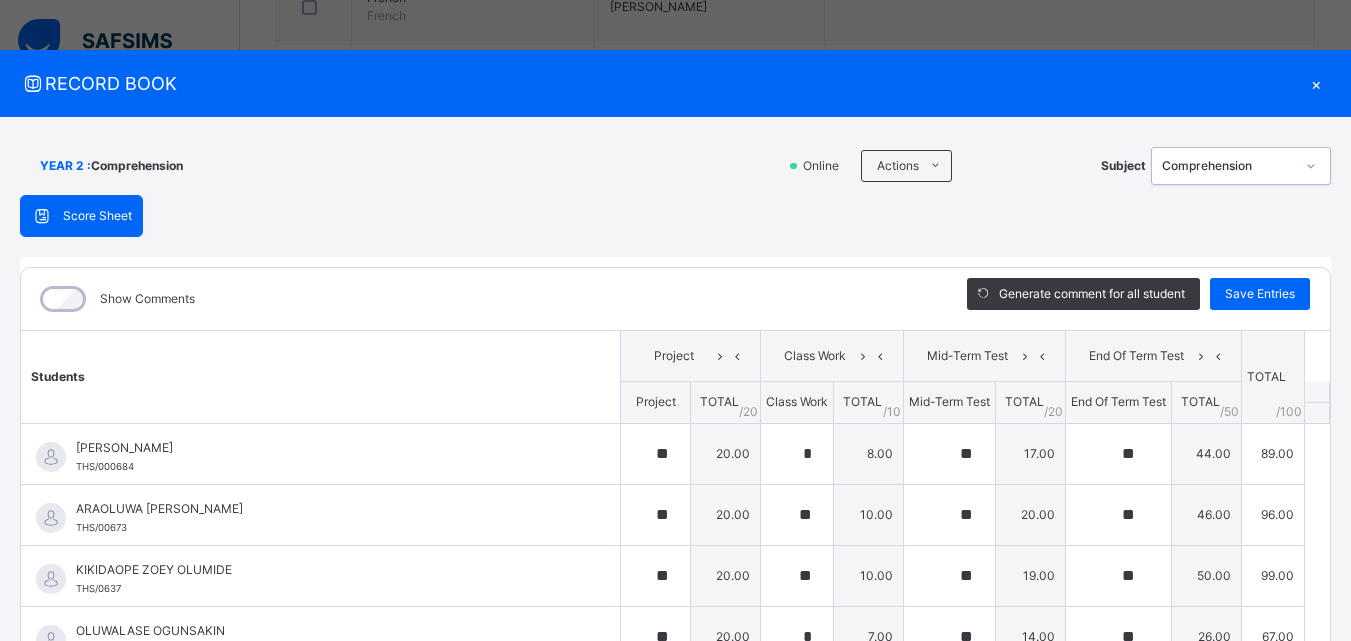type on "**" 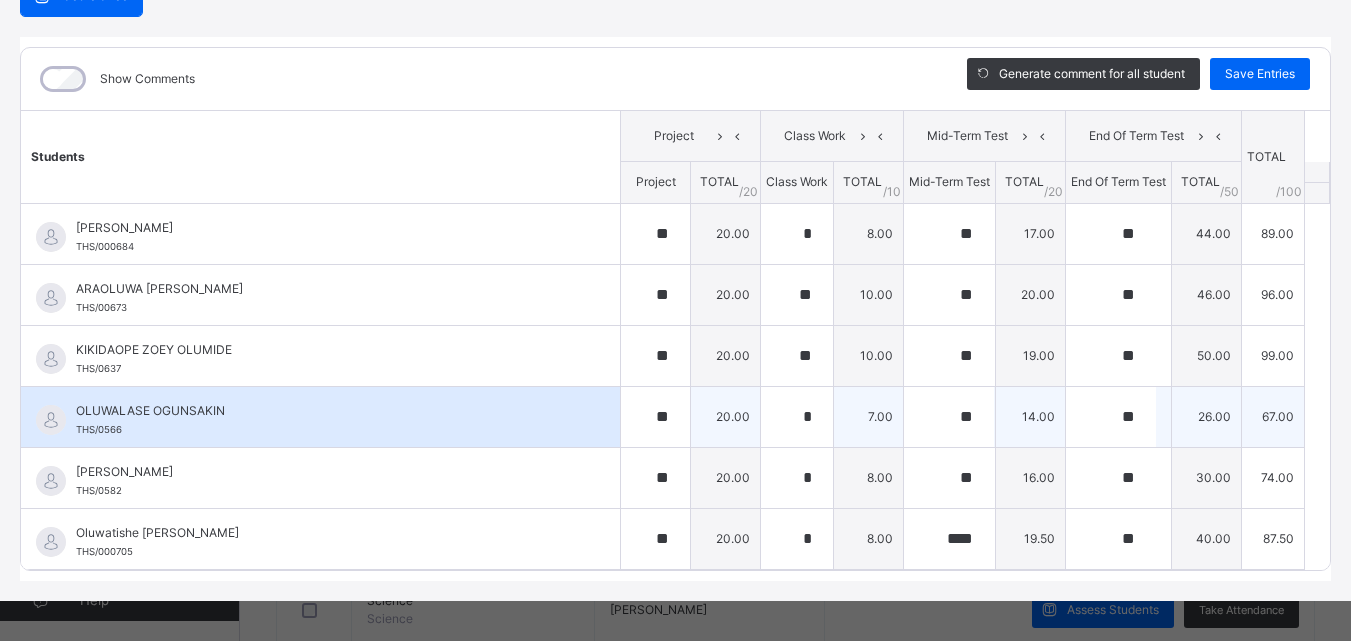 scroll, scrollTop: 230, scrollLeft: 0, axis: vertical 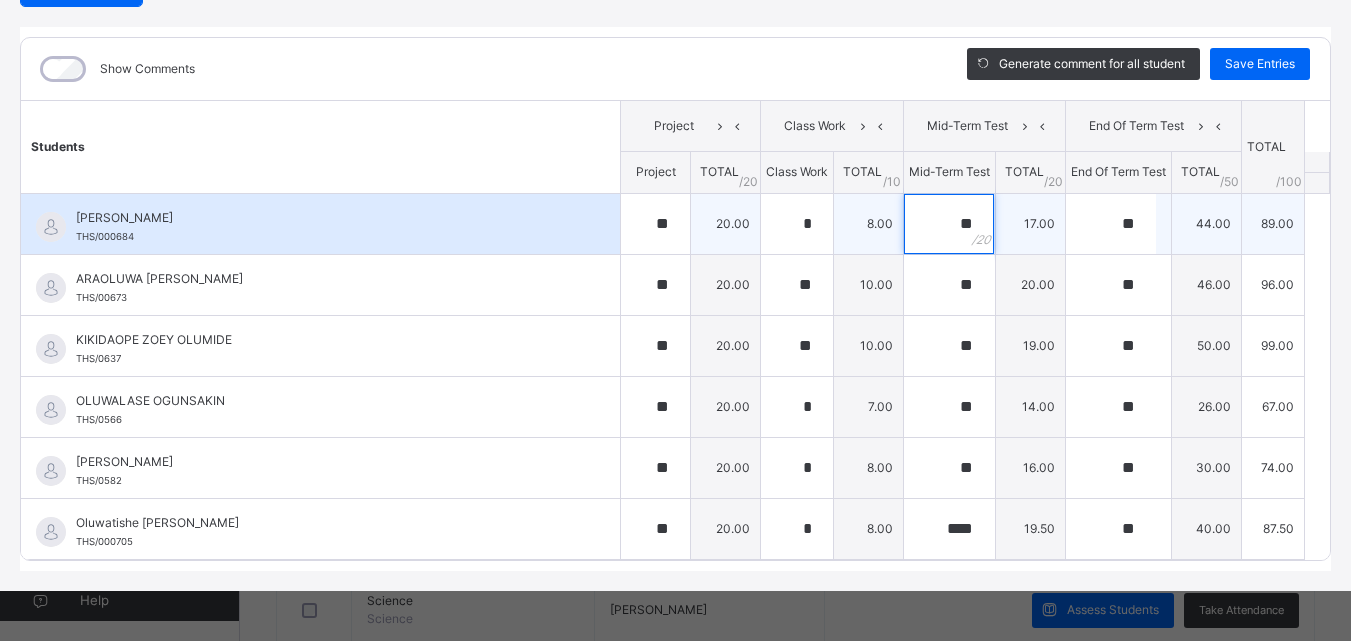 click on "**" at bounding box center [949, 224] 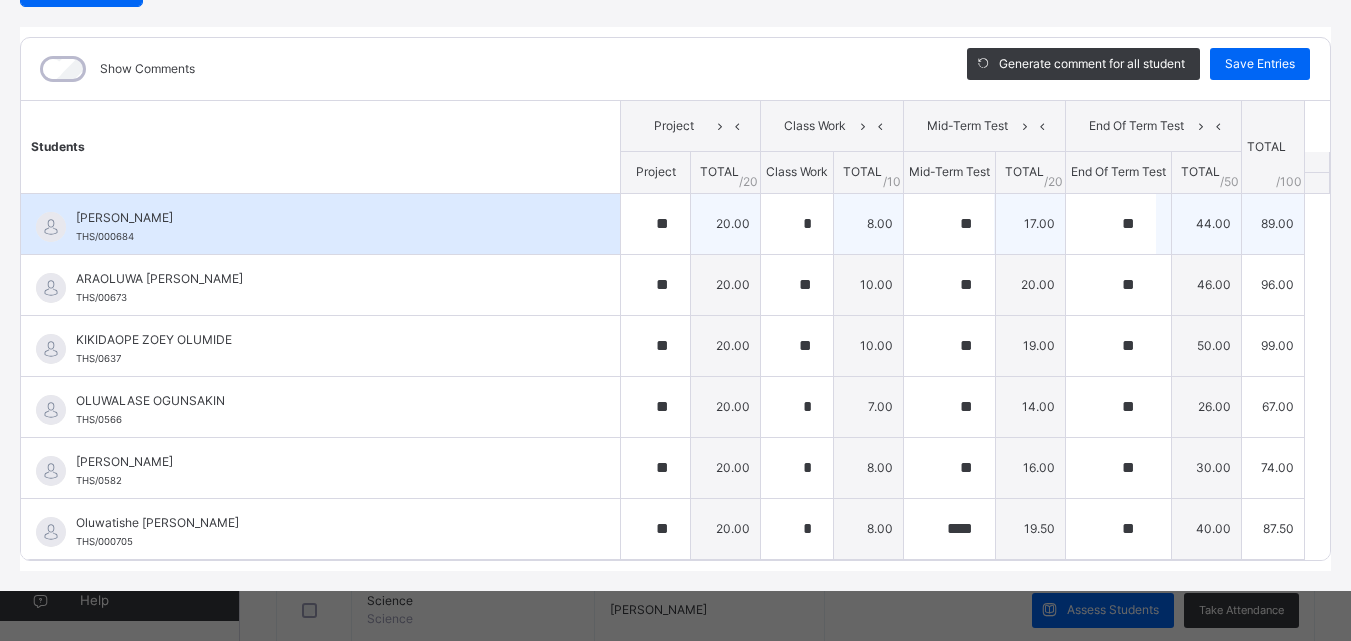 click on "**" at bounding box center (949, 224) 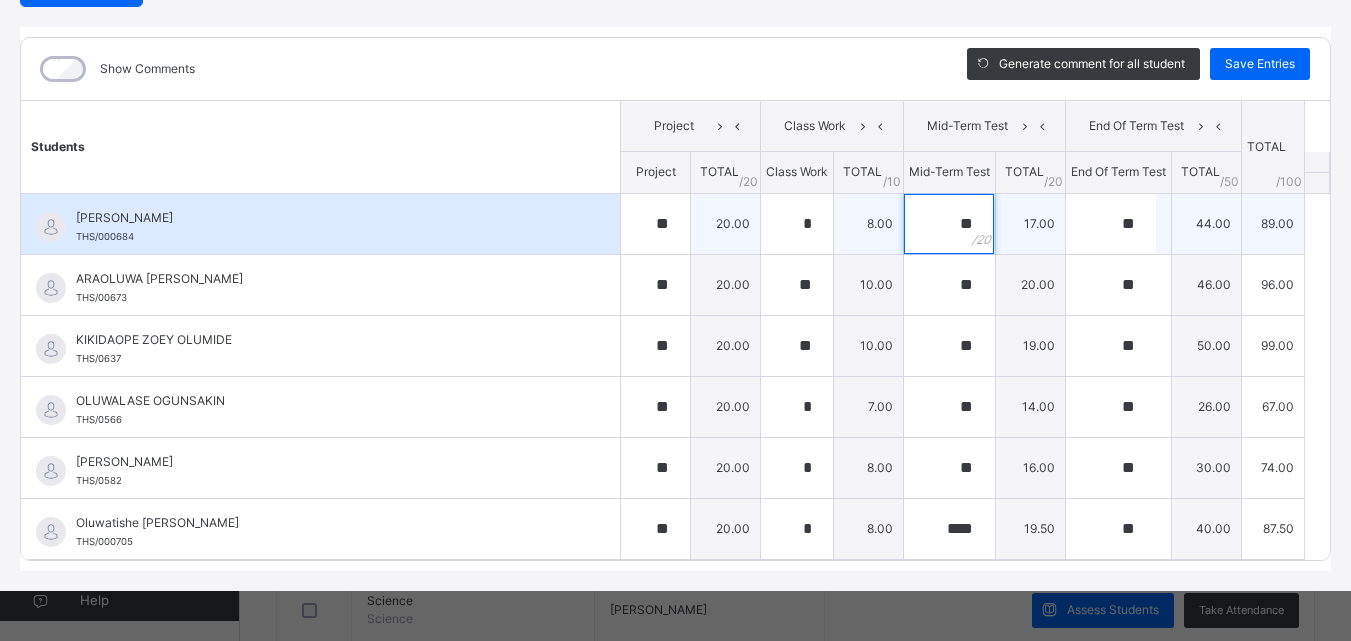 click on "**" at bounding box center [949, 224] 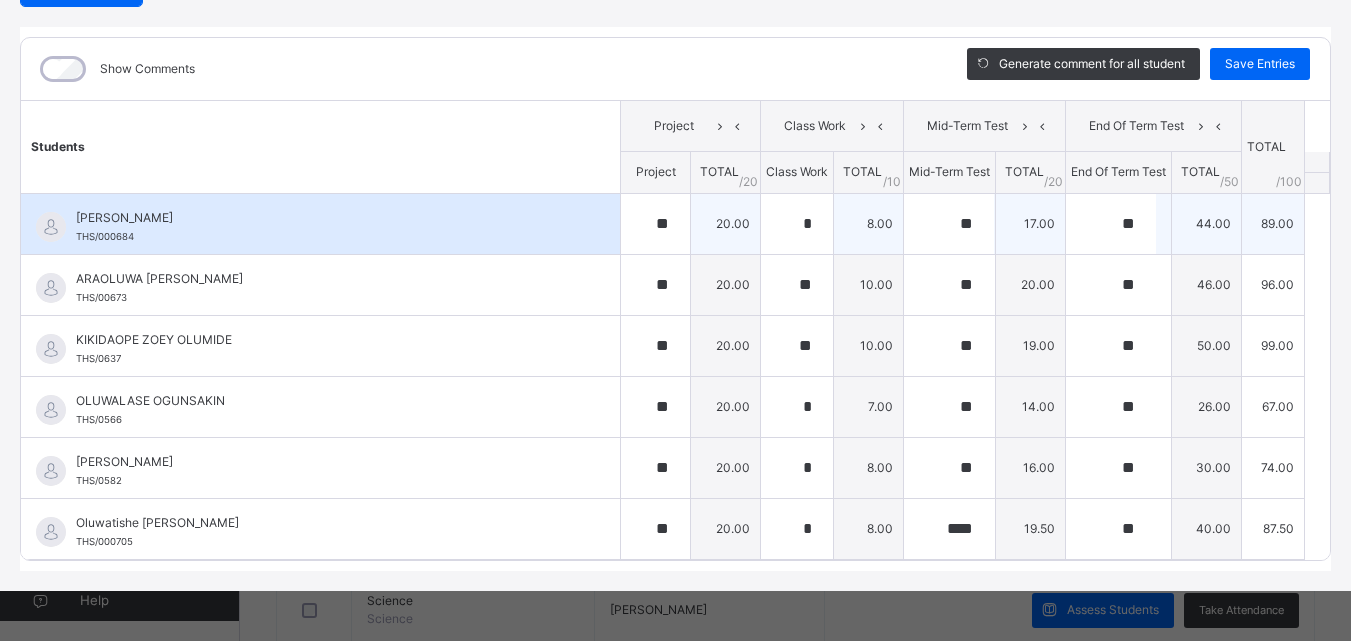 click on "**" at bounding box center [1118, 224] 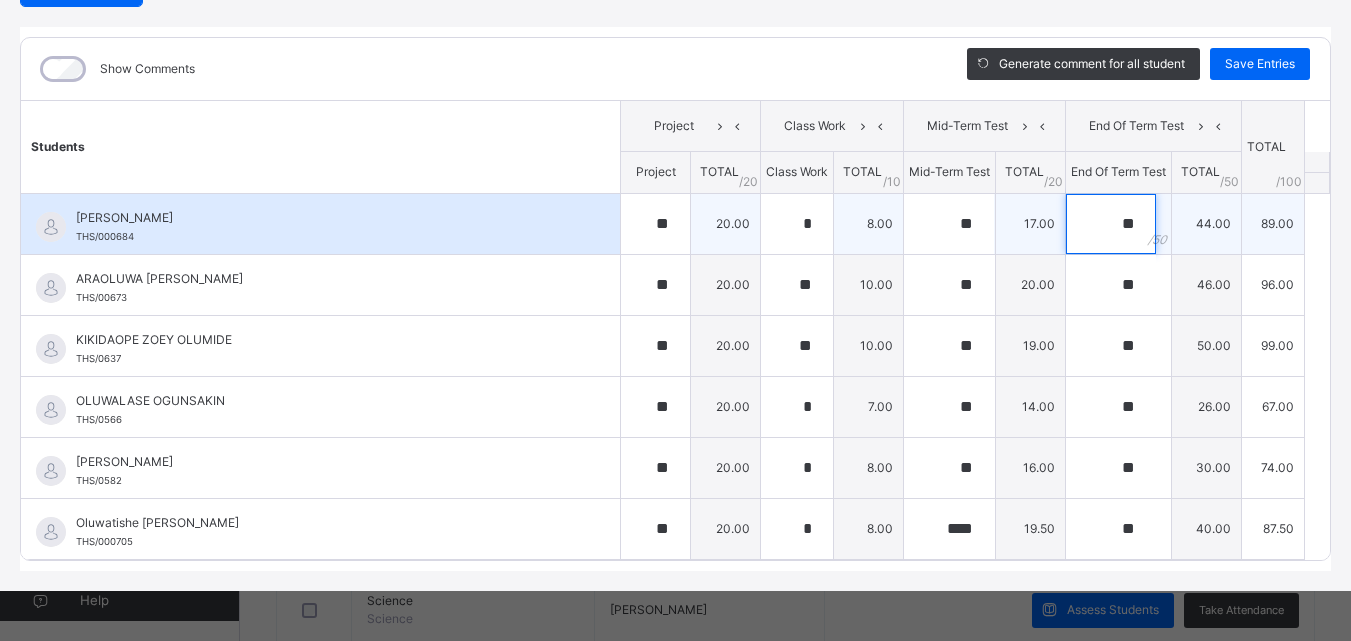 click on "**" at bounding box center (1111, 224) 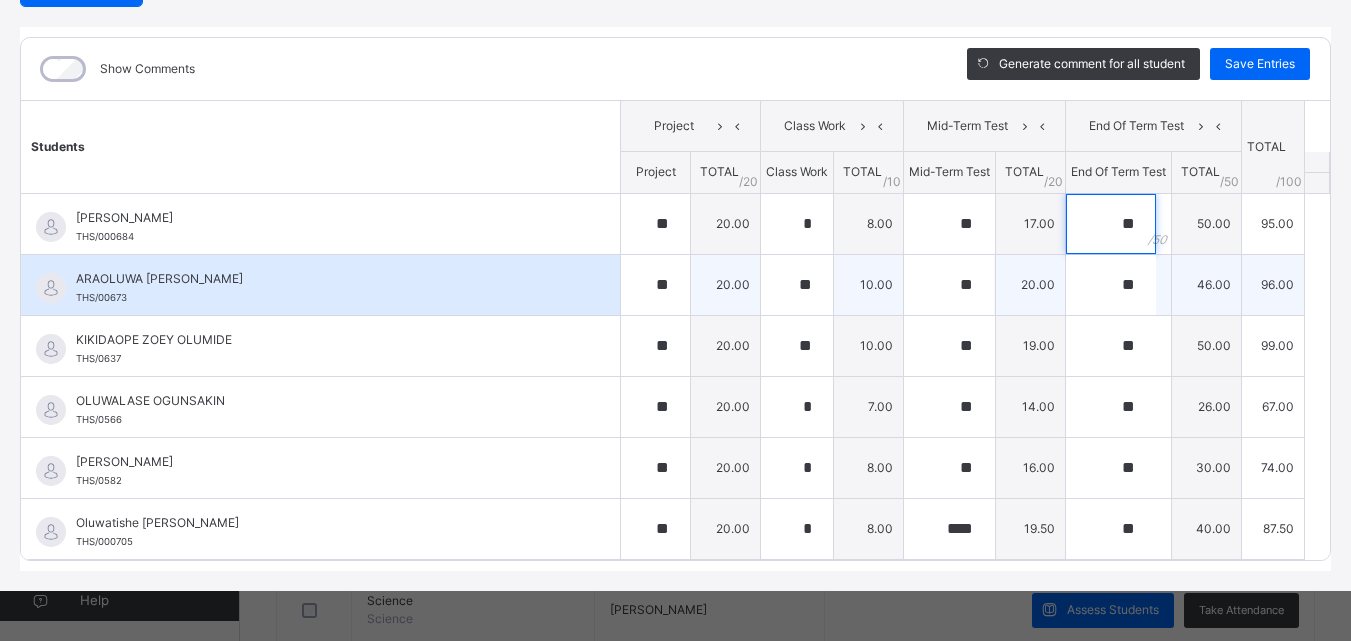 type on "**" 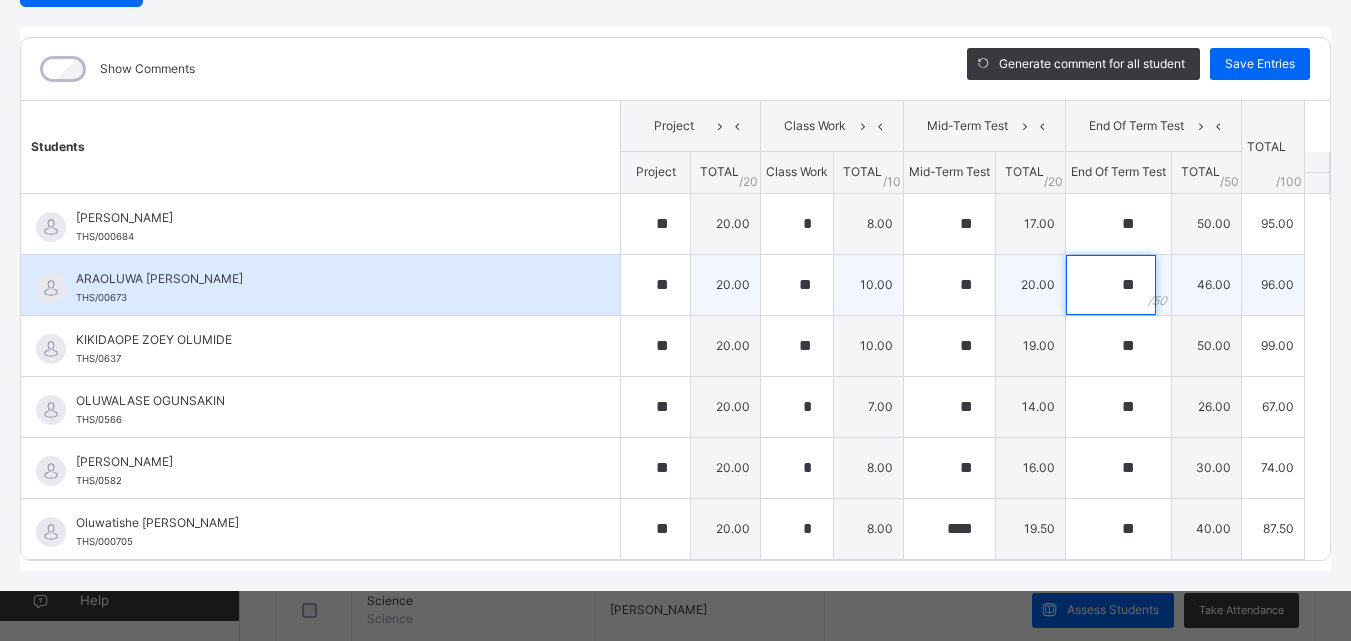 click on "**" at bounding box center (1111, 285) 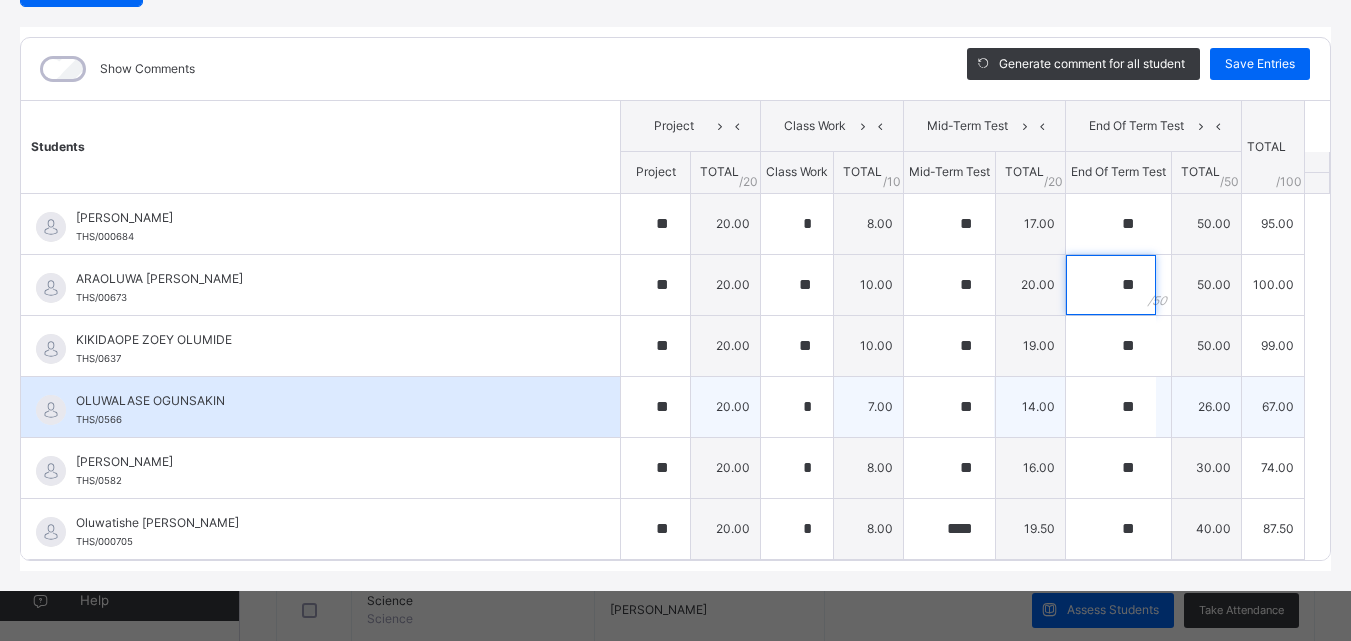 type on "**" 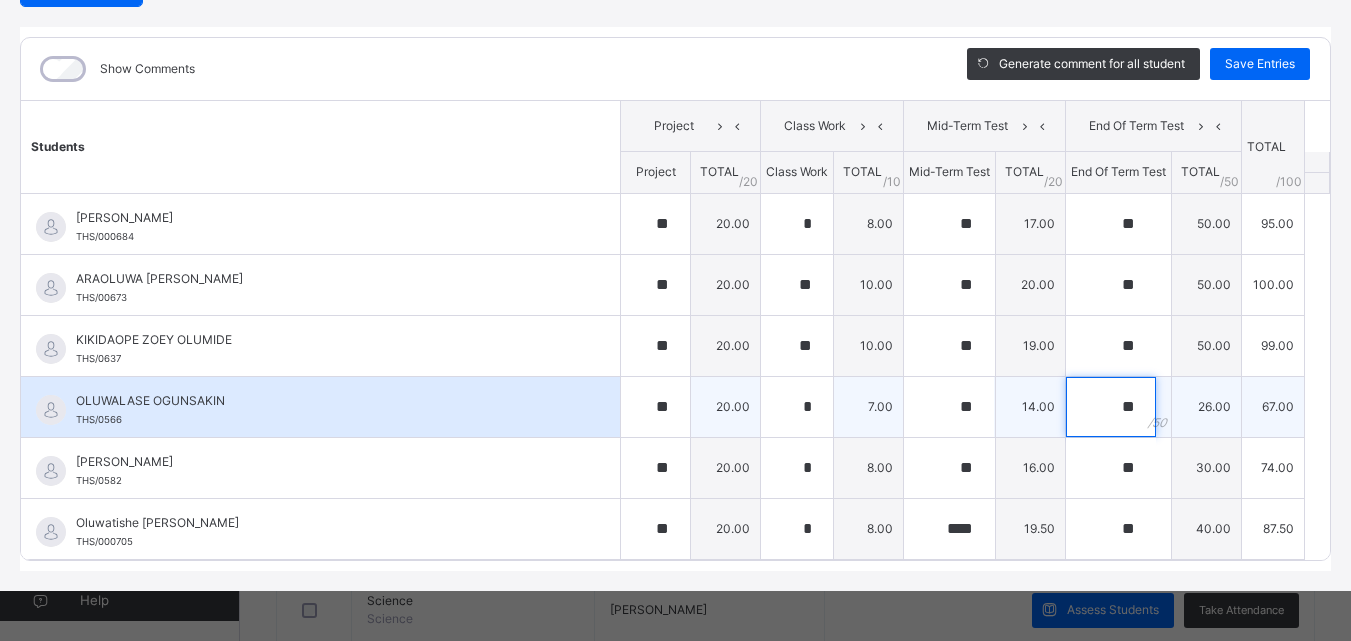 click on "**" at bounding box center [1111, 407] 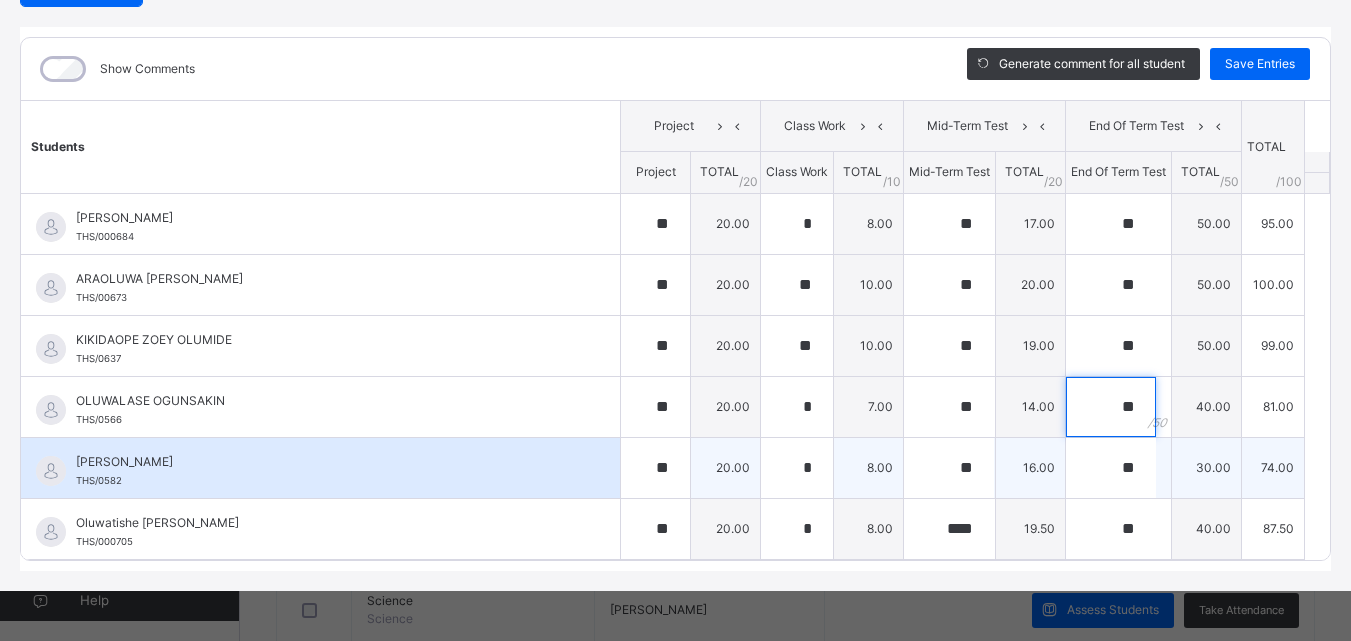 type on "**" 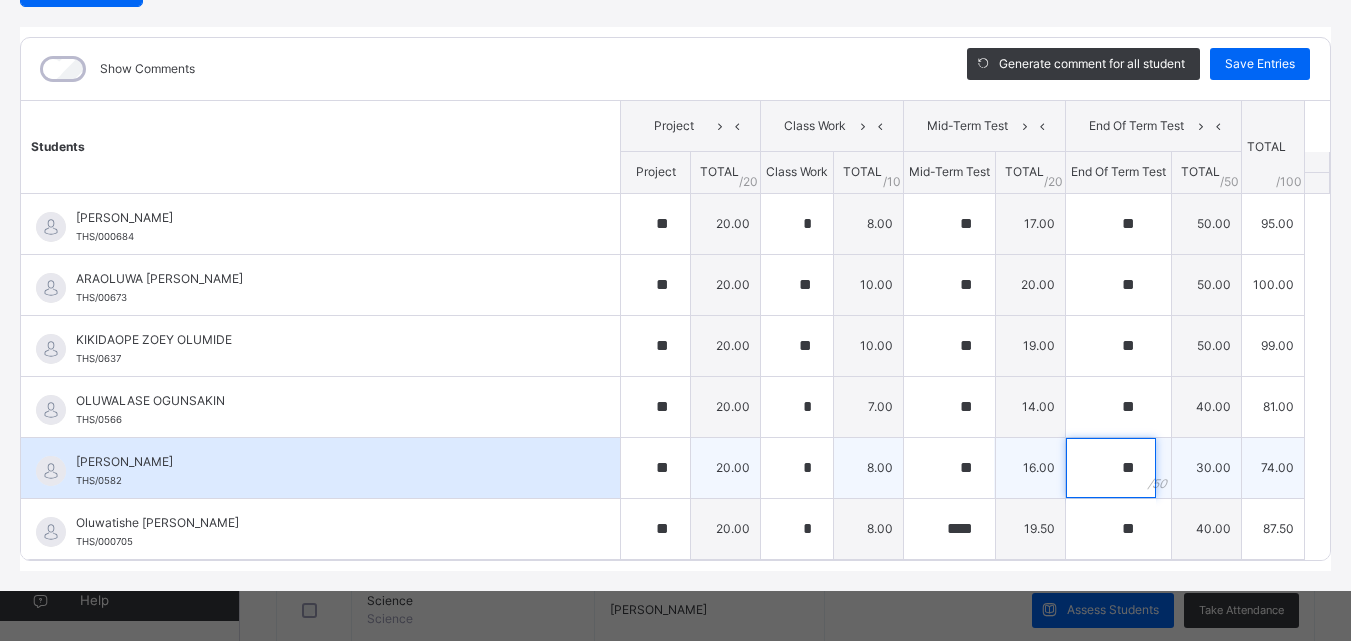 click on "**" at bounding box center (1111, 468) 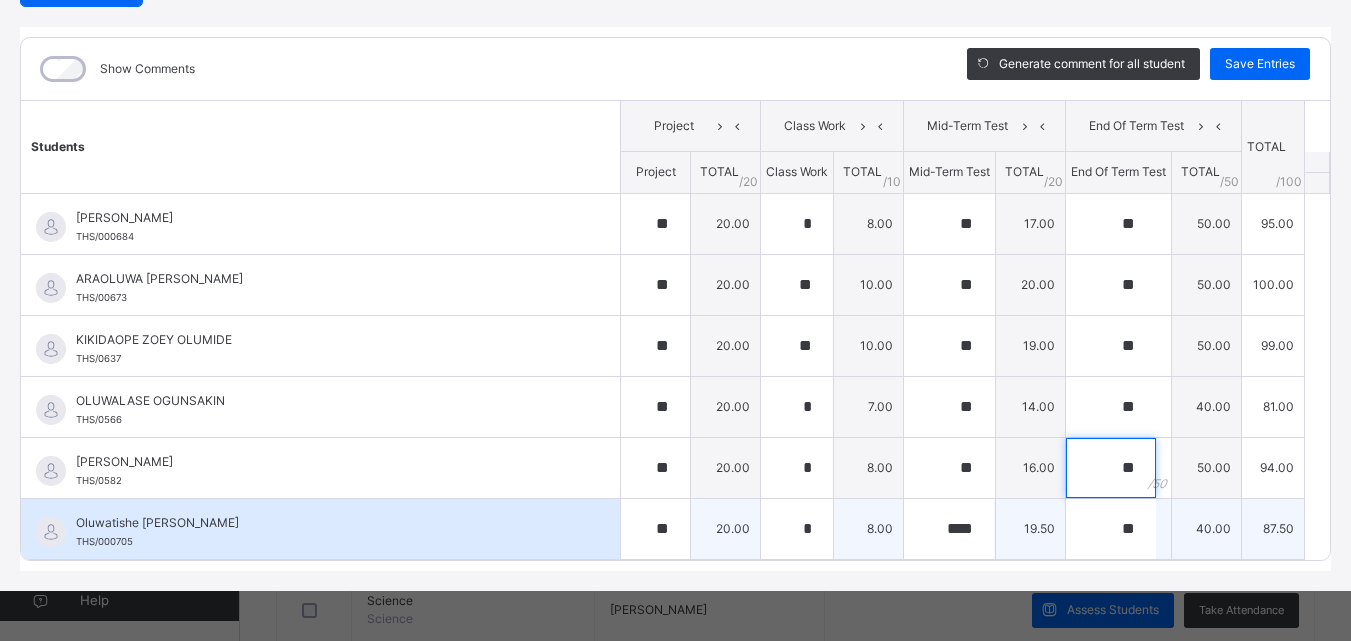 type on "**" 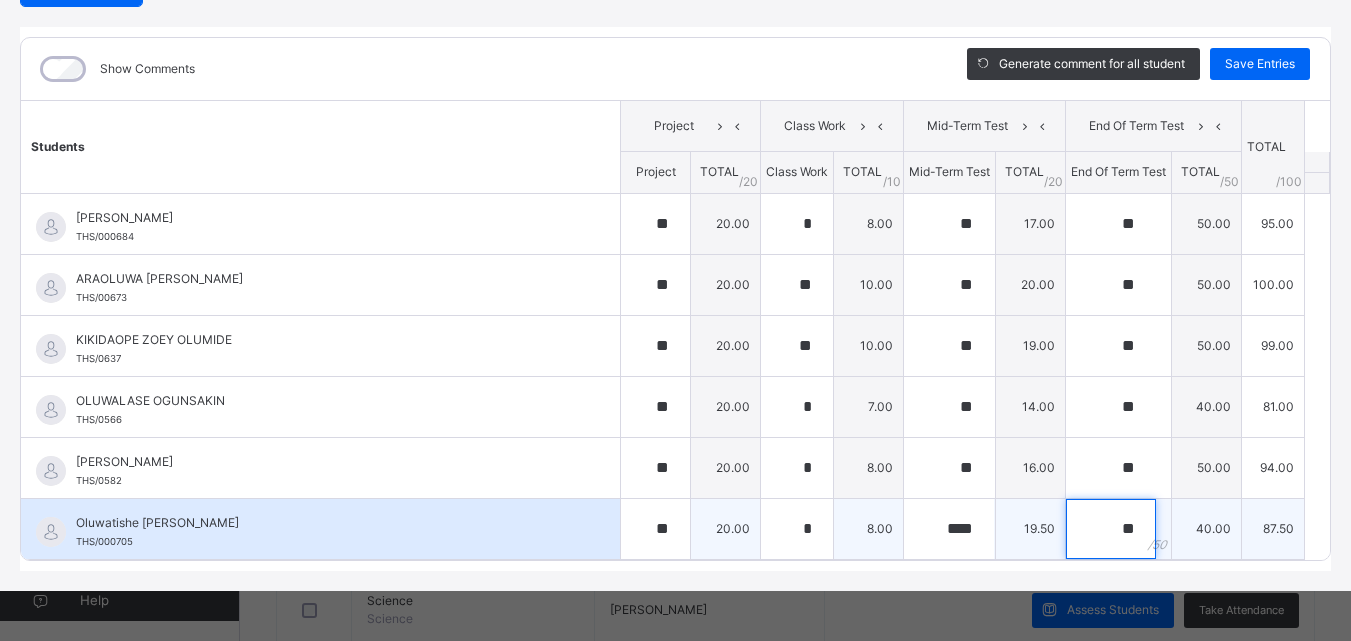 click on "**" at bounding box center [1111, 529] 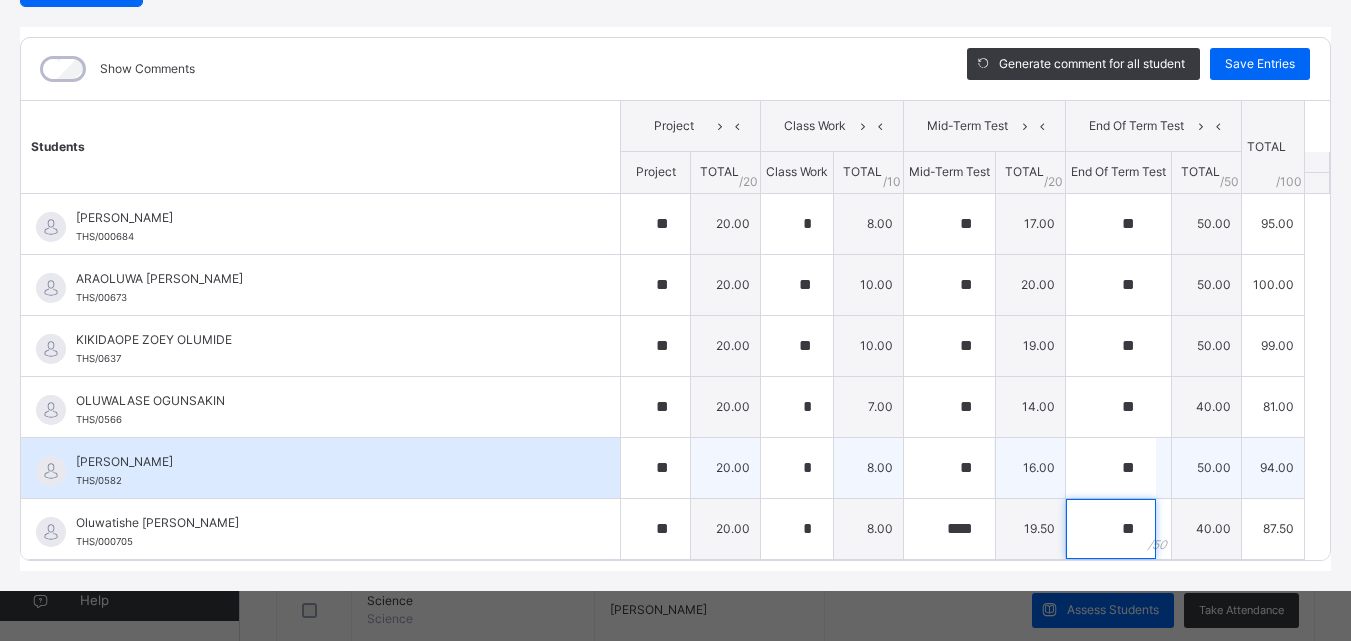 type on "*" 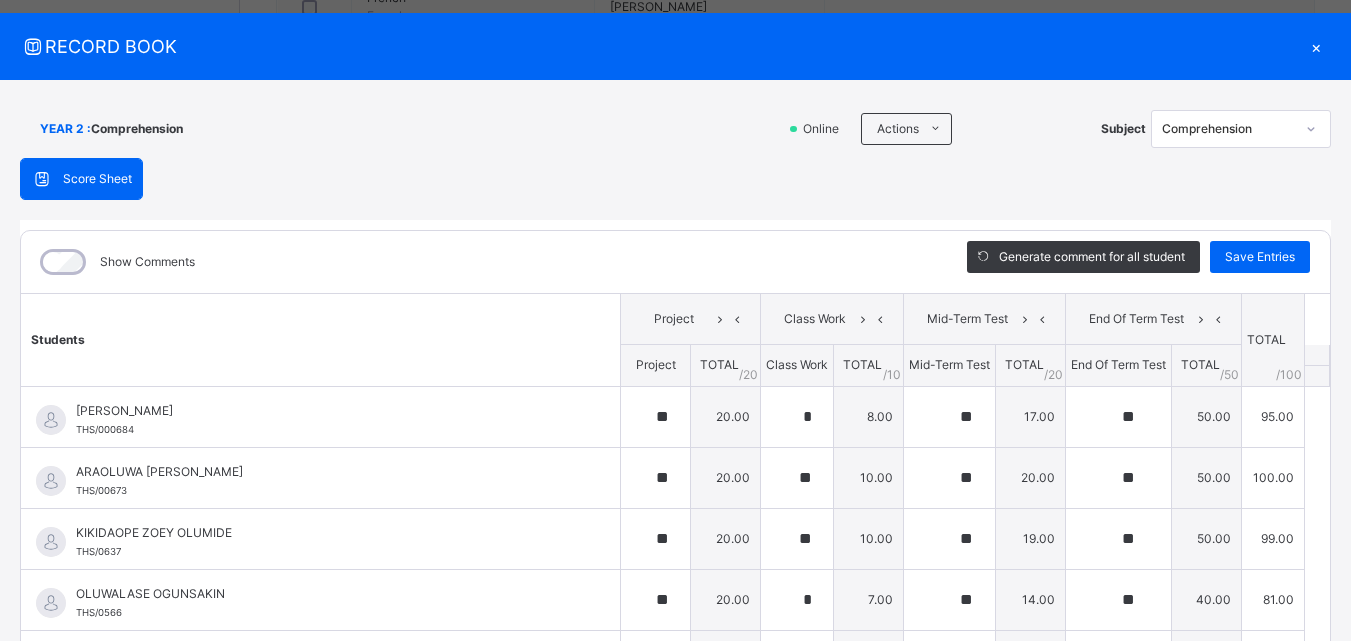 scroll, scrollTop: 0, scrollLeft: 0, axis: both 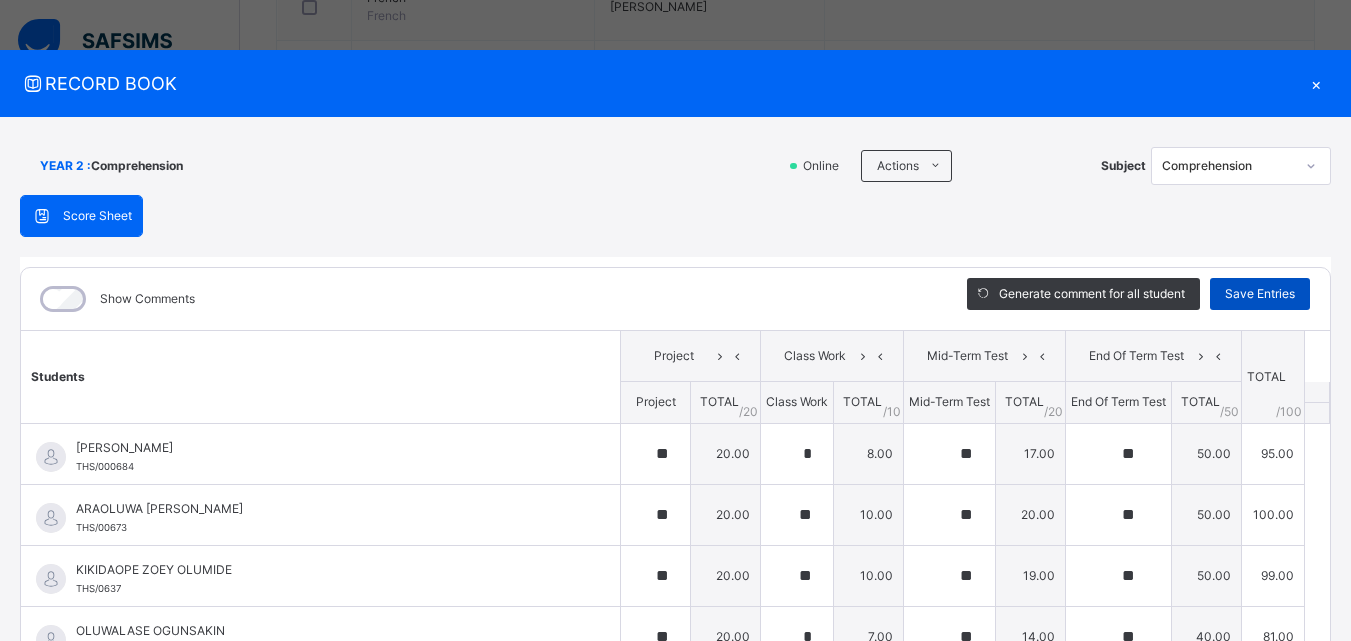 type on "**" 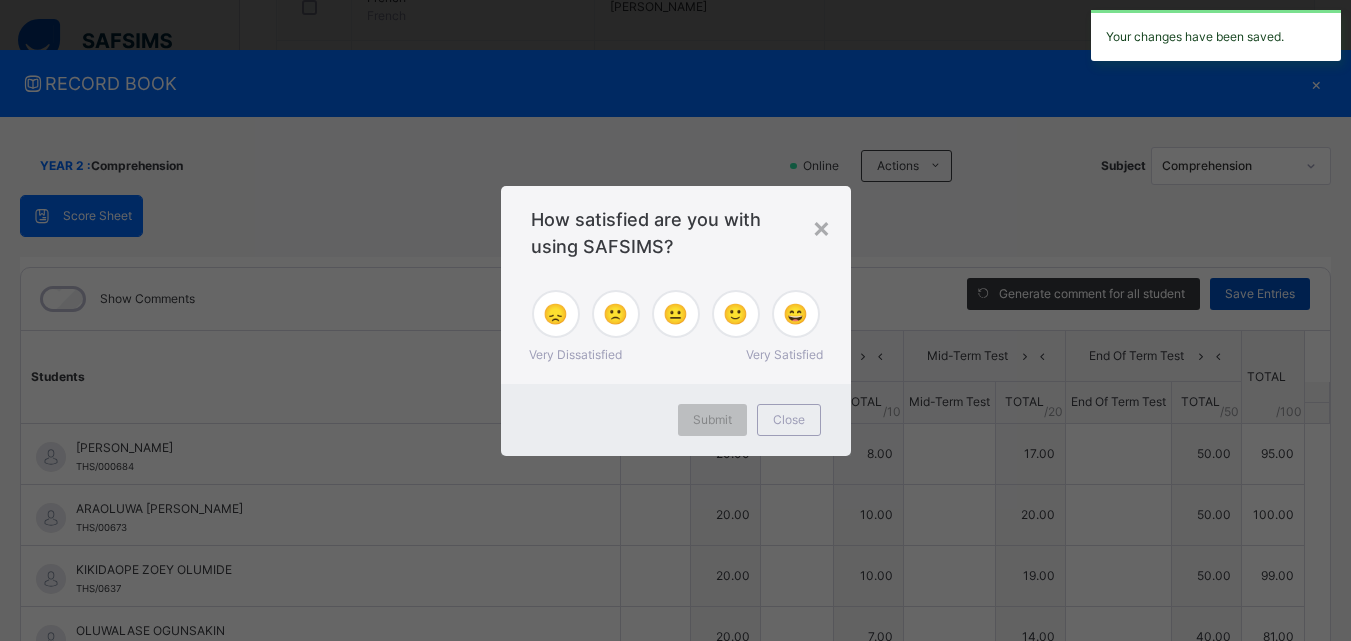type on "**" 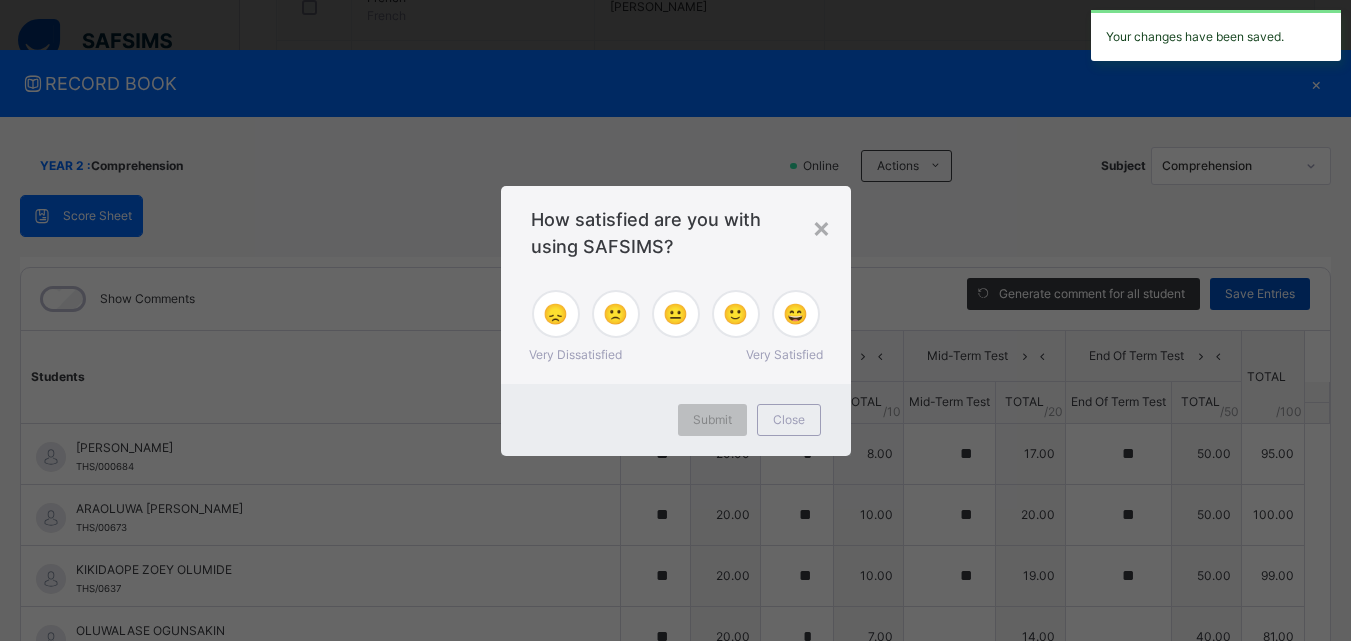 type on "**" 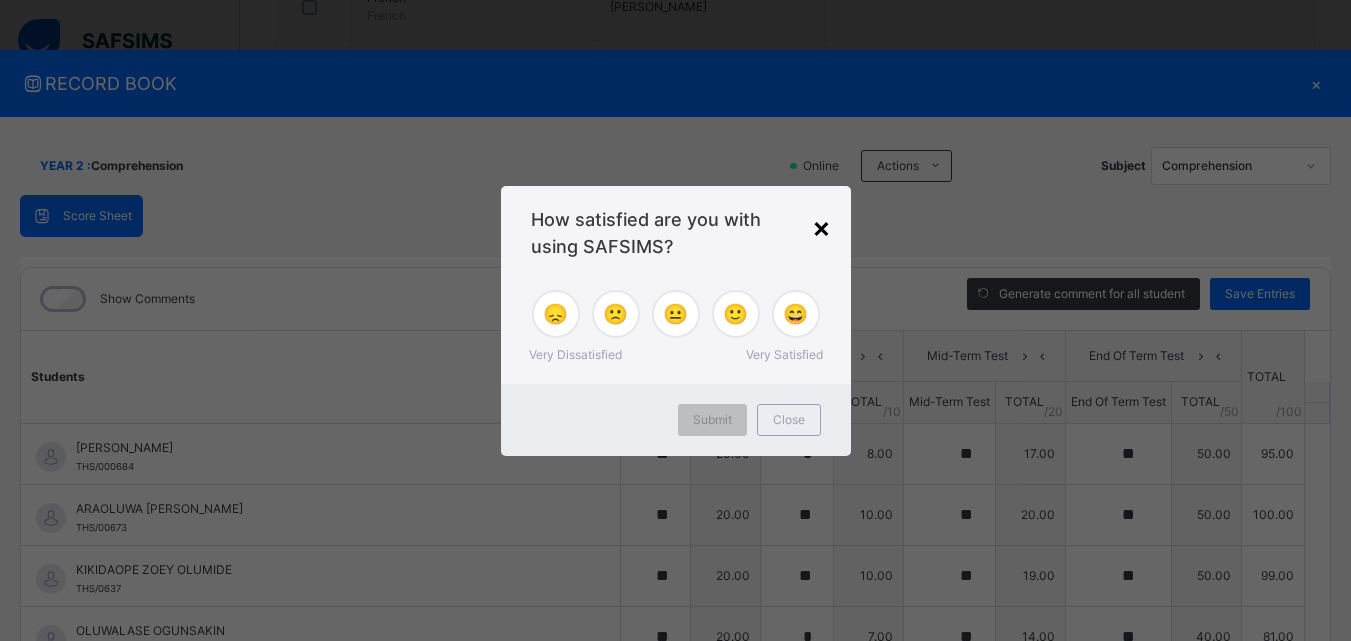 click on "×" at bounding box center (821, 227) 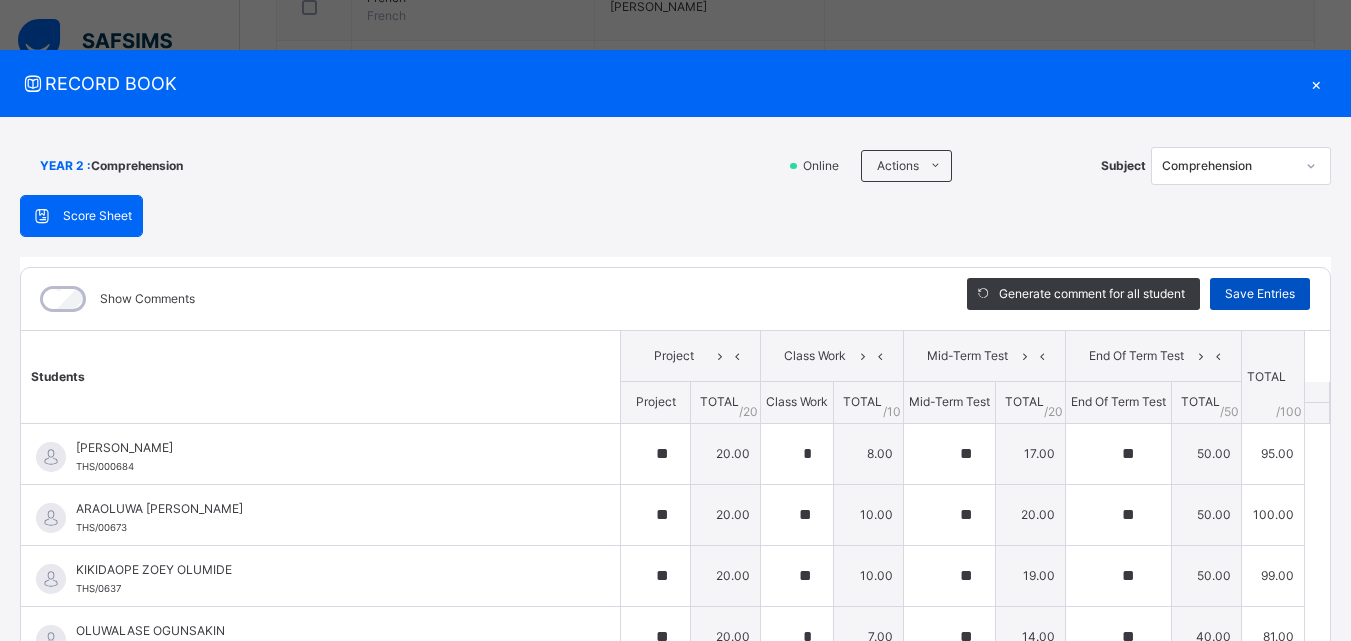 click on "Save Entries" at bounding box center [1260, 294] 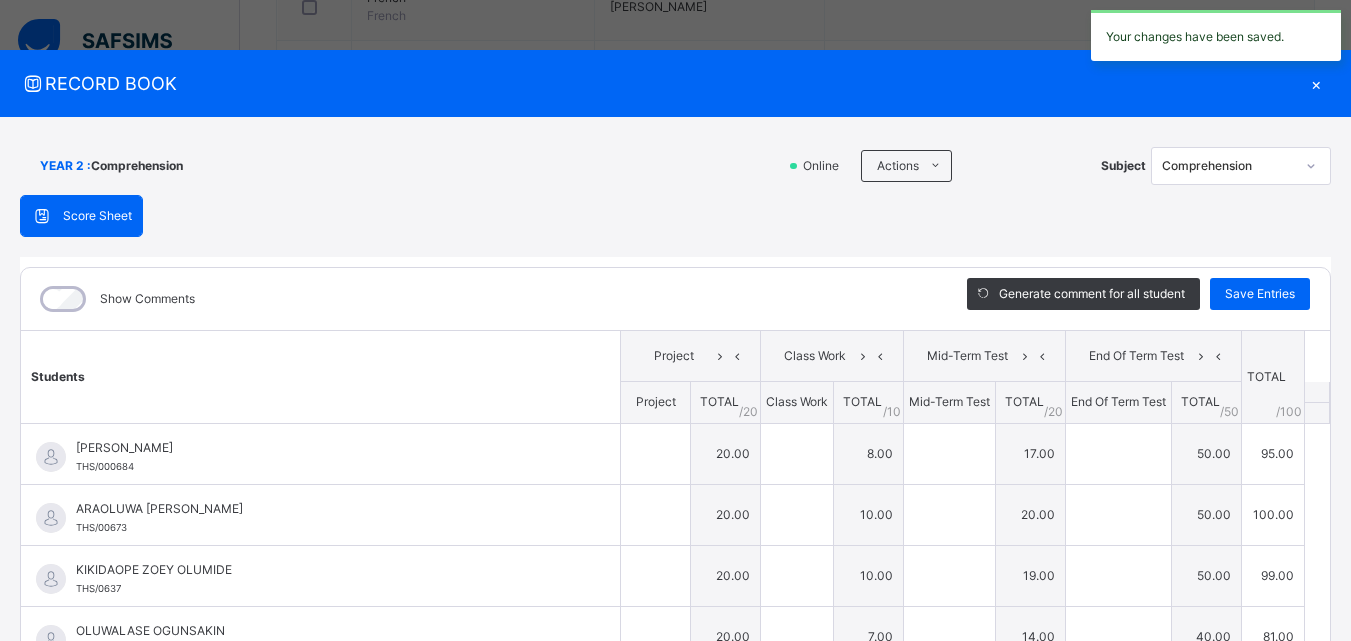 type on "**" 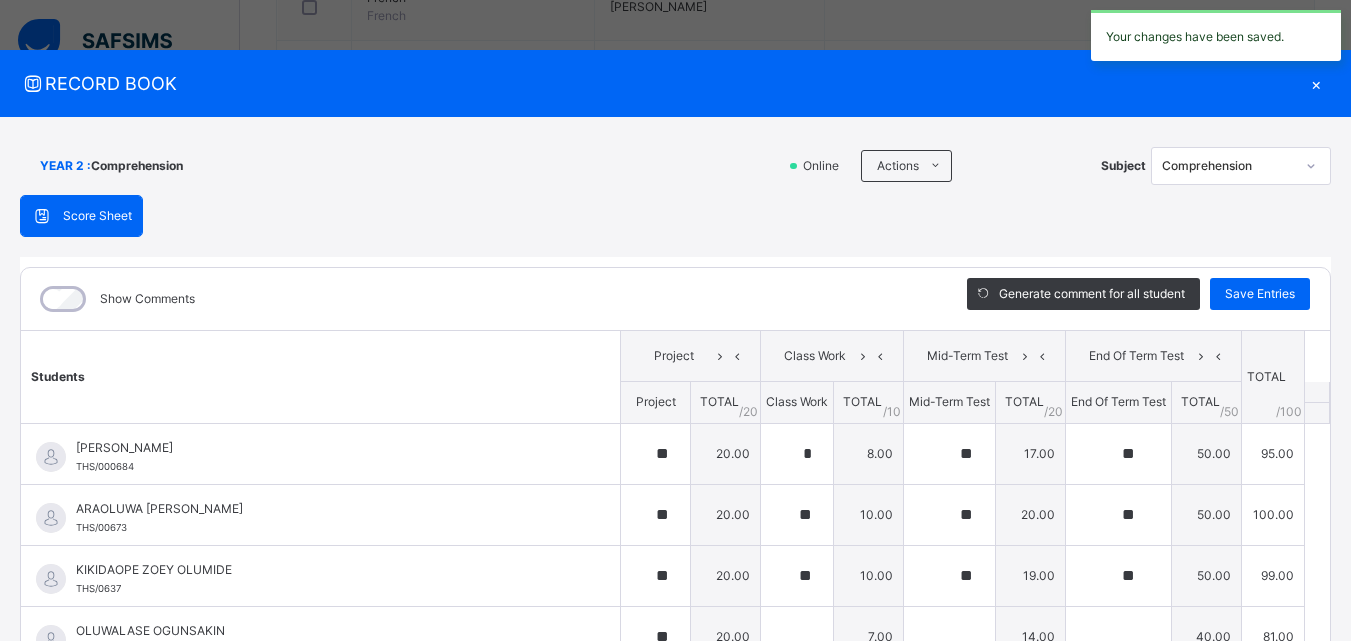 type on "*" 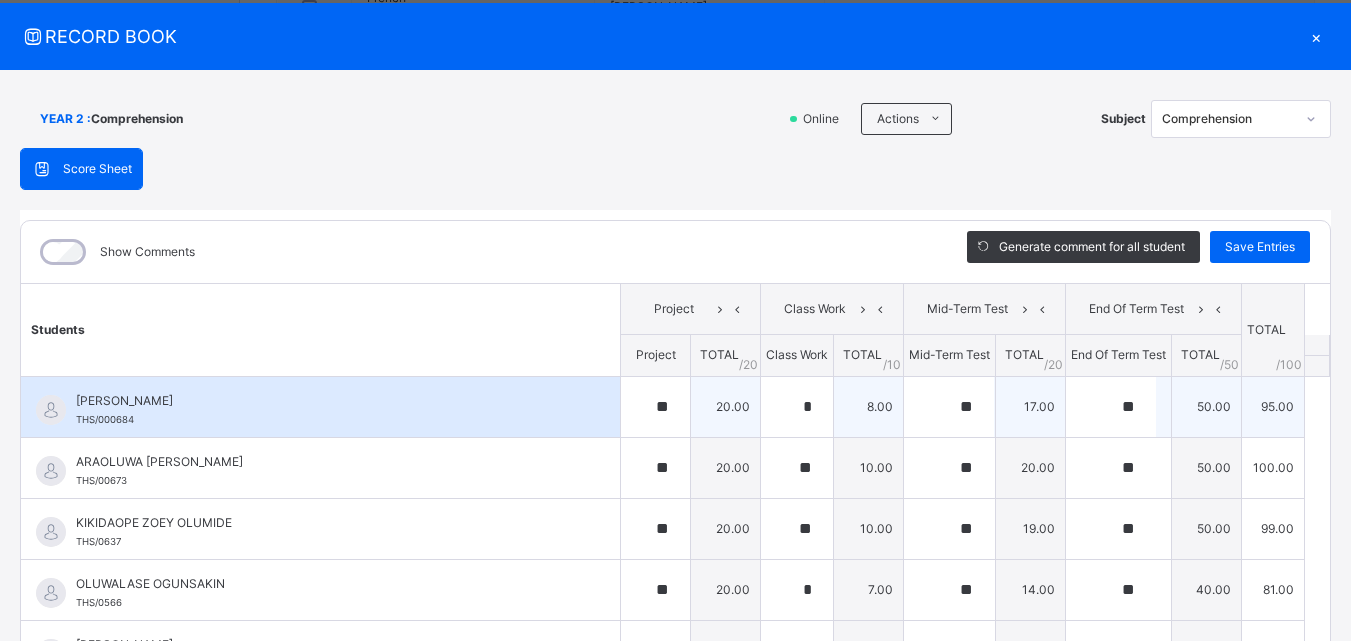 scroll, scrollTop: 0, scrollLeft: 0, axis: both 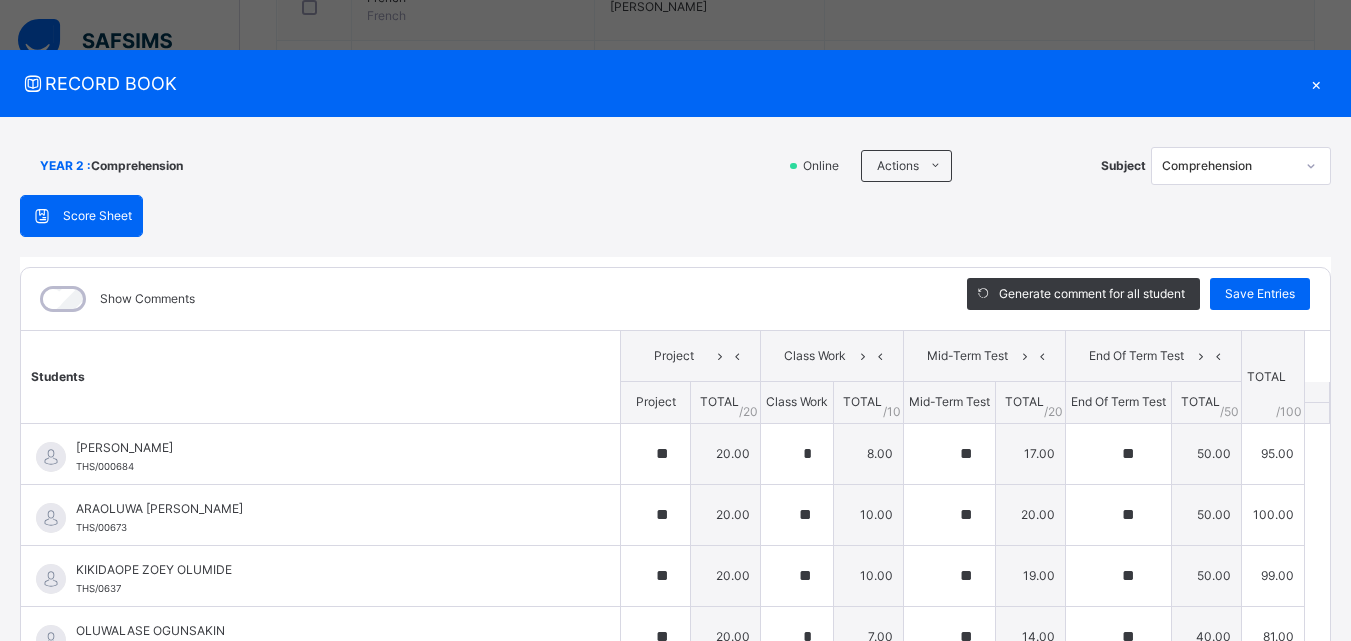 click on "×" at bounding box center (1316, 83) 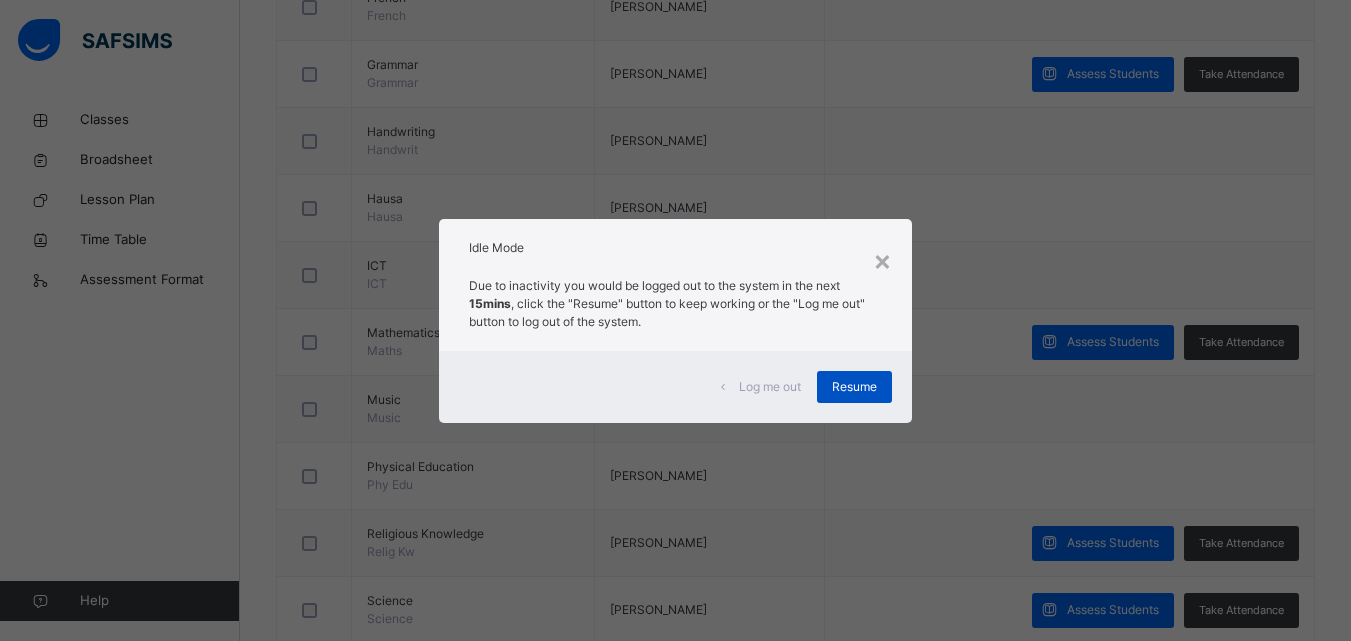 click on "Resume" at bounding box center (854, 387) 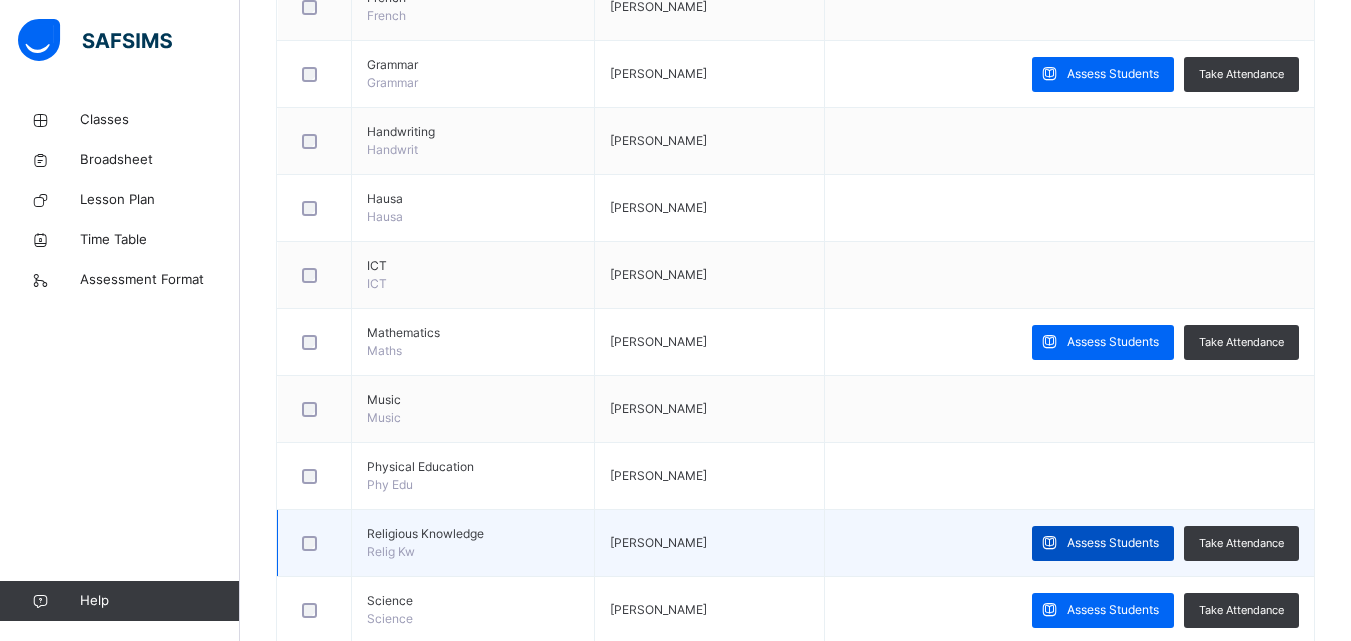 click at bounding box center (1049, 543) 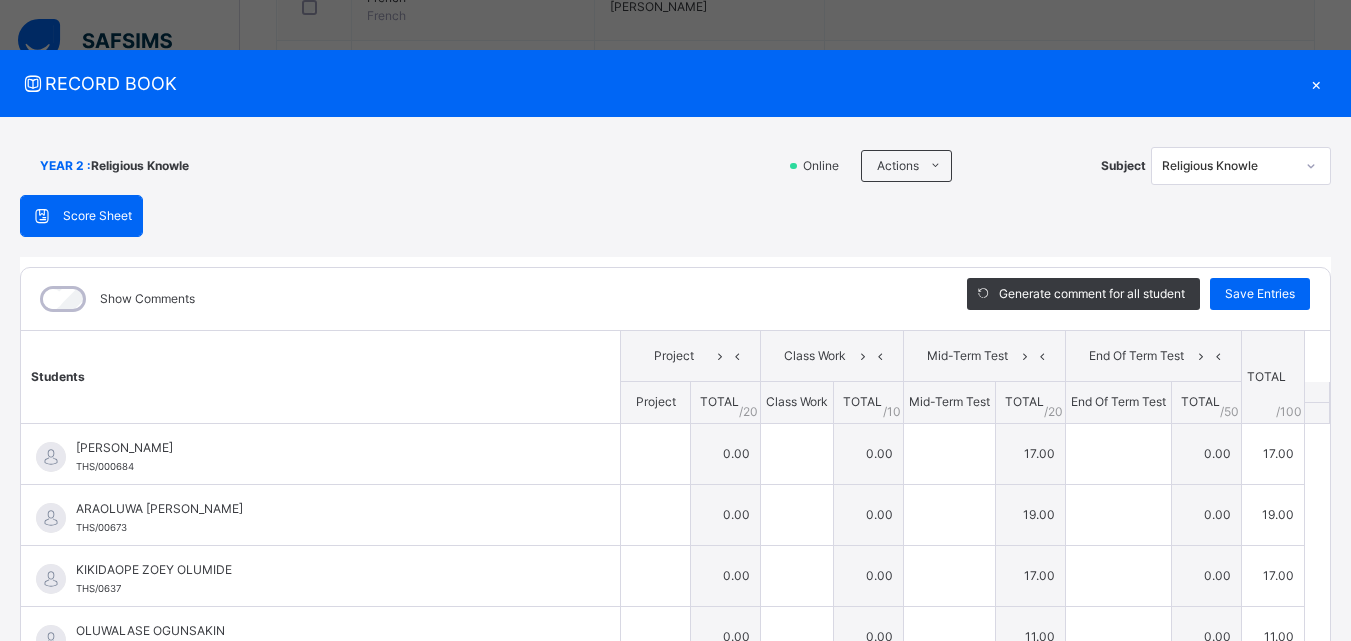 type on "**" 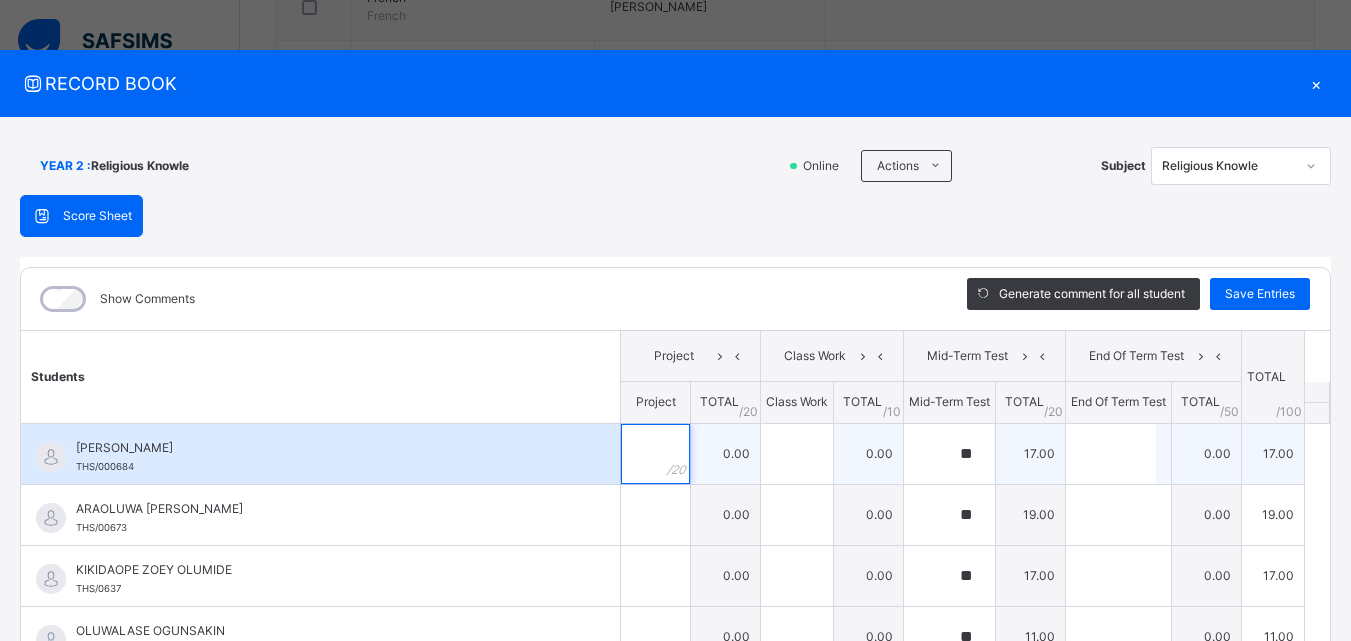 click at bounding box center [655, 454] 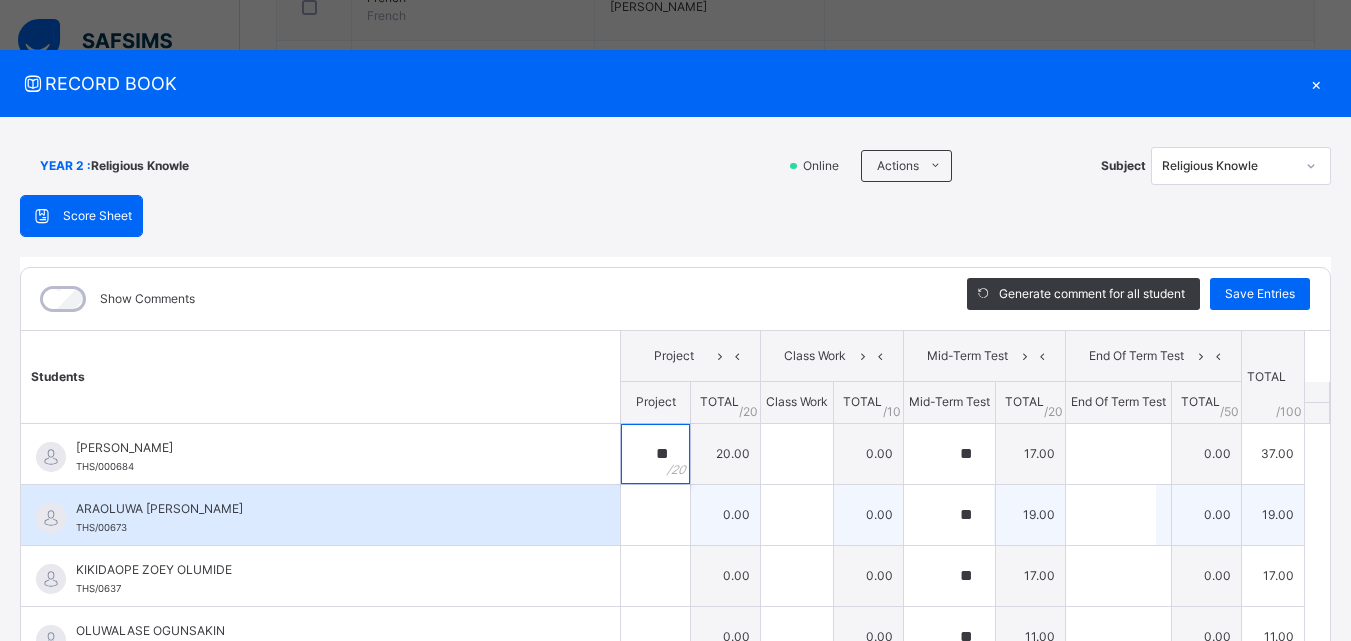 type on "**" 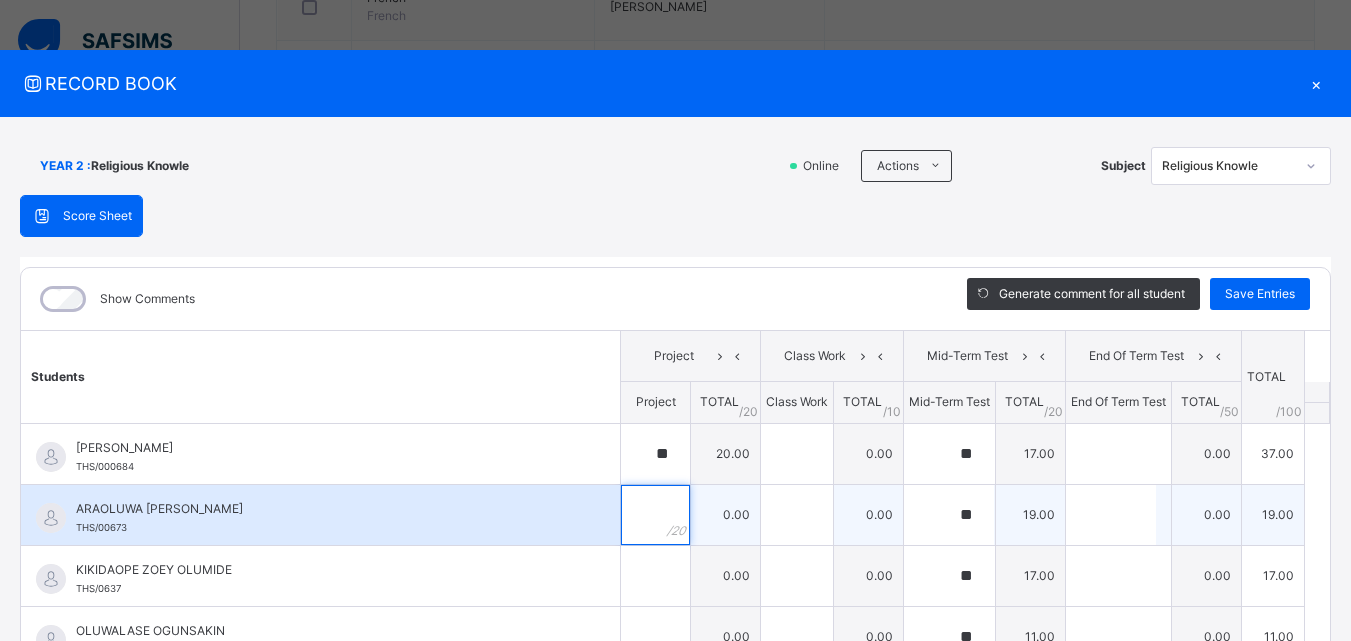 click at bounding box center (655, 515) 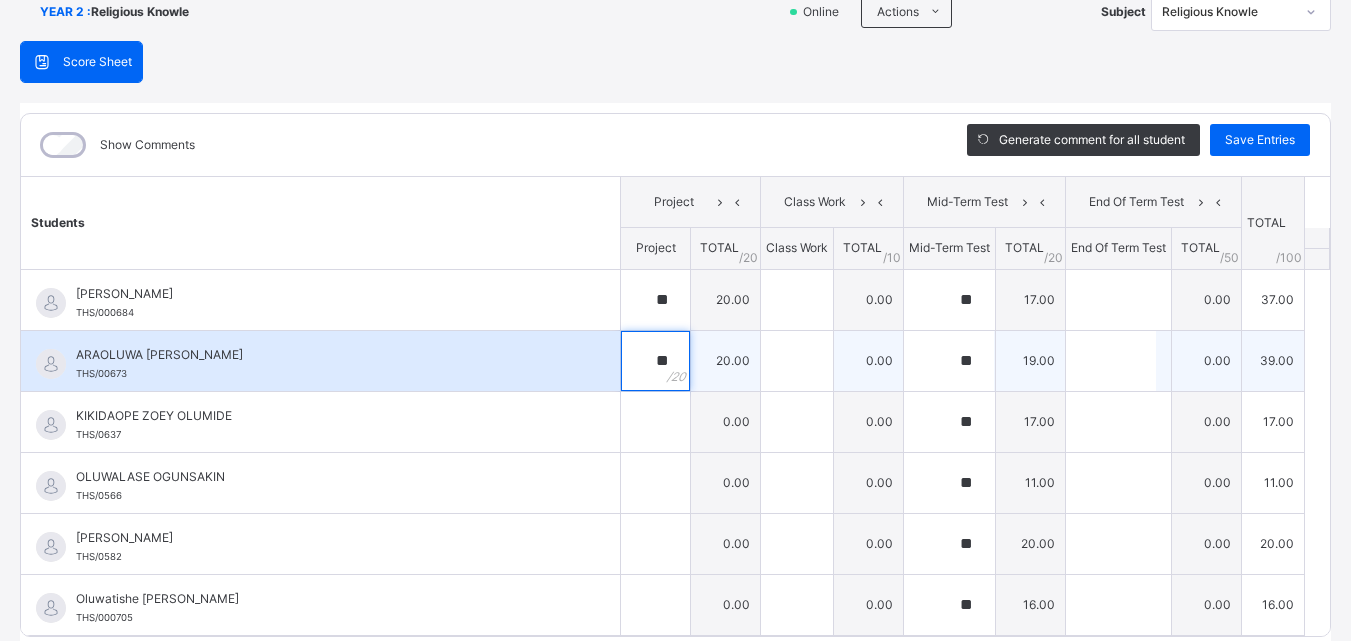scroll, scrollTop: 230, scrollLeft: 0, axis: vertical 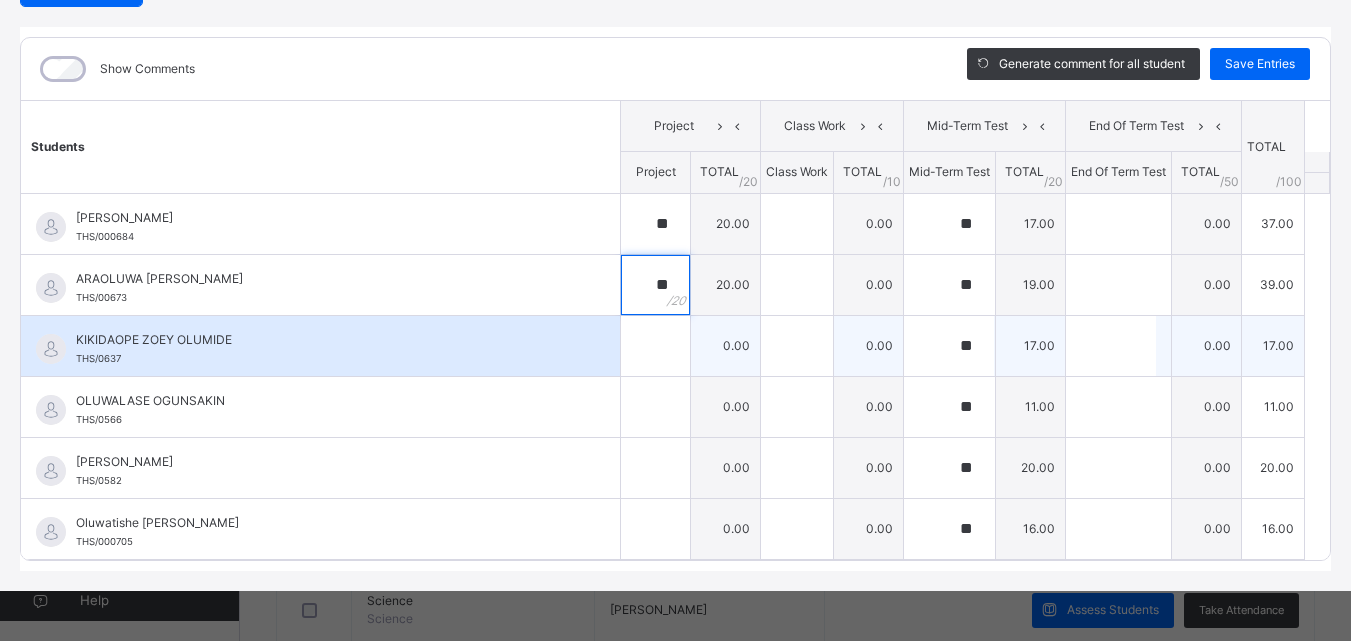 type on "**" 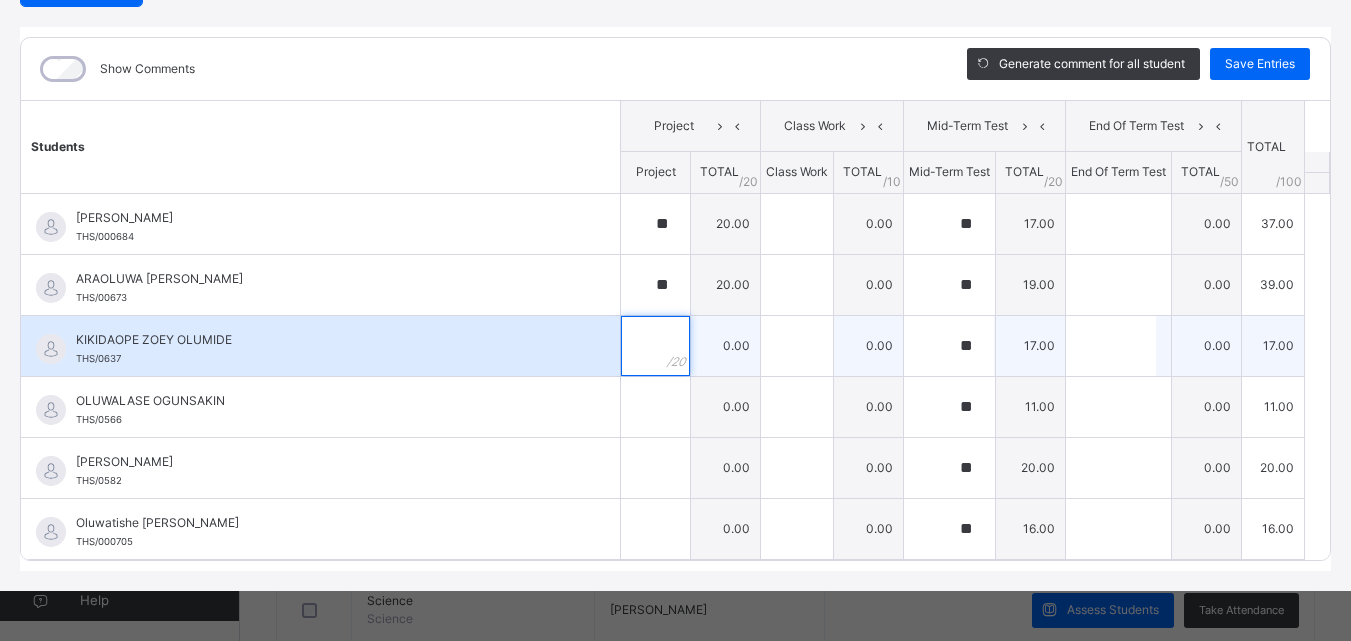 click at bounding box center [655, 346] 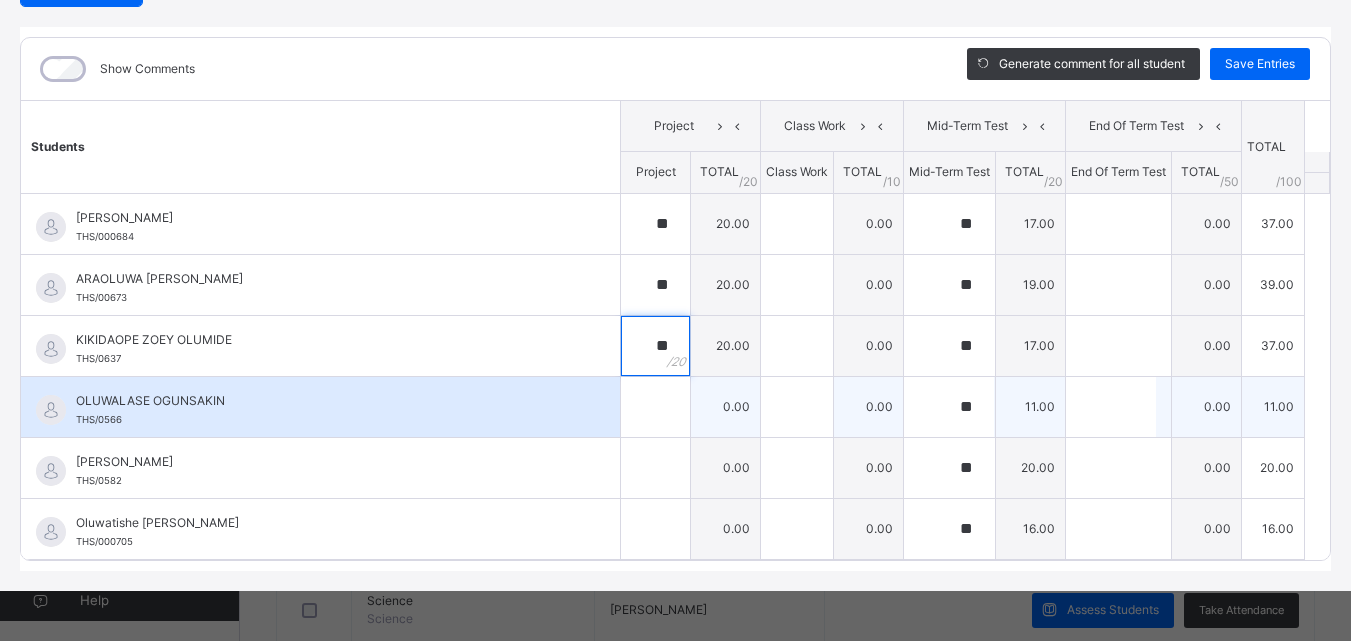 type on "**" 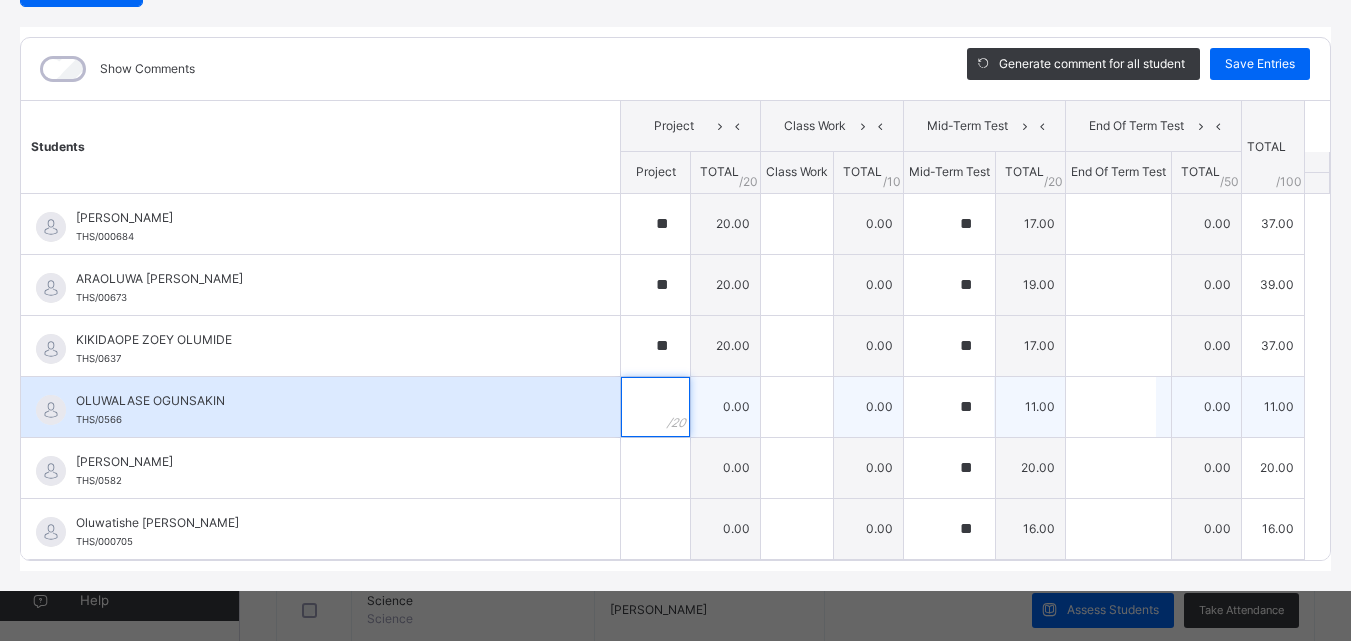 click at bounding box center [655, 407] 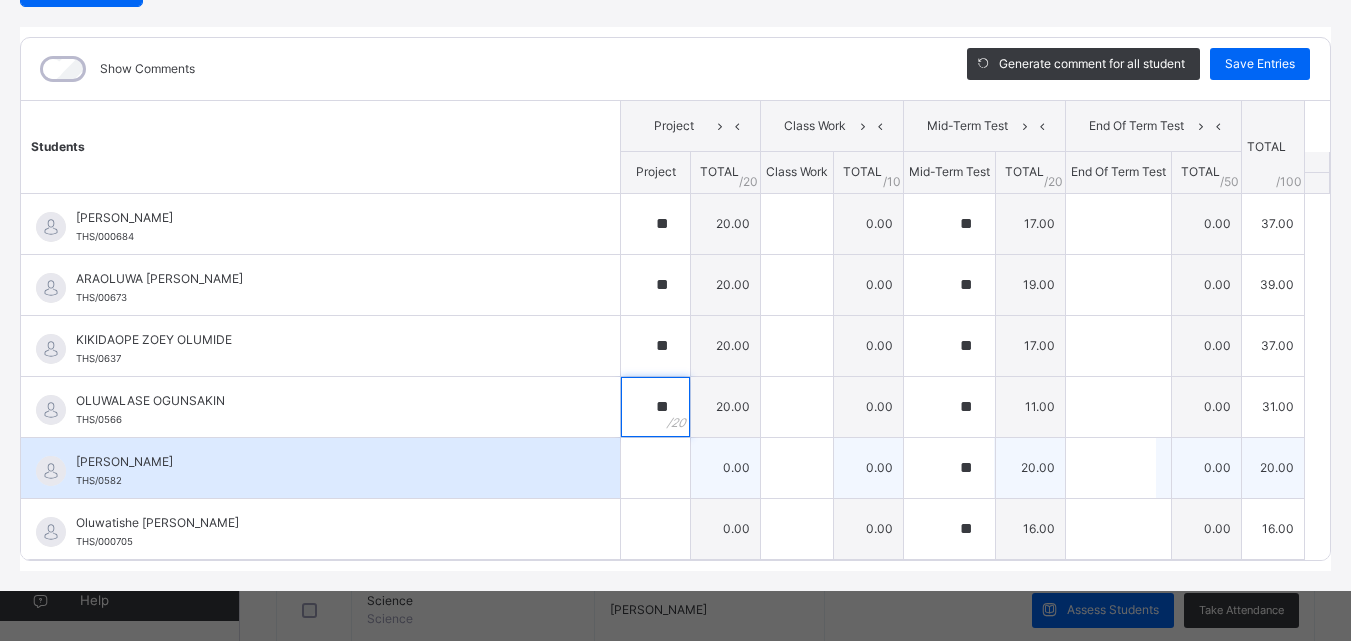 type on "**" 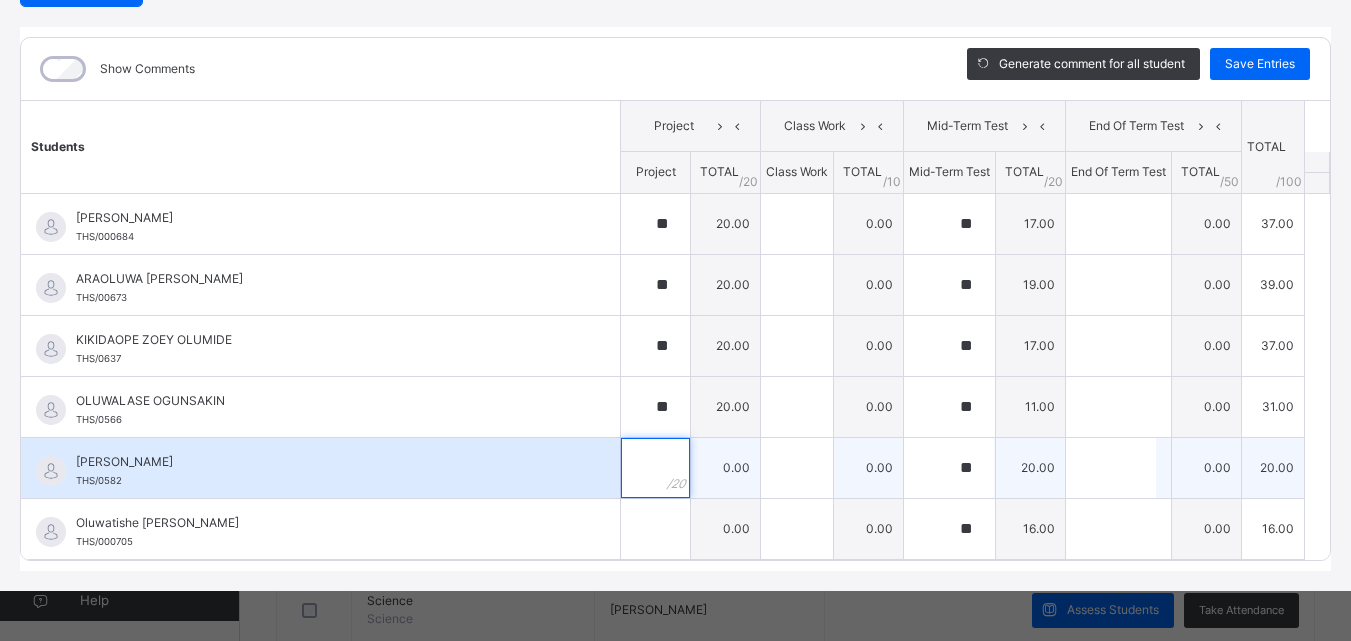 click at bounding box center [655, 468] 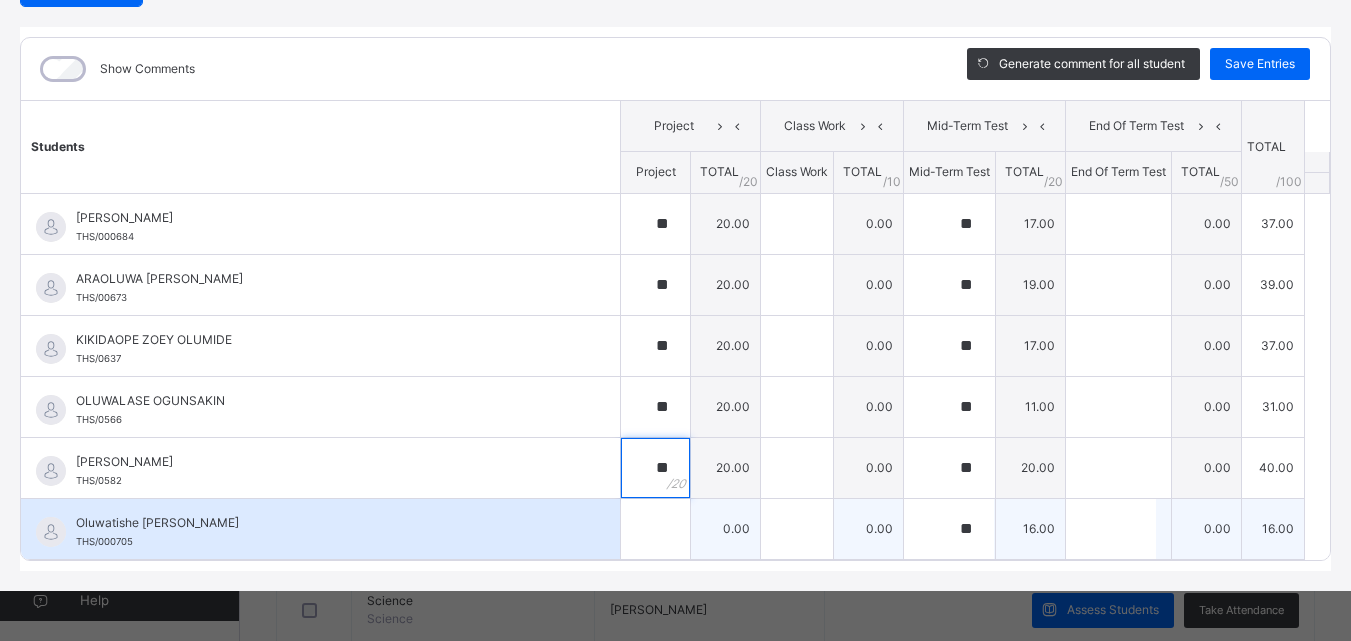 type on "**" 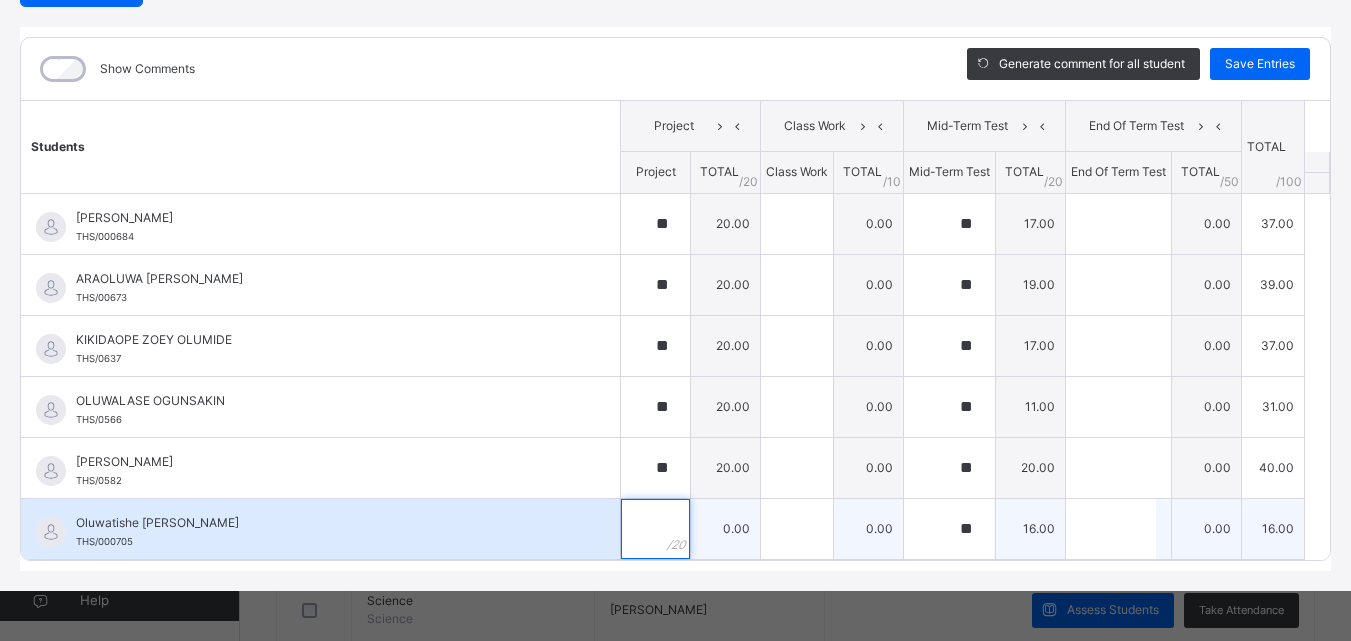 click at bounding box center (655, 529) 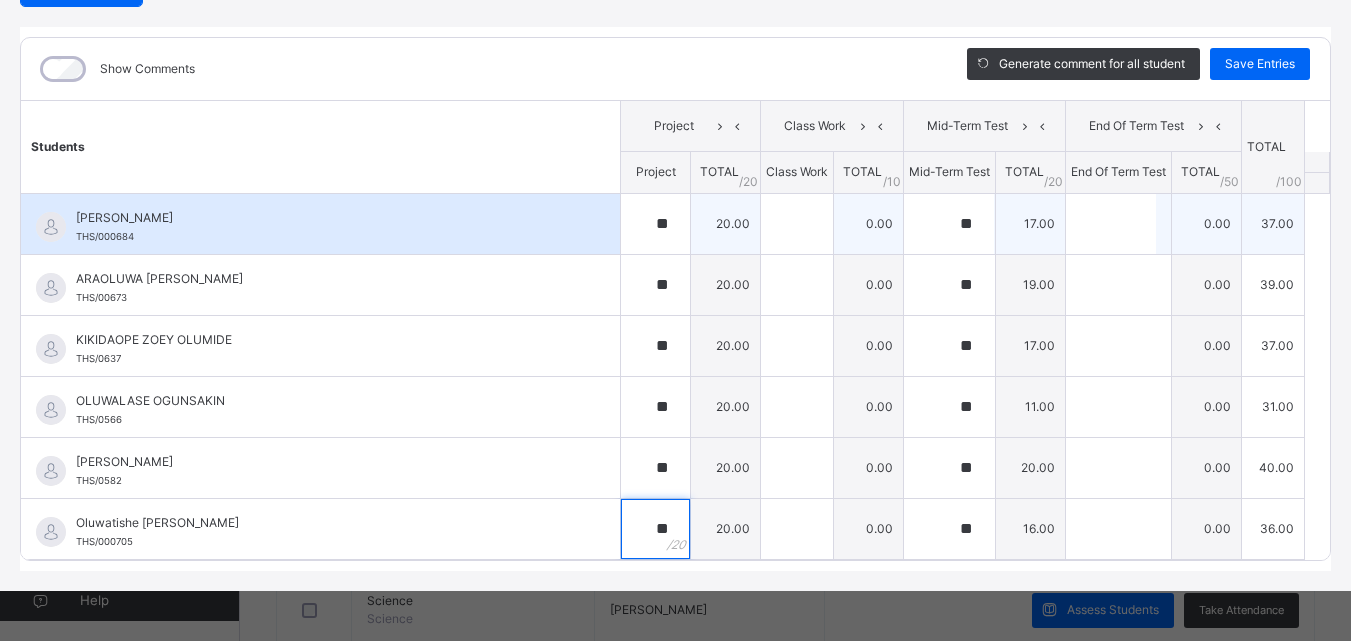 type on "**" 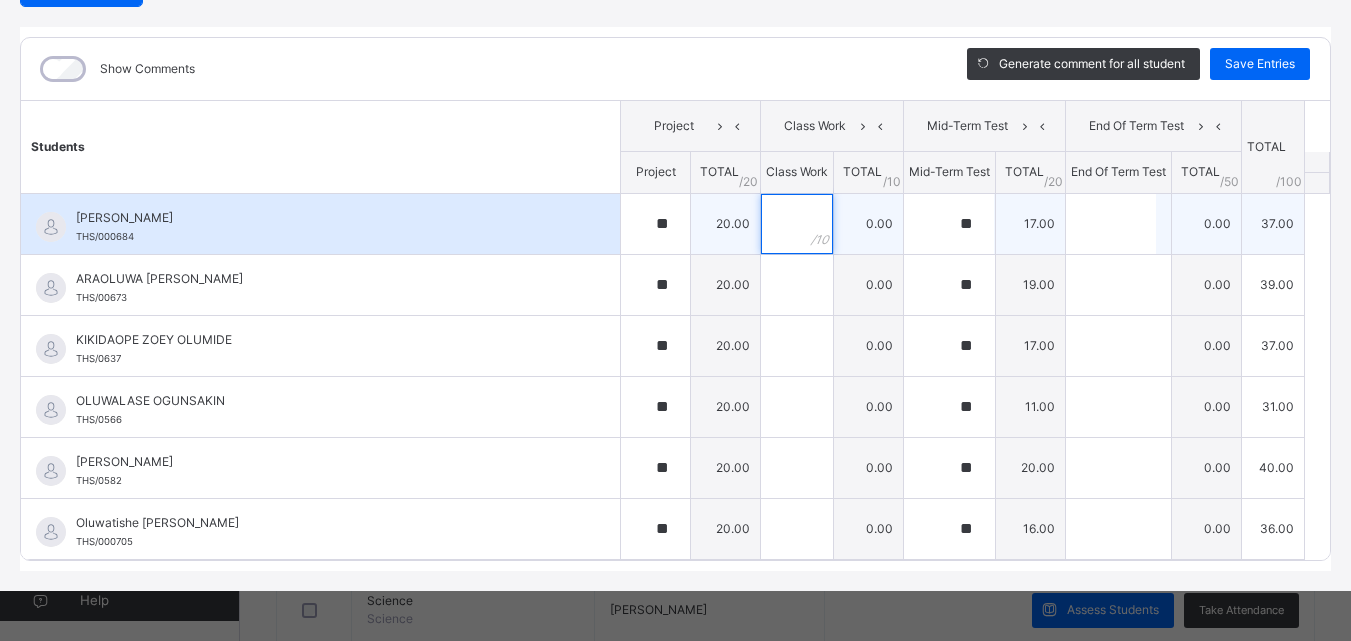 click at bounding box center [797, 224] 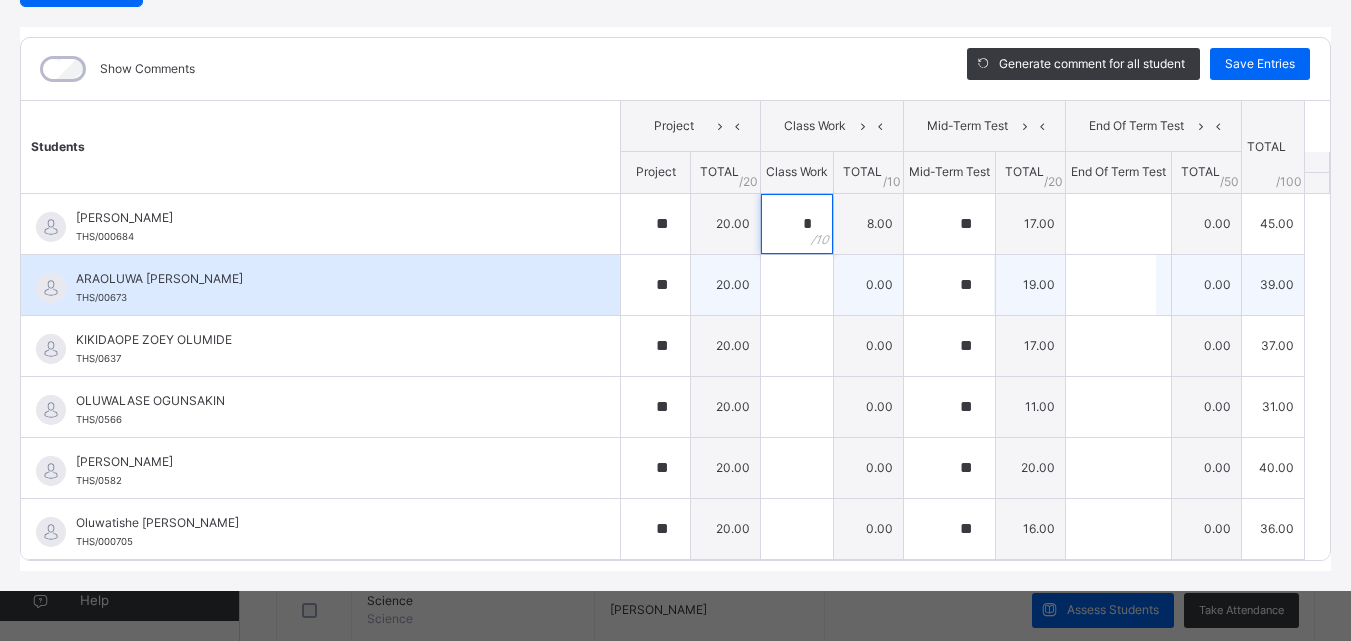 type on "*" 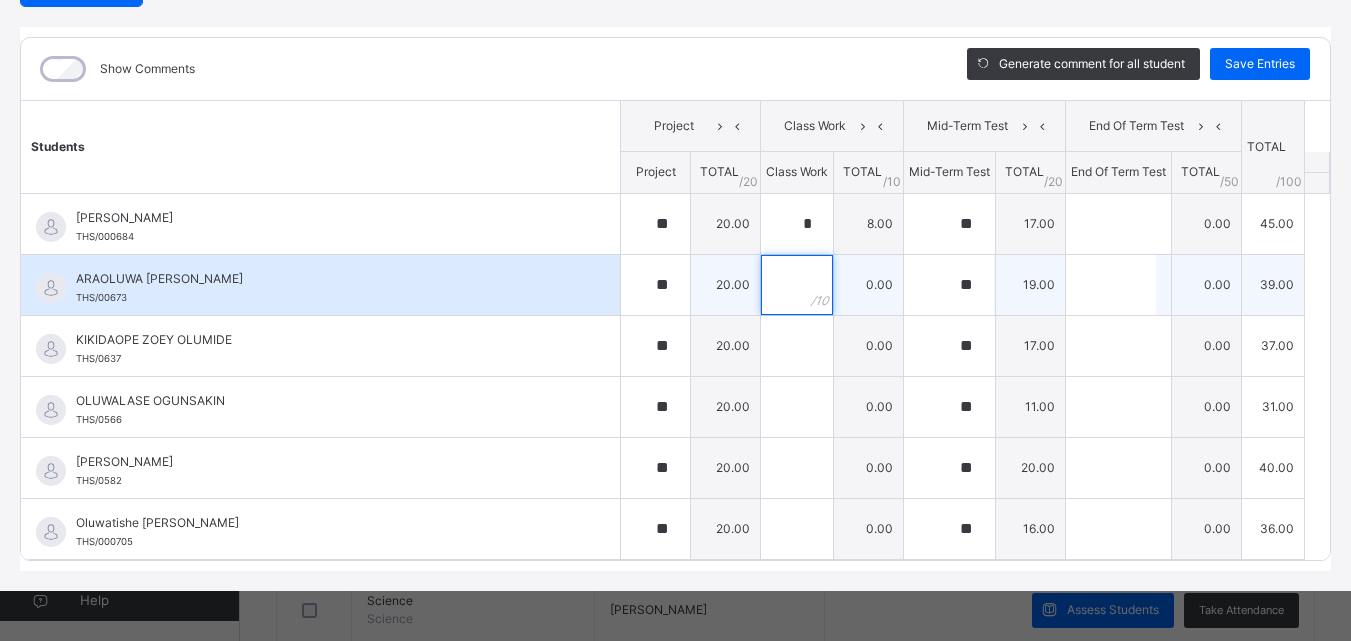 click at bounding box center [797, 285] 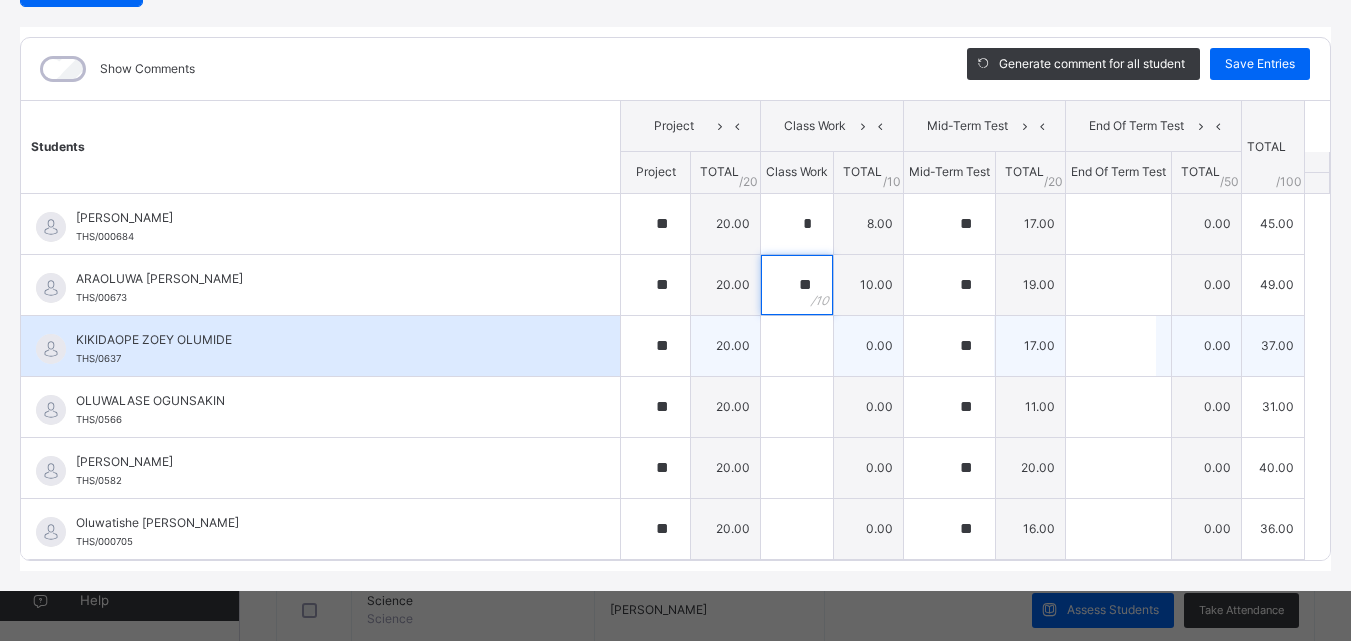 type on "**" 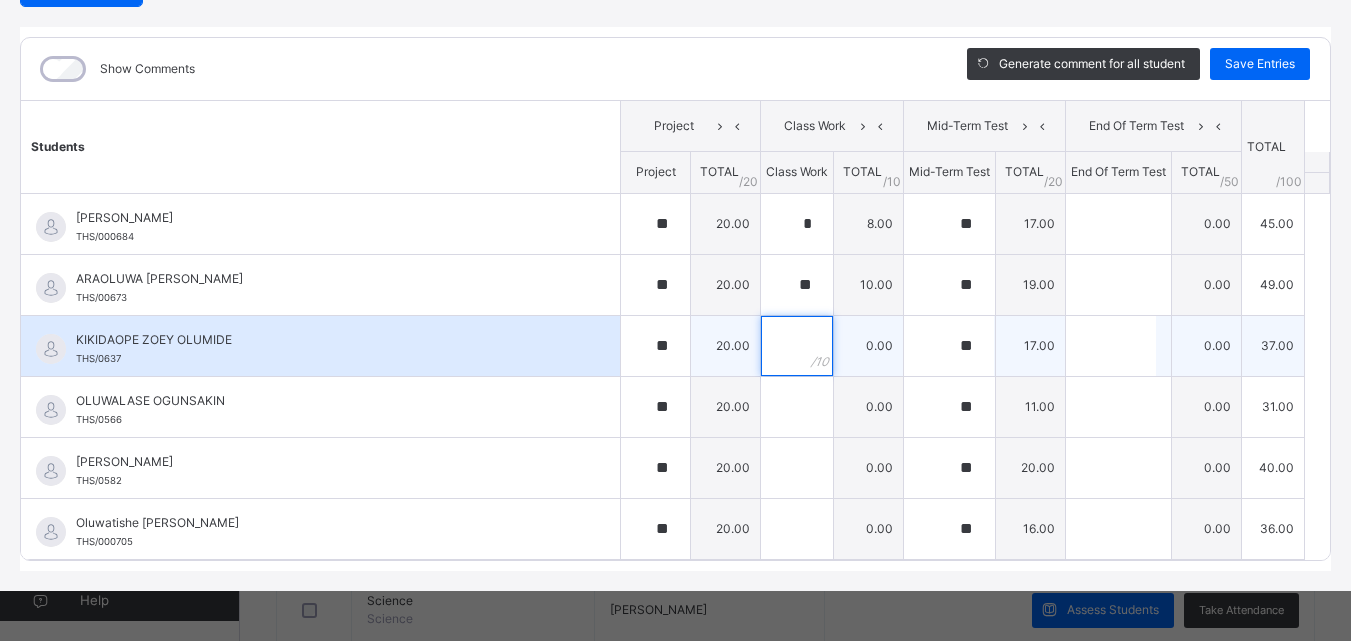 click at bounding box center [797, 346] 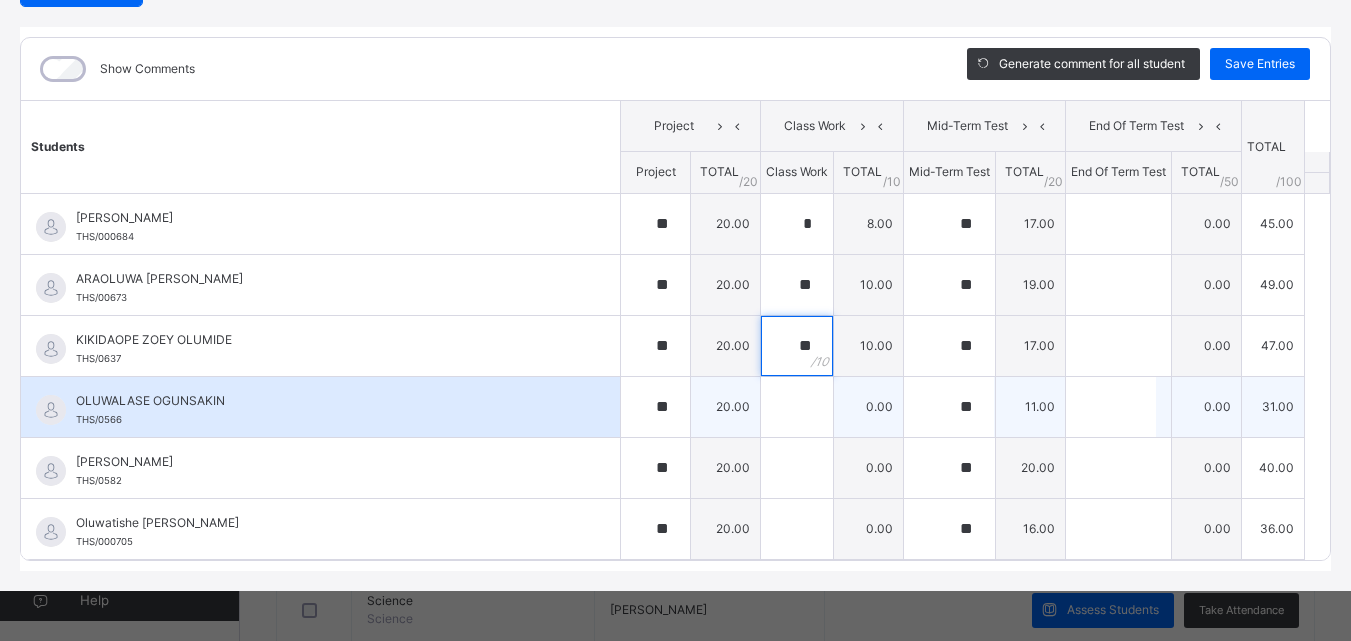 type on "**" 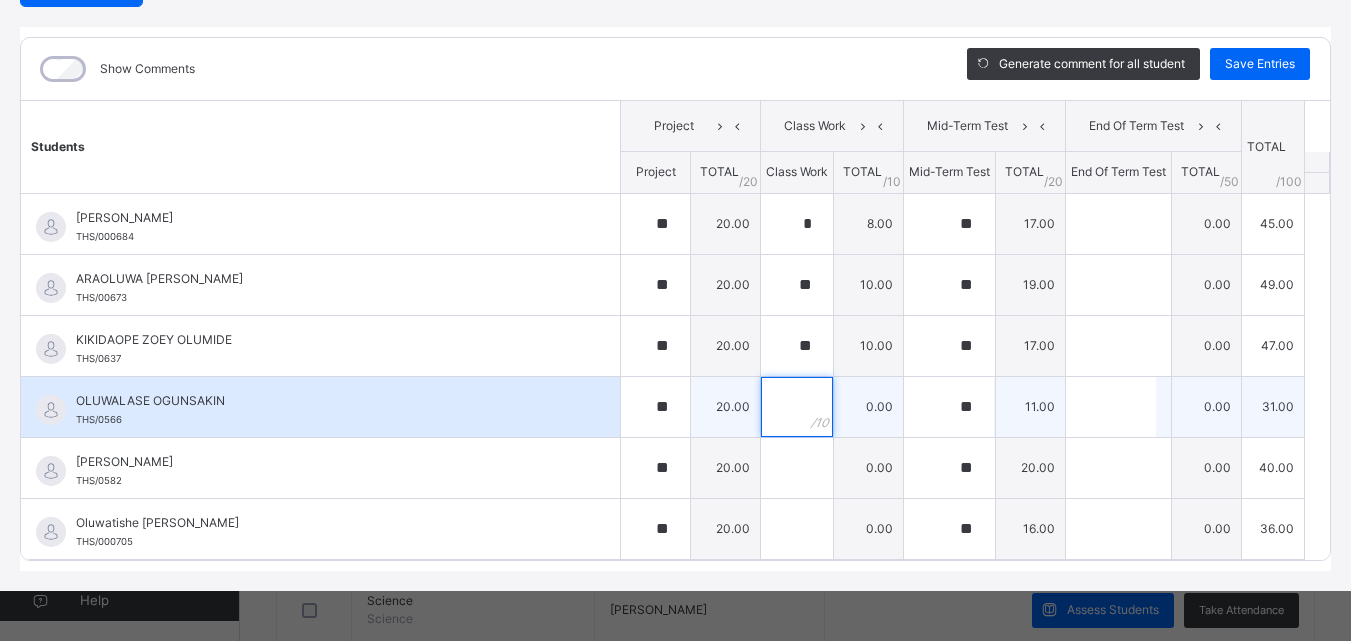 click at bounding box center [797, 407] 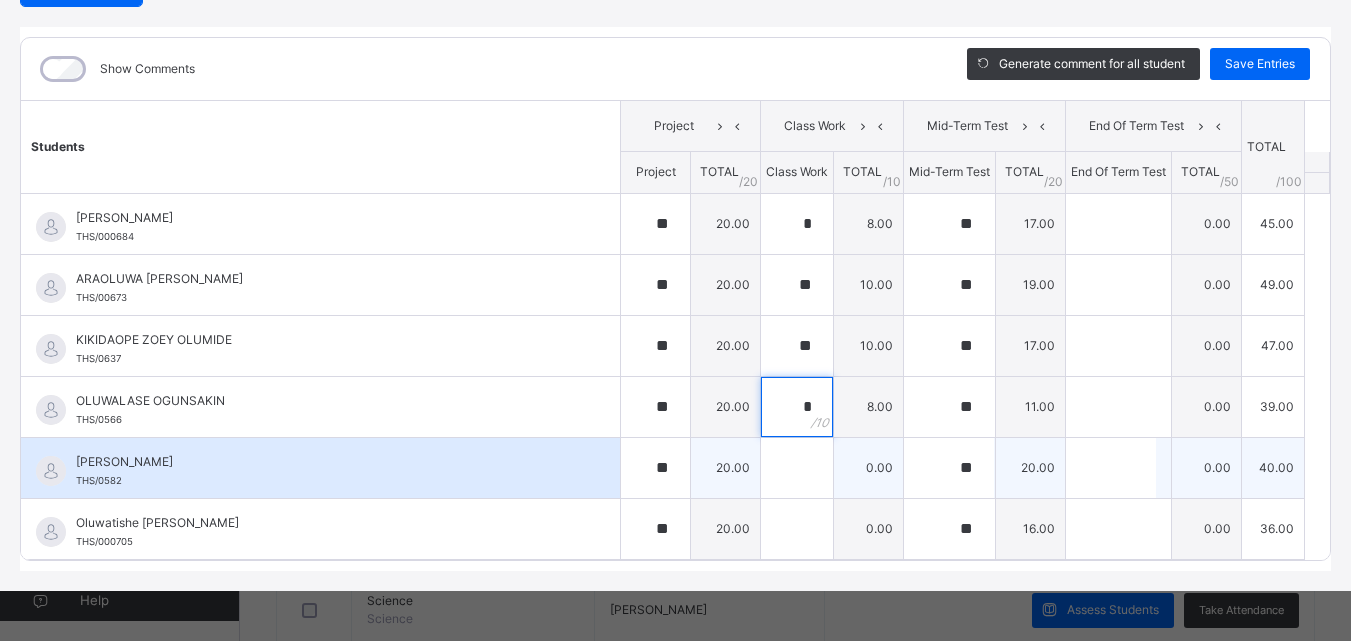 type on "*" 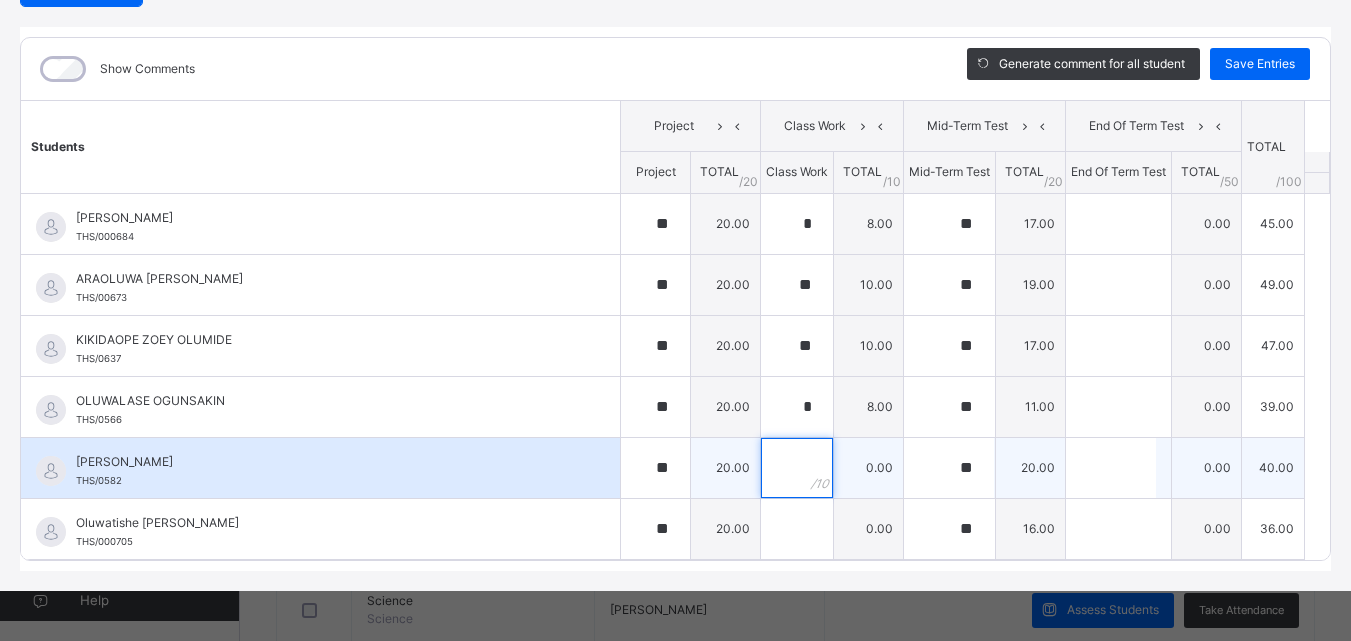 click at bounding box center (797, 468) 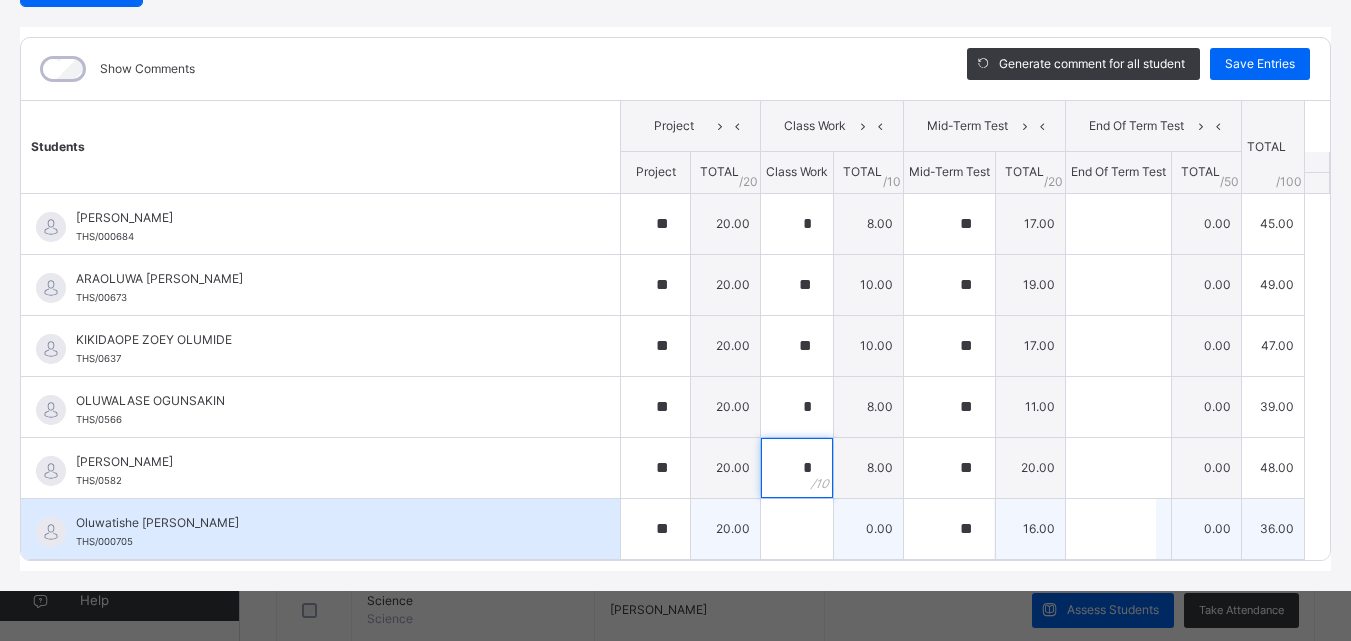 type on "*" 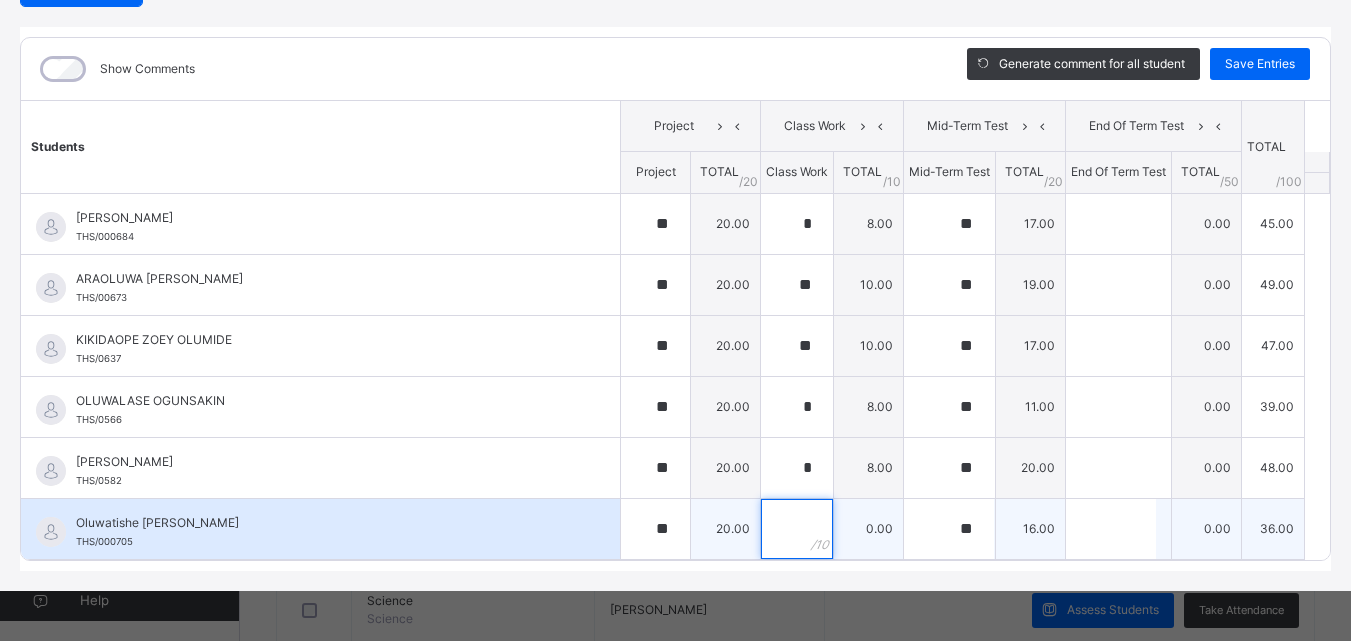 click at bounding box center [797, 529] 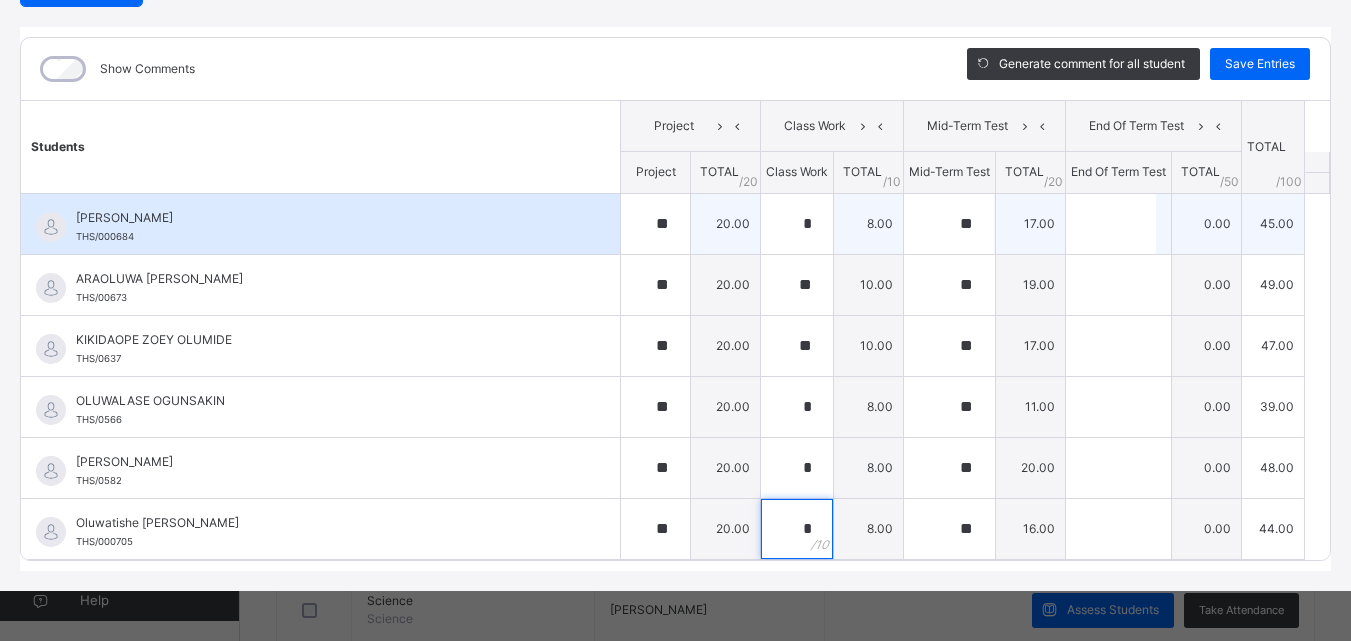 type on "*" 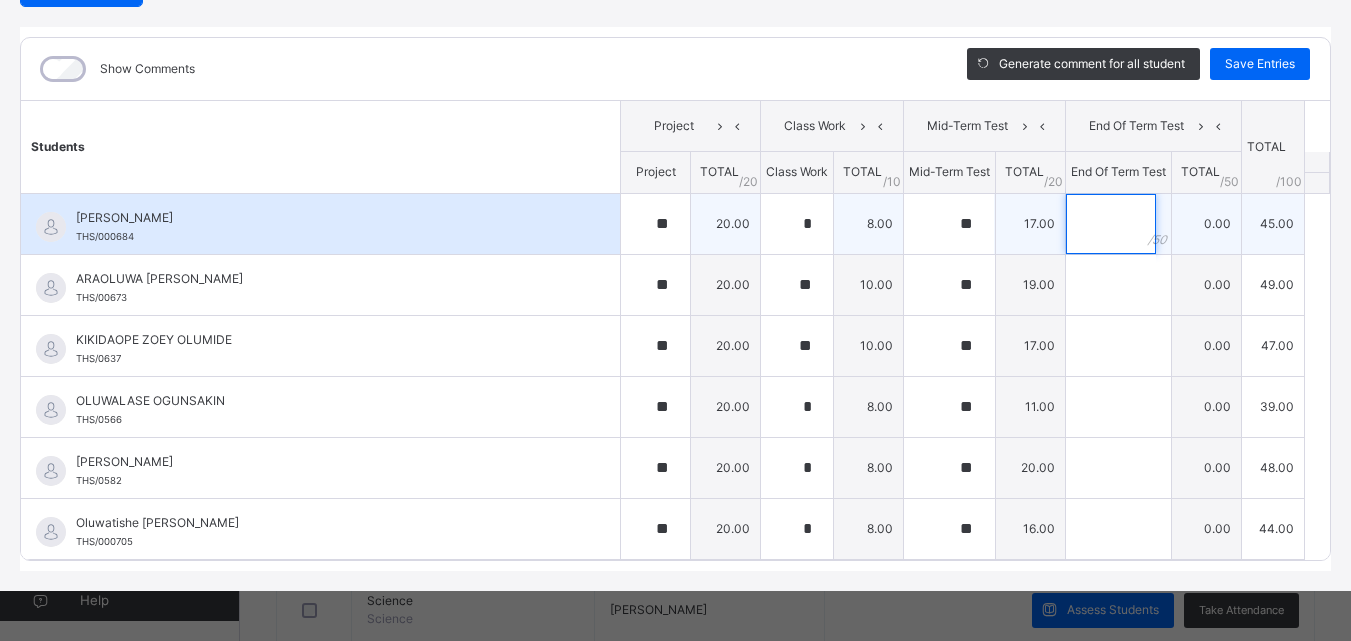 click at bounding box center (1111, 224) 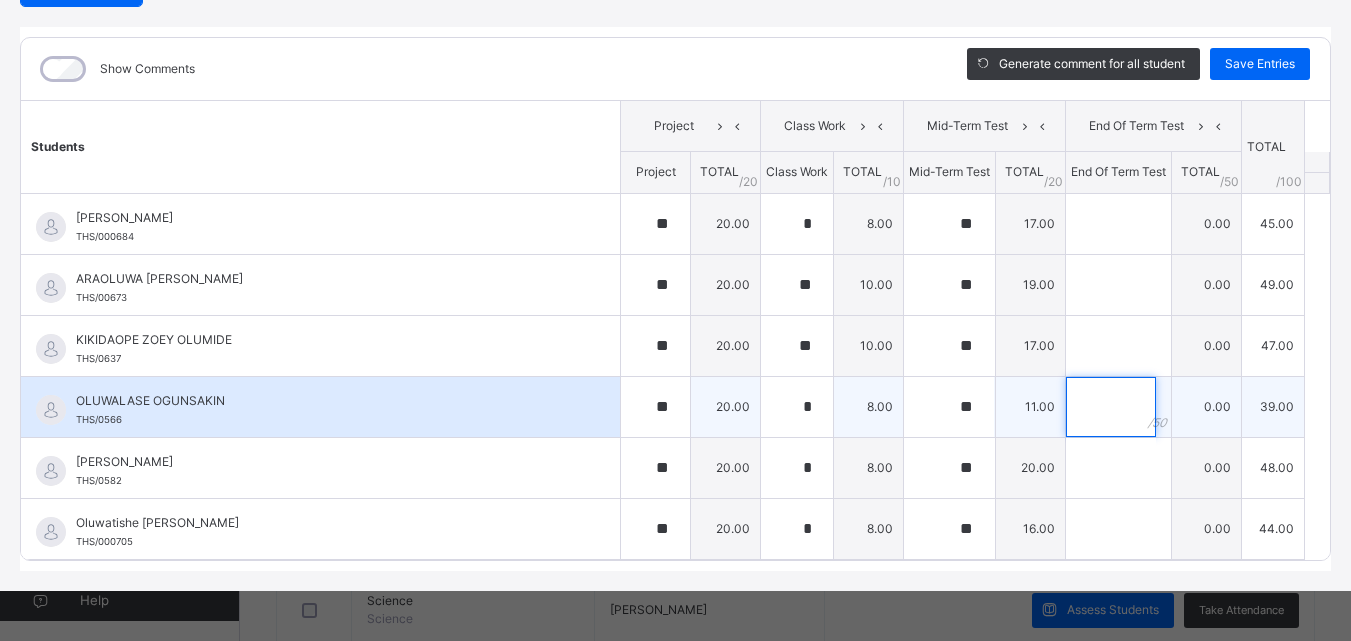 click at bounding box center [1111, 407] 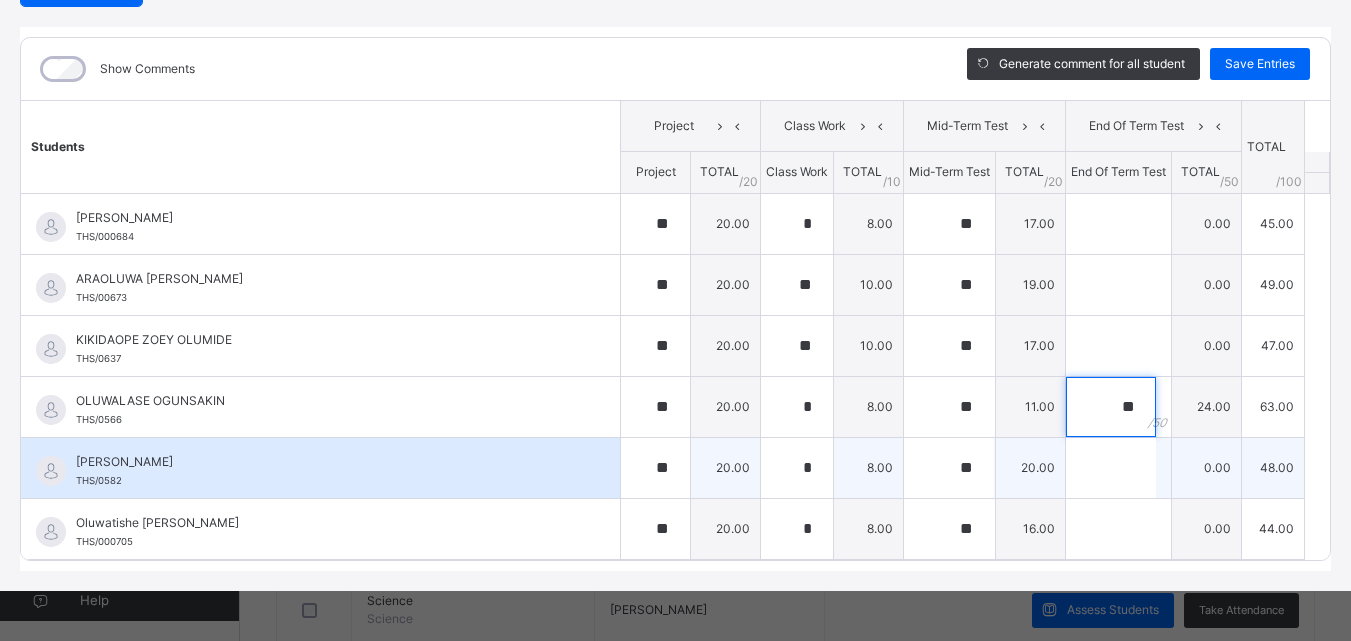 type on "**" 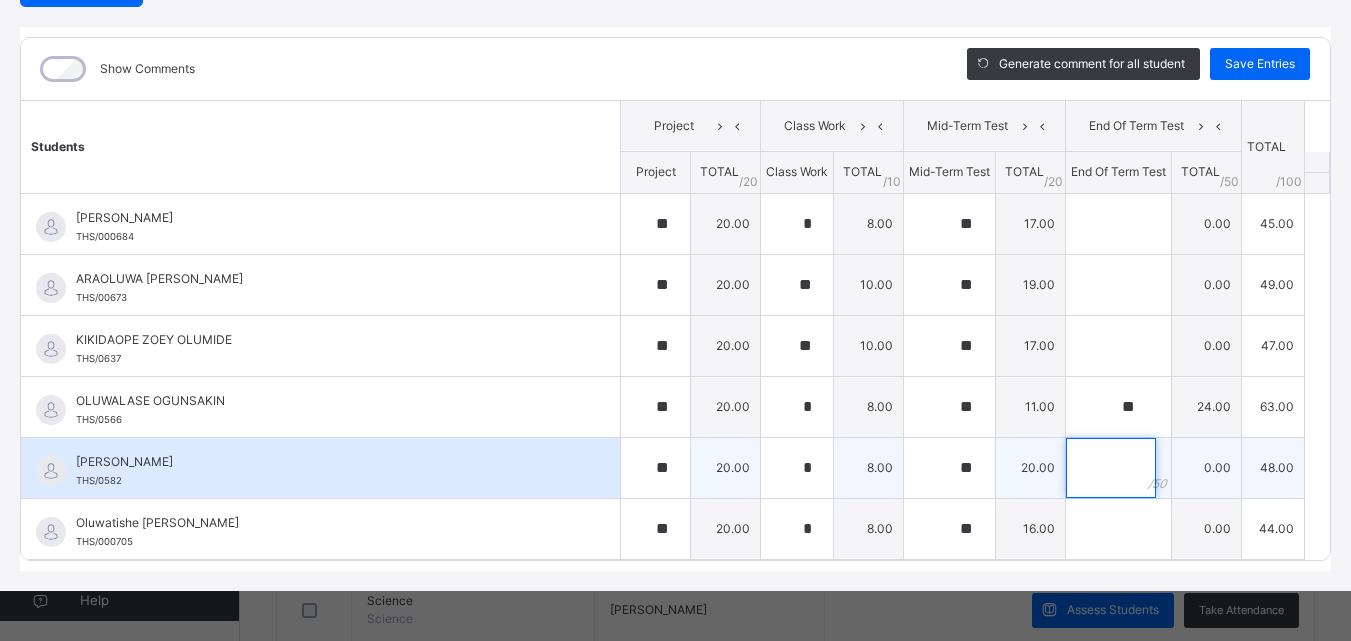 click at bounding box center [1111, 468] 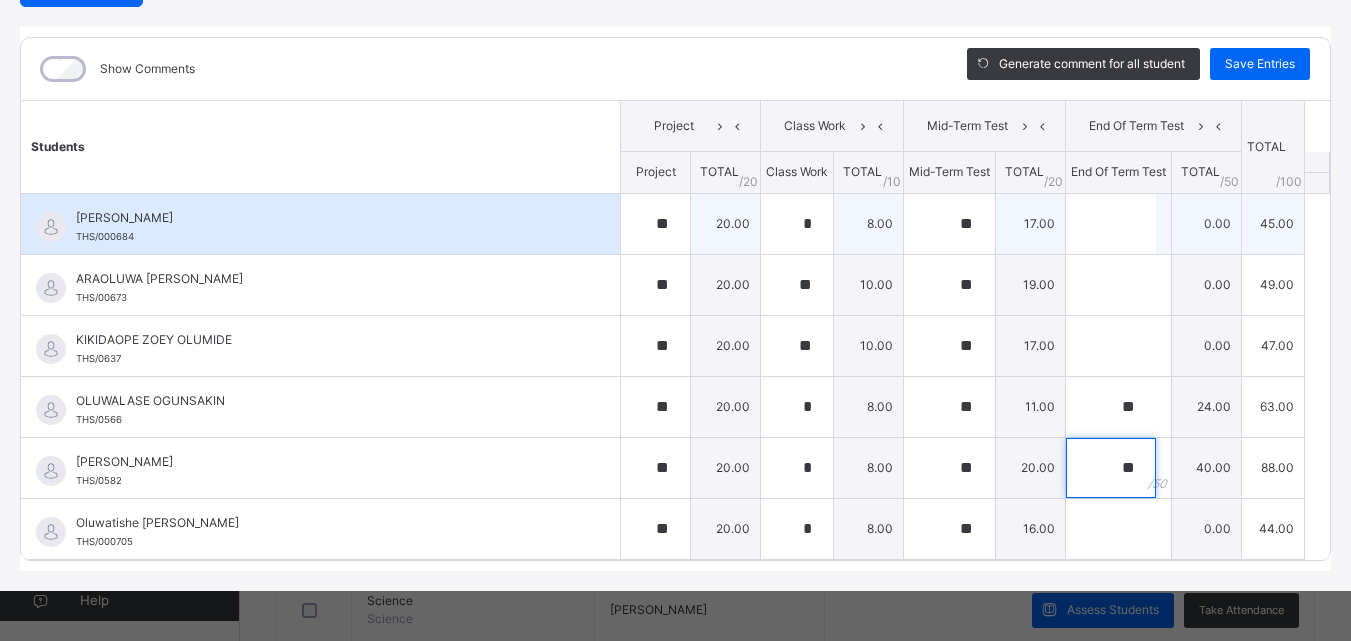 type on "**" 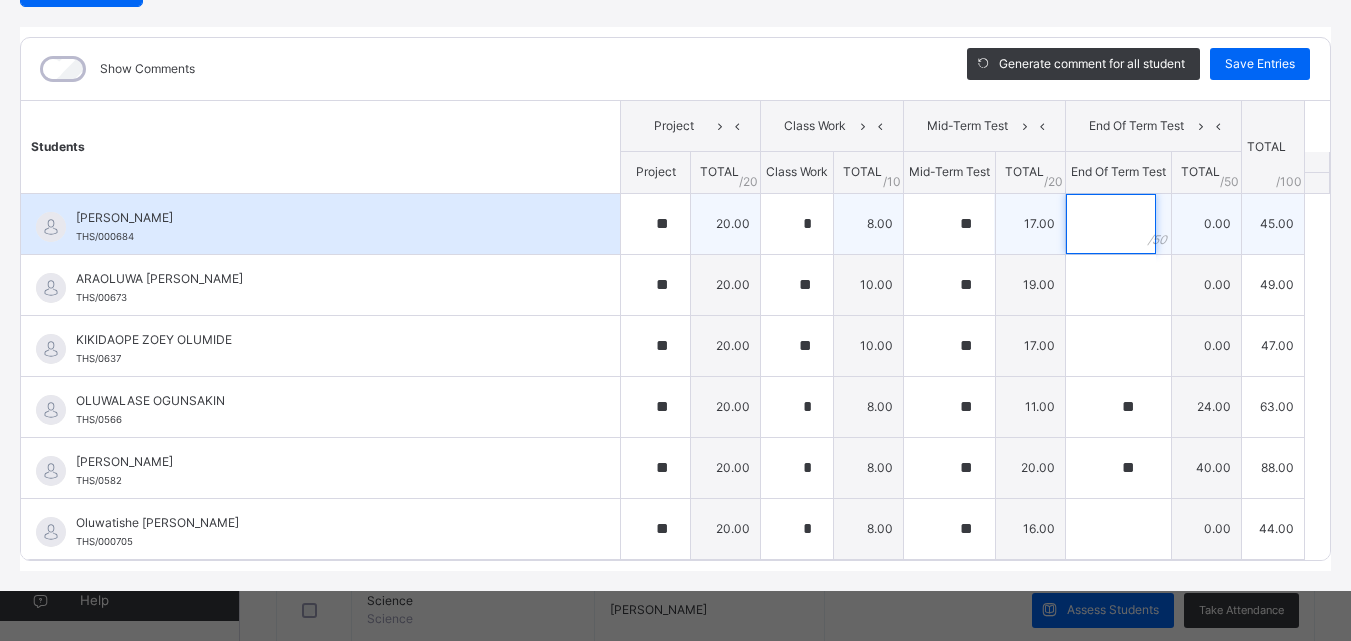 click at bounding box center (1111, 224) 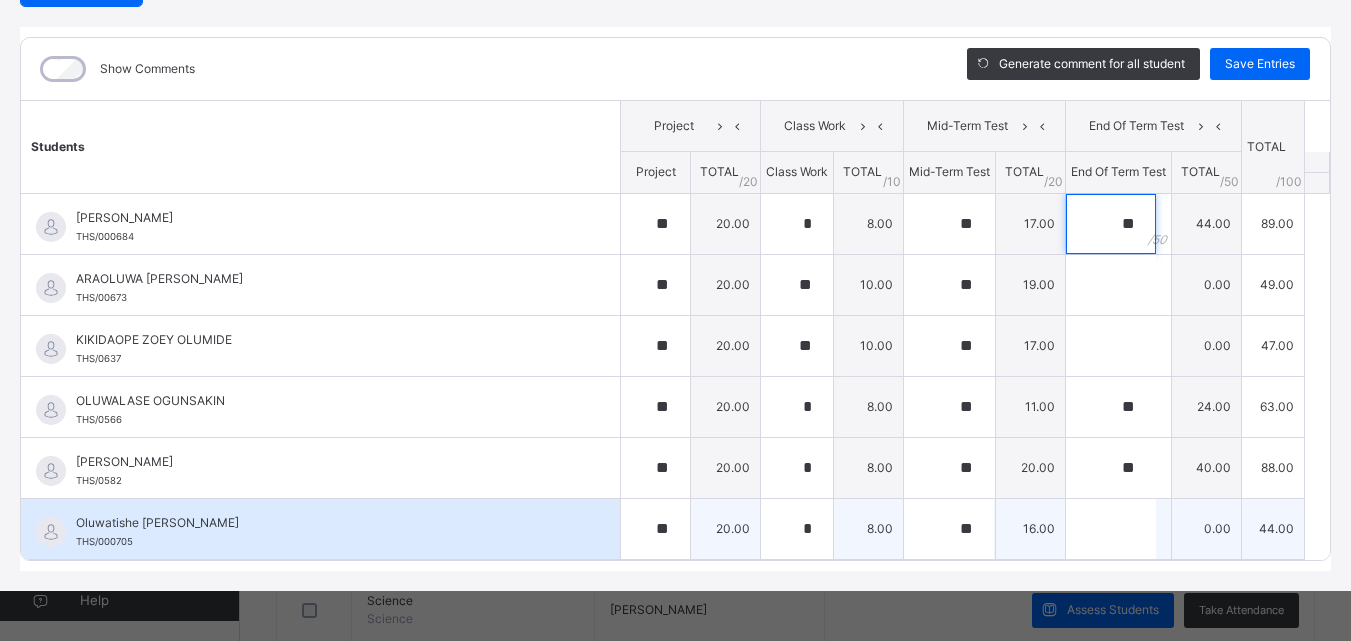 type on "**" 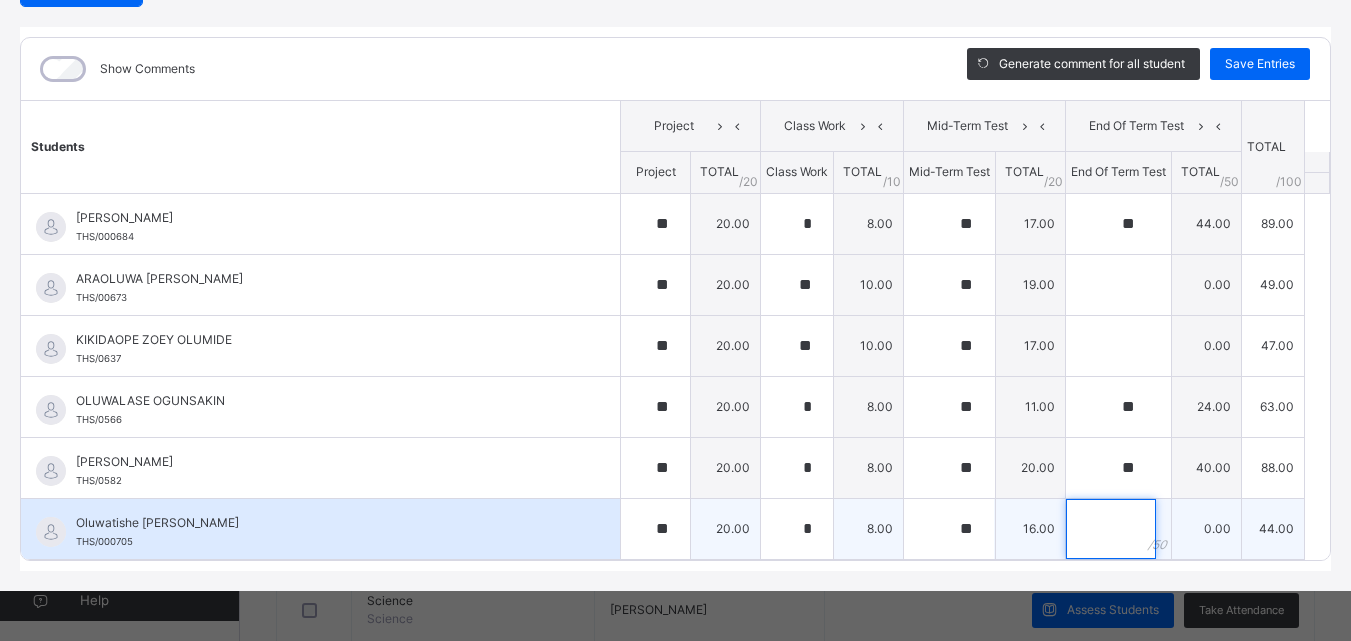 click at bounding box center (1111, 529) 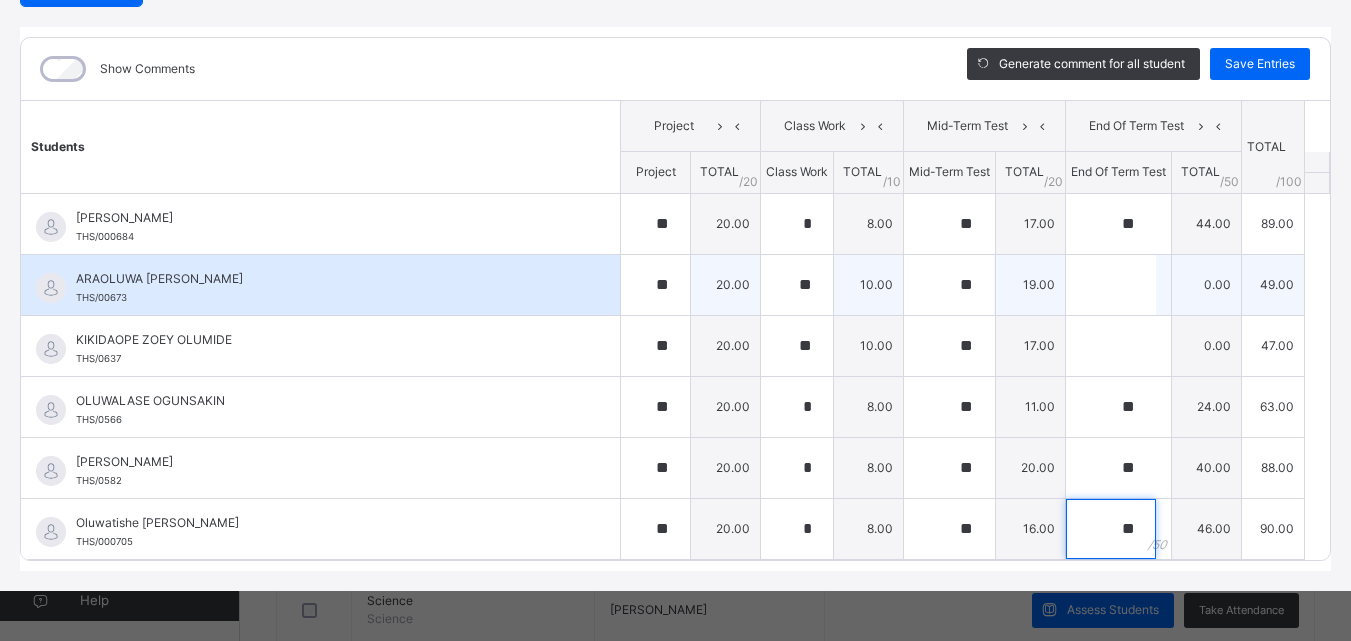 type on "**" 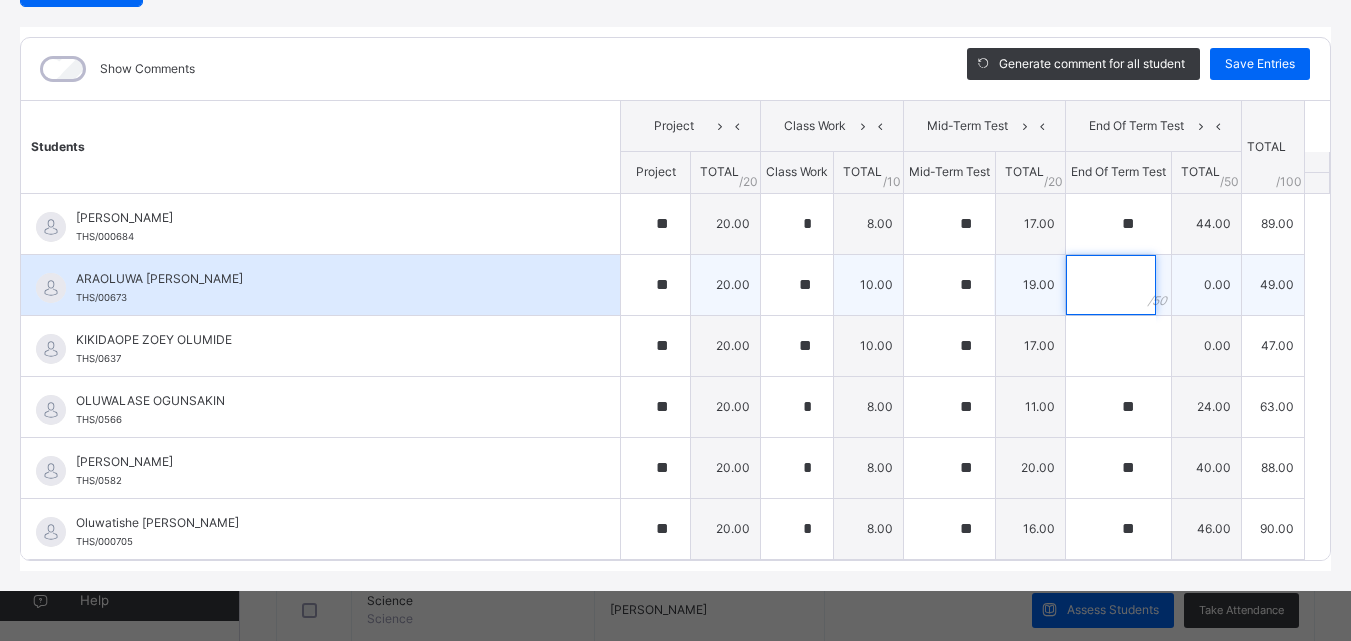 click at bounding box center (1111, 285) 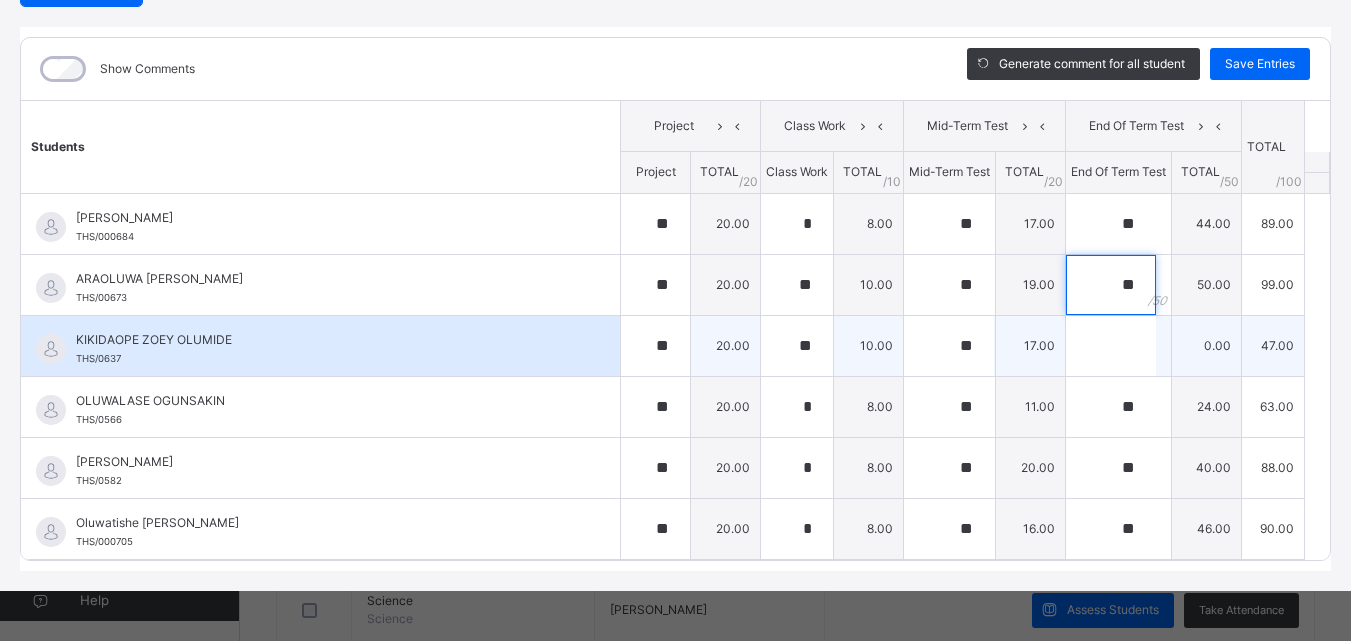 type on "**" 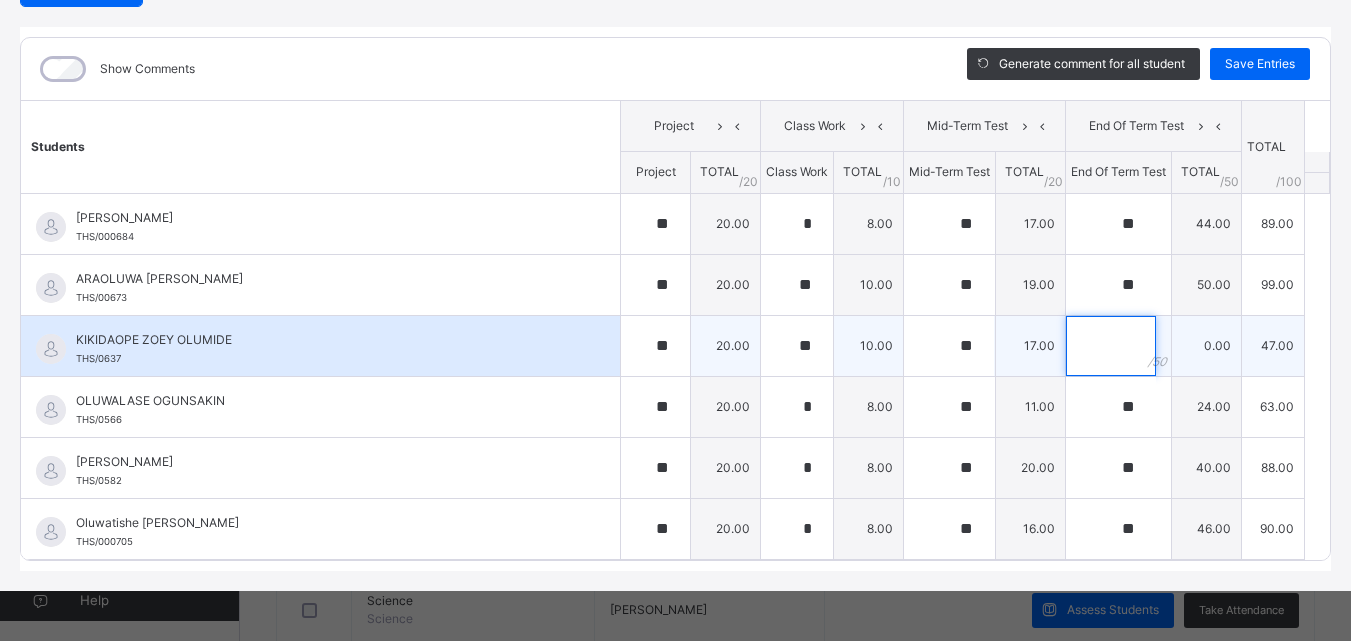 click at bounding box center [1111, 346] 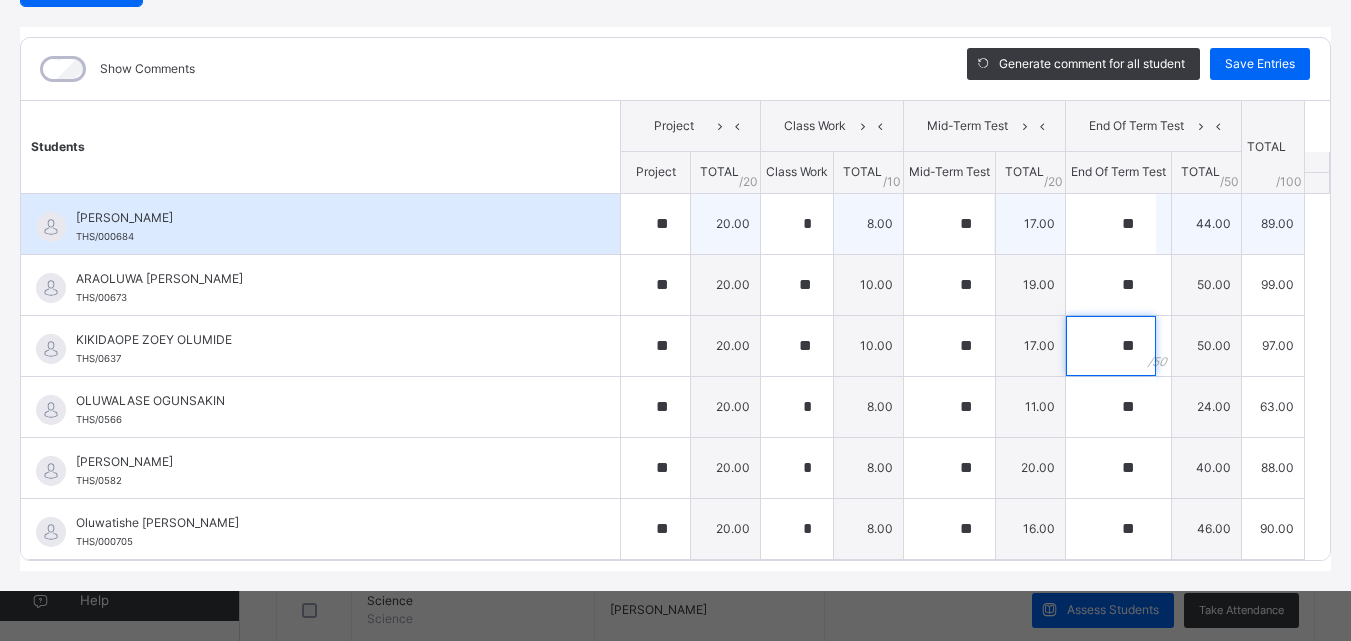 scroll, scrollTop: 1000, scrollLeft: 0, axis: vertical 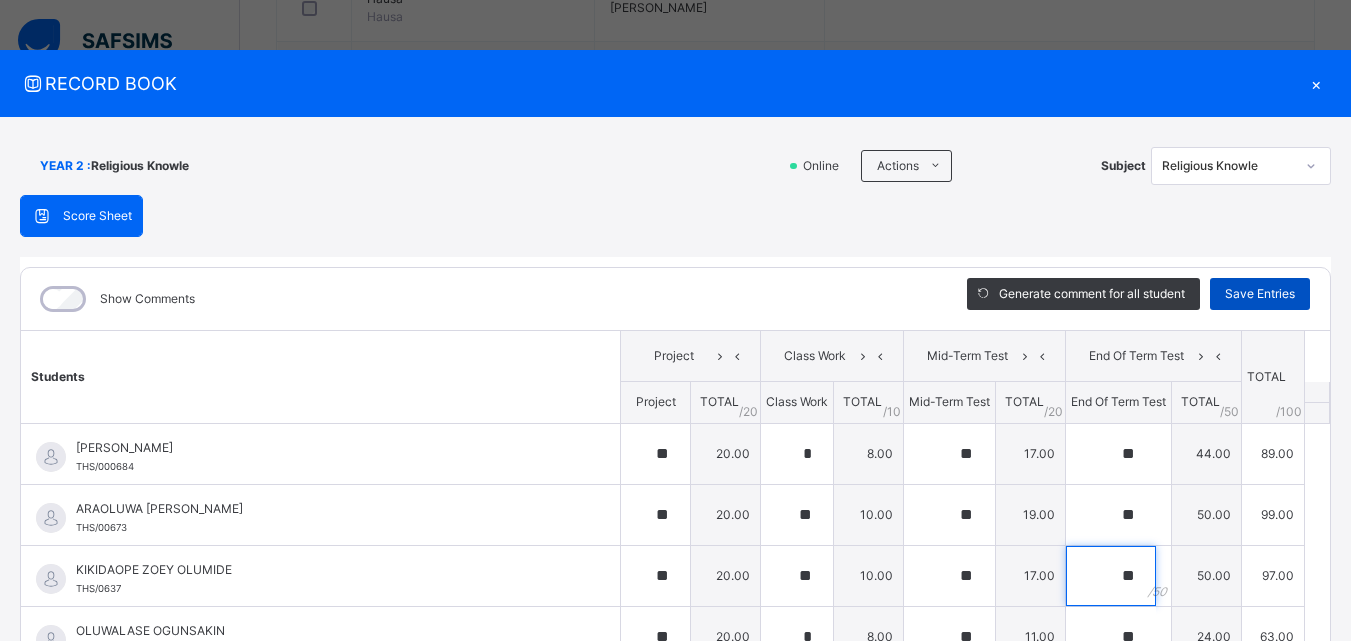 type on "**" 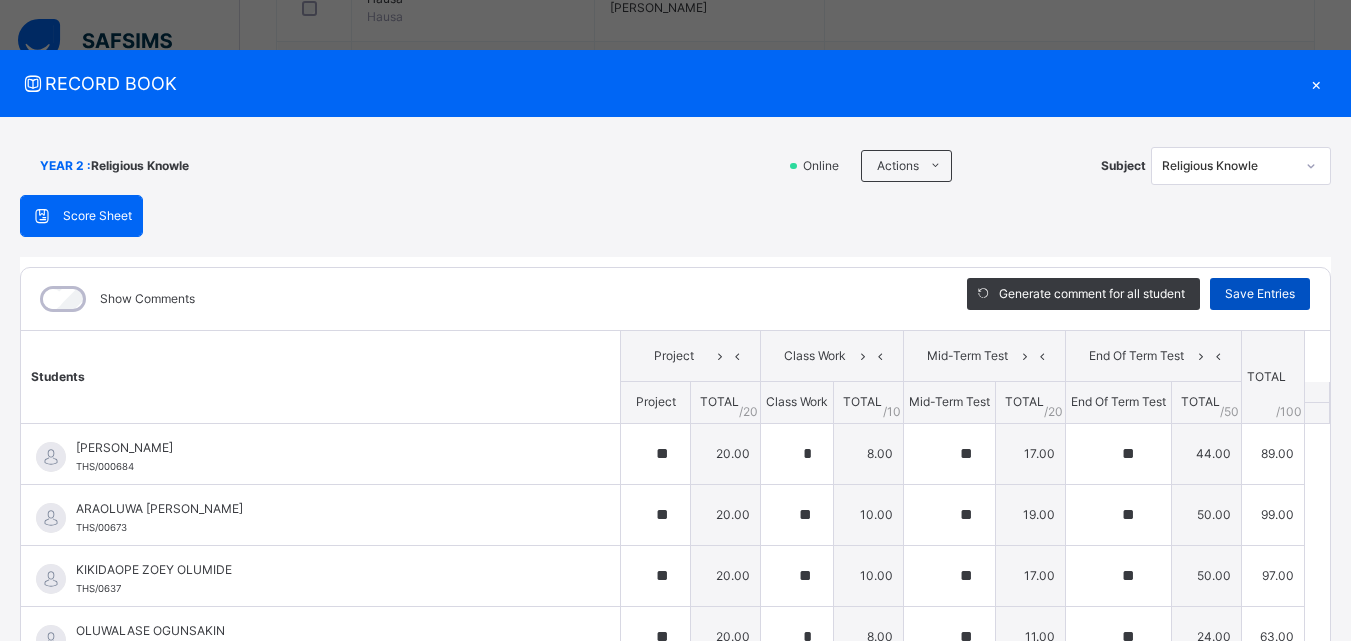 click on "Save Entries" at bounding box center [1260, 294] 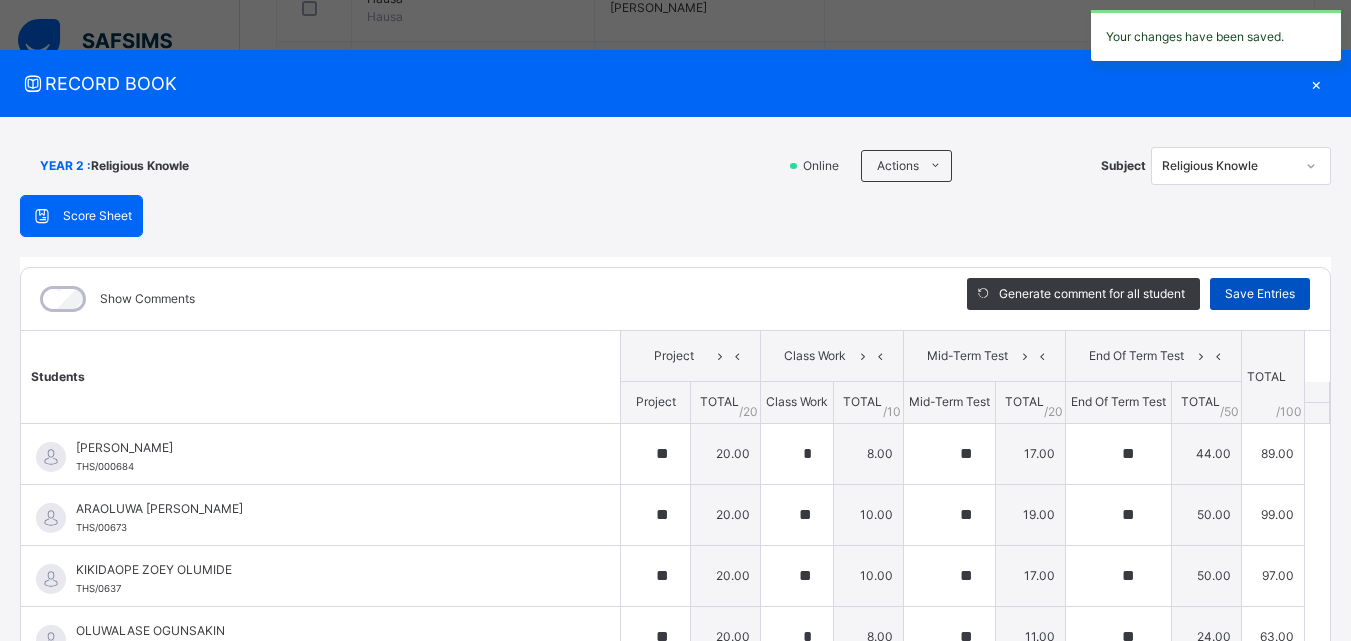 type on "**" 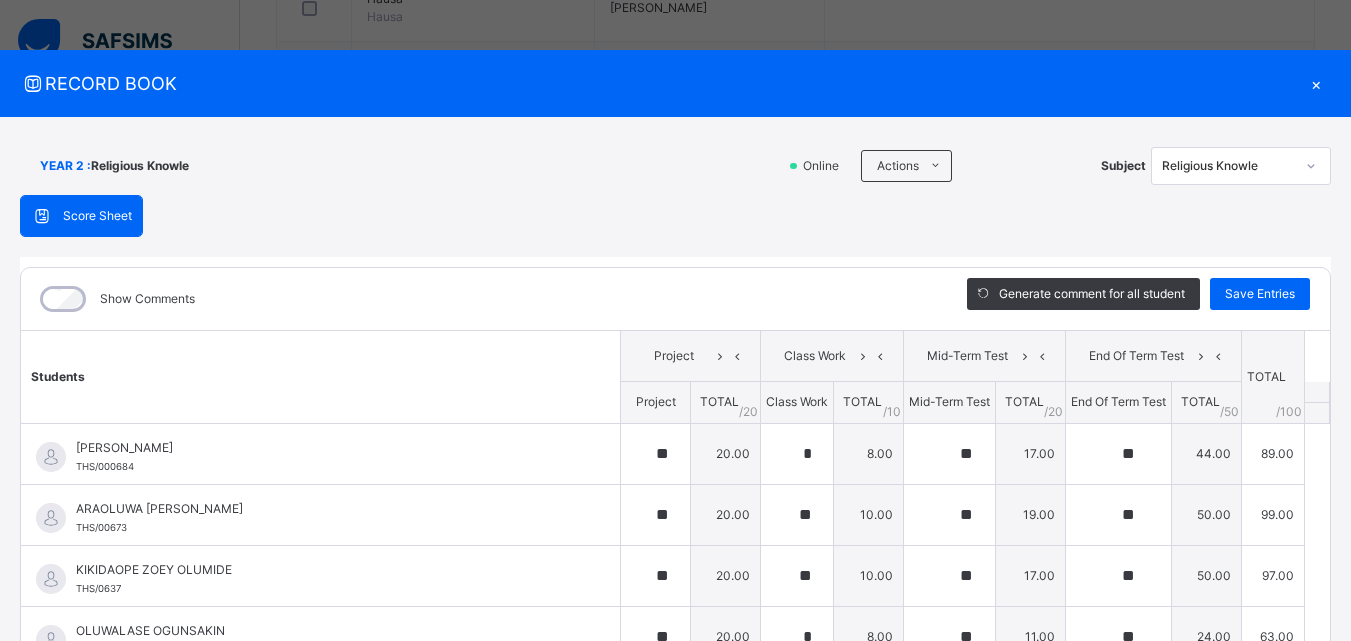 click 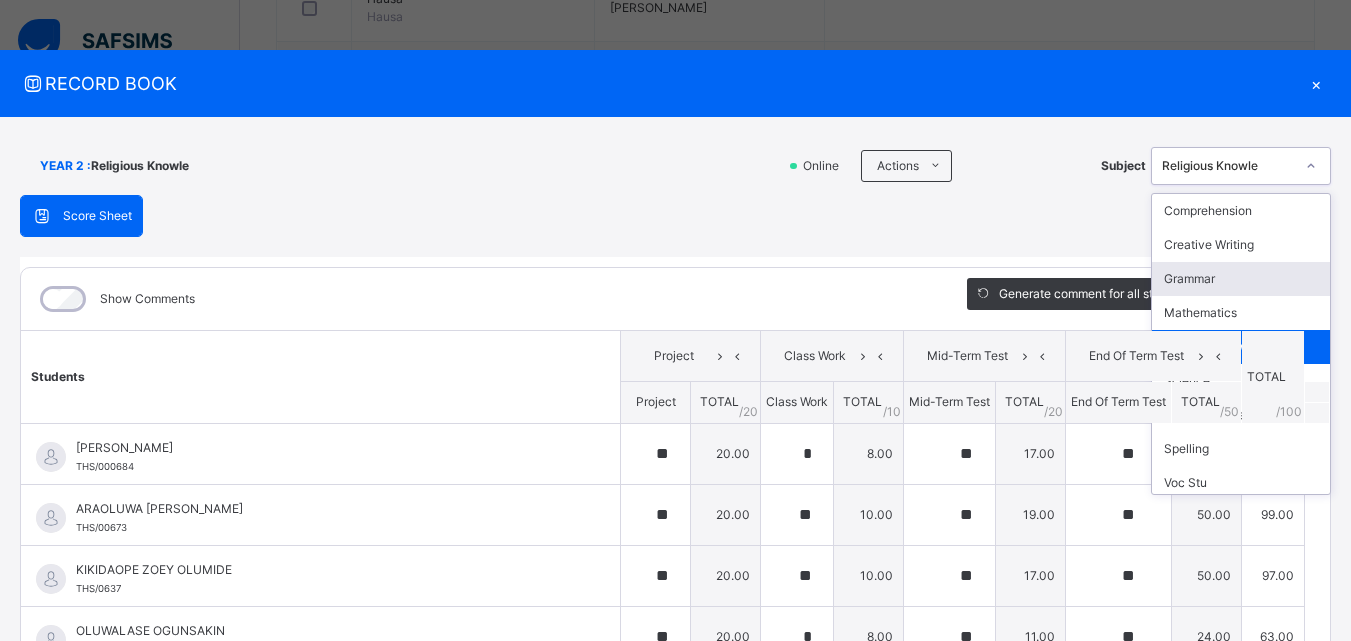 scroll, scrollTop: 6, scrollLeft: 0, axis: vertical 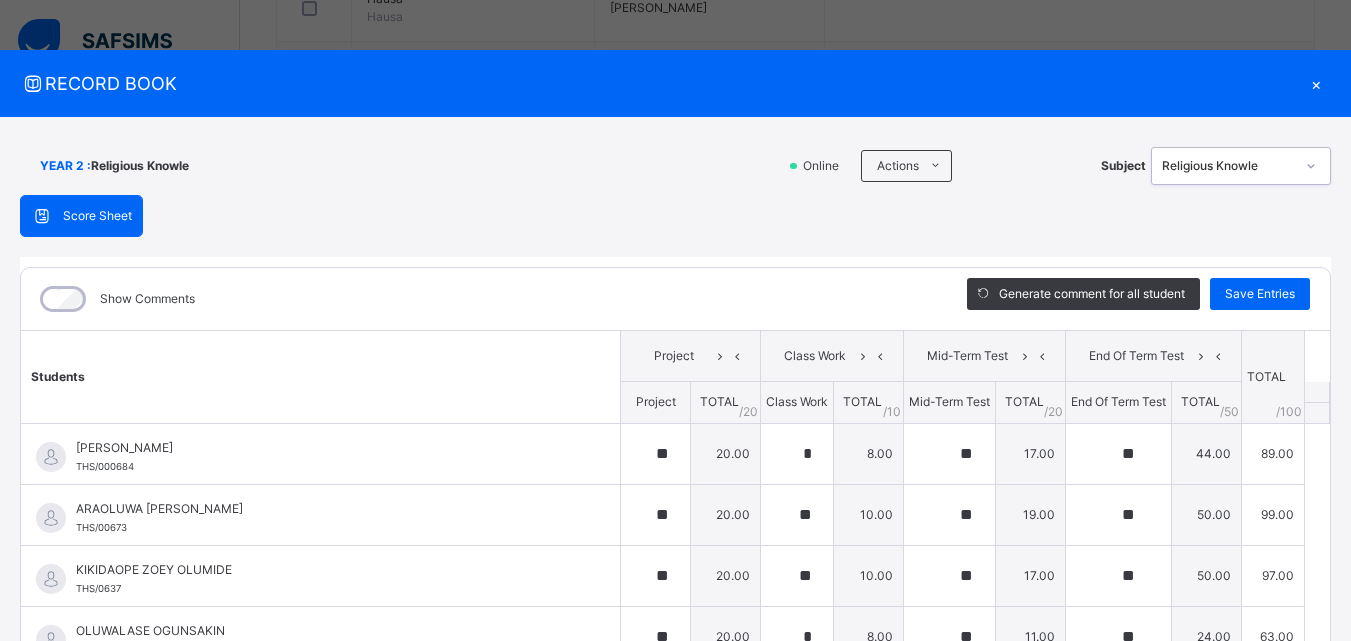 click at bounding box center [1311, 166] 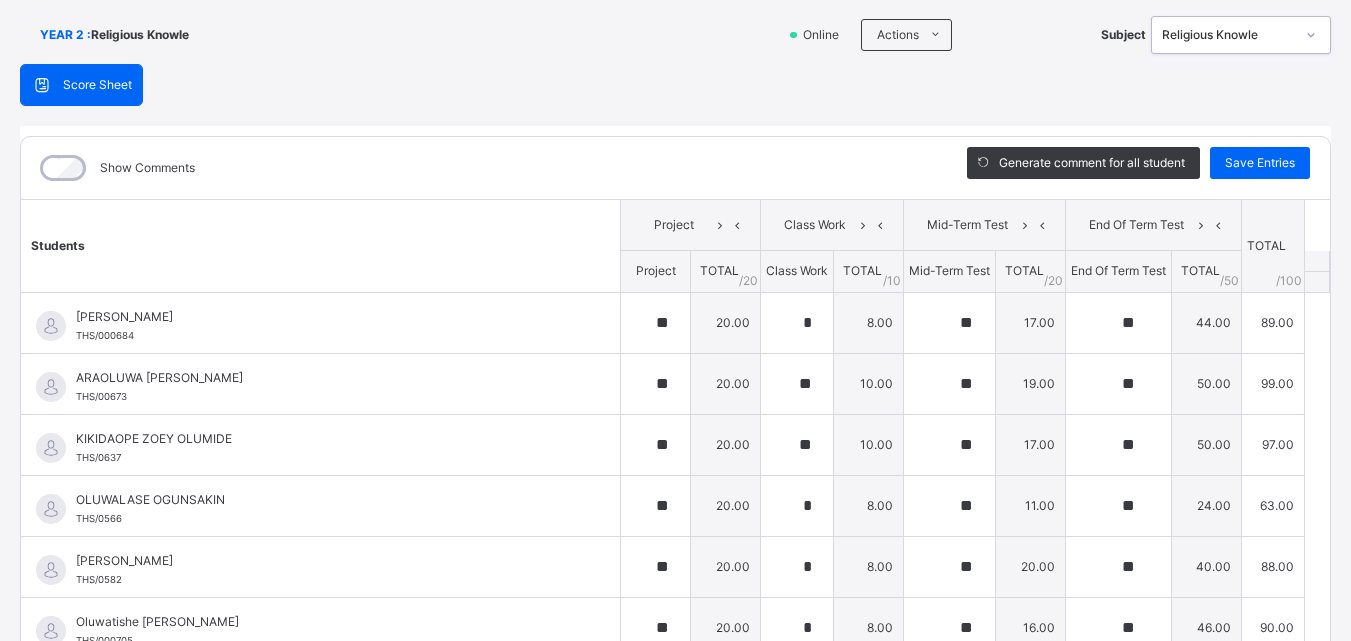 scroll, scrollTop: 100, scrollLeft: 0, axis: vertical 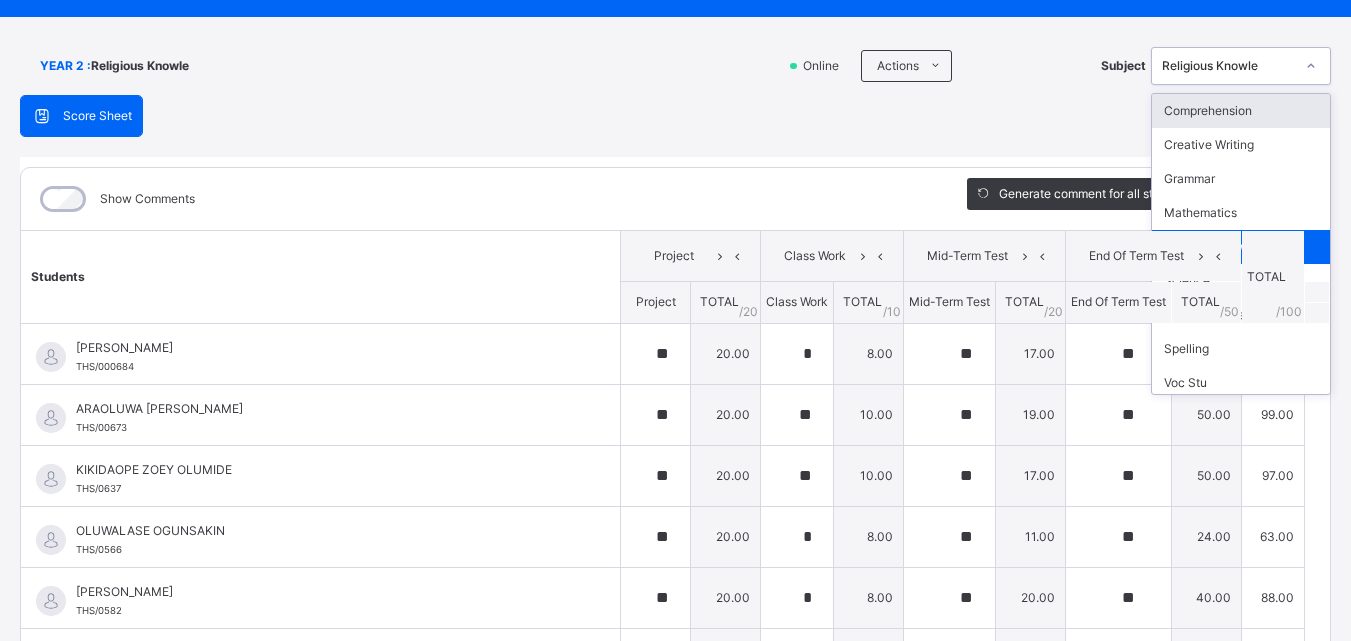 click 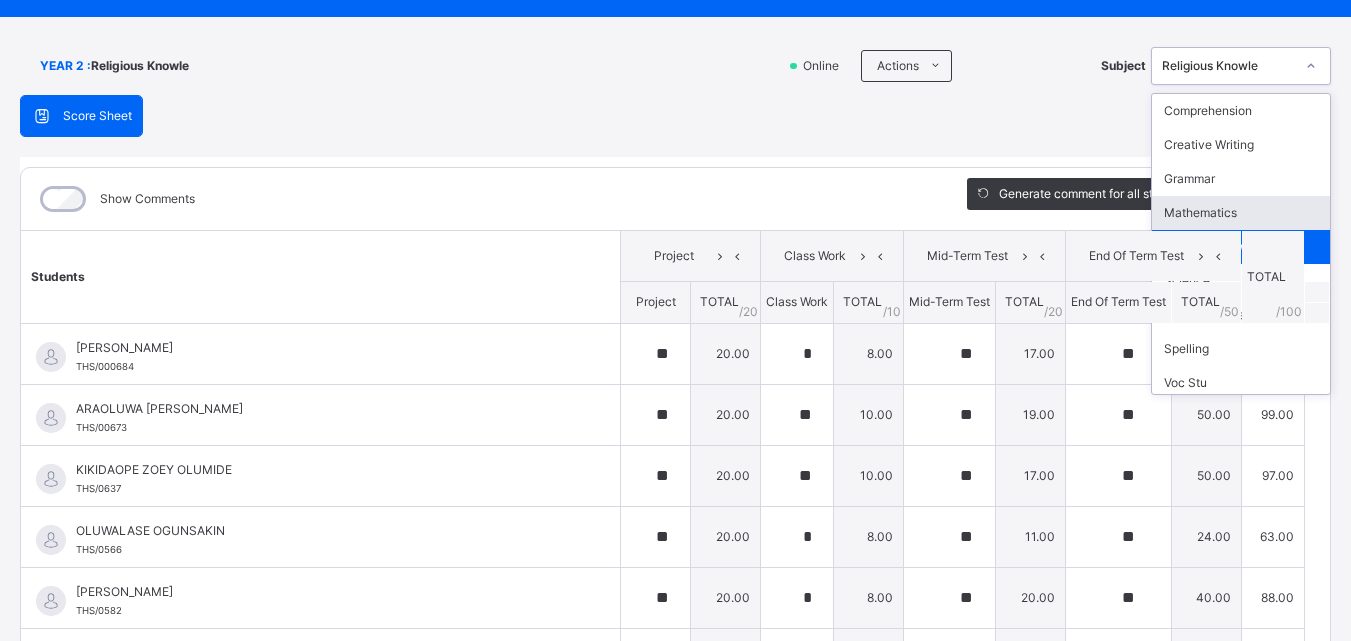 scroll, scrollTop: 6, scrollLeft: 0, axis: vertical 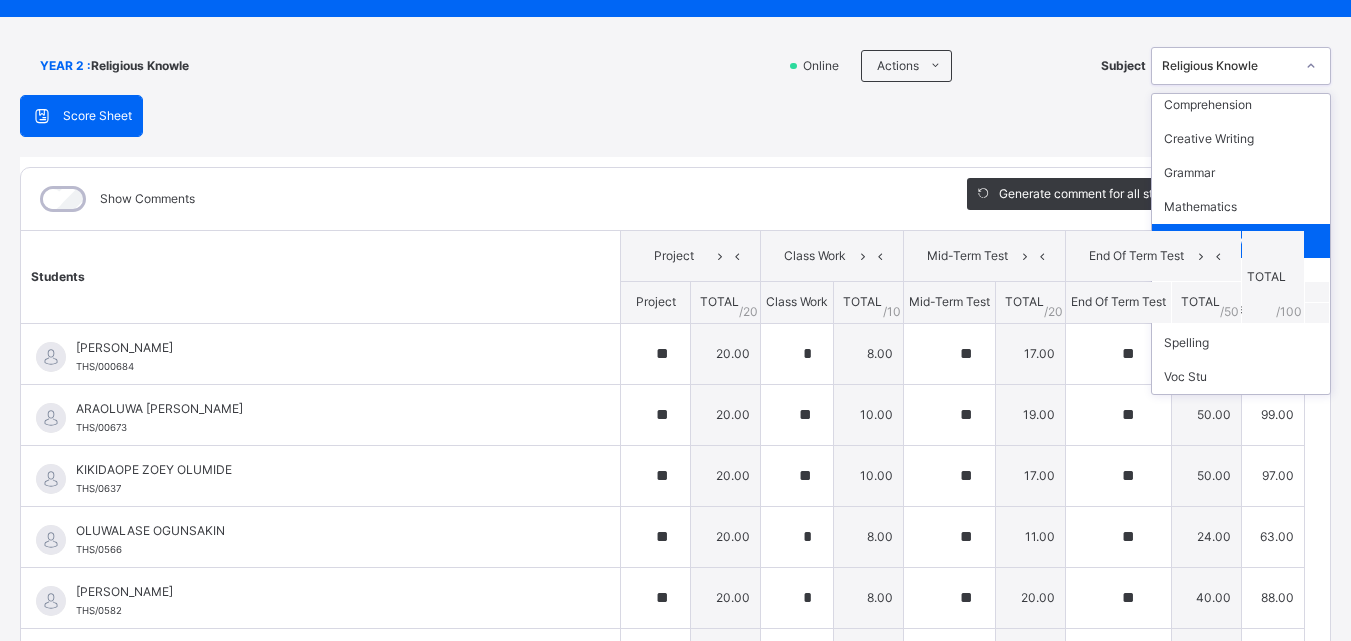 click on "Religious Knowle" at bounding box center [1241, 241] 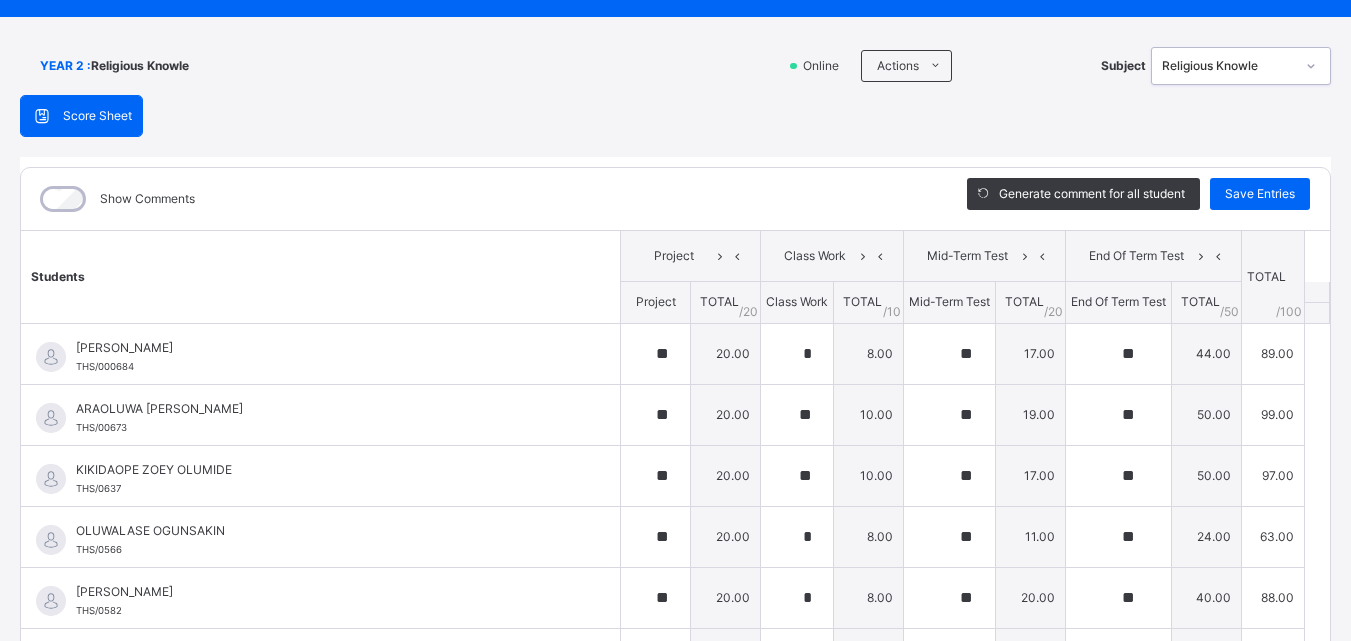 click 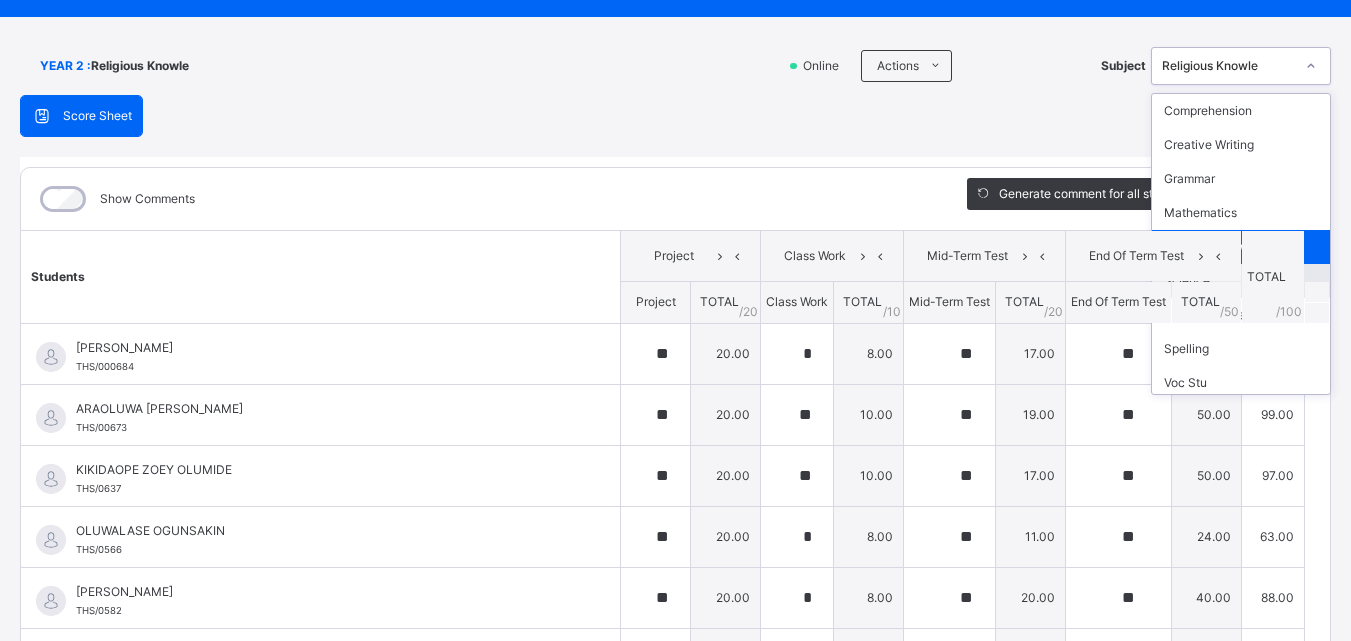 scroll, scrollTop: 6, scrollLeft: 0, axis: vertical 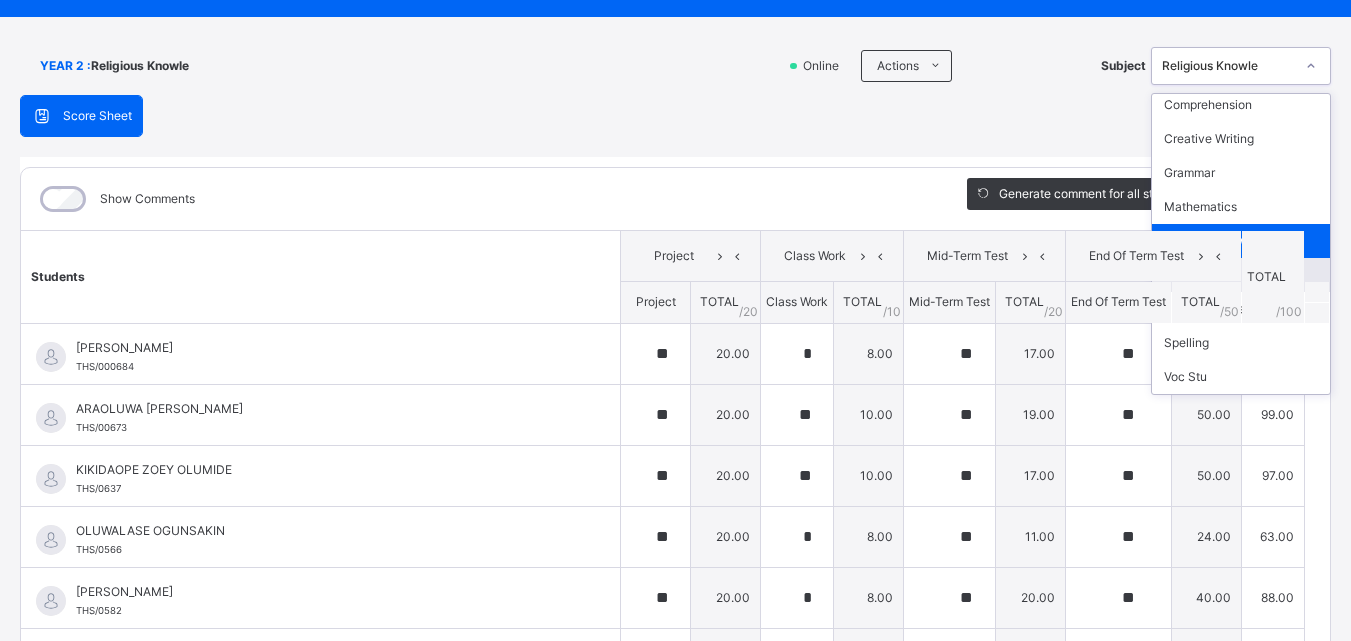 click on "Science" at bounding box center (1241, 275) 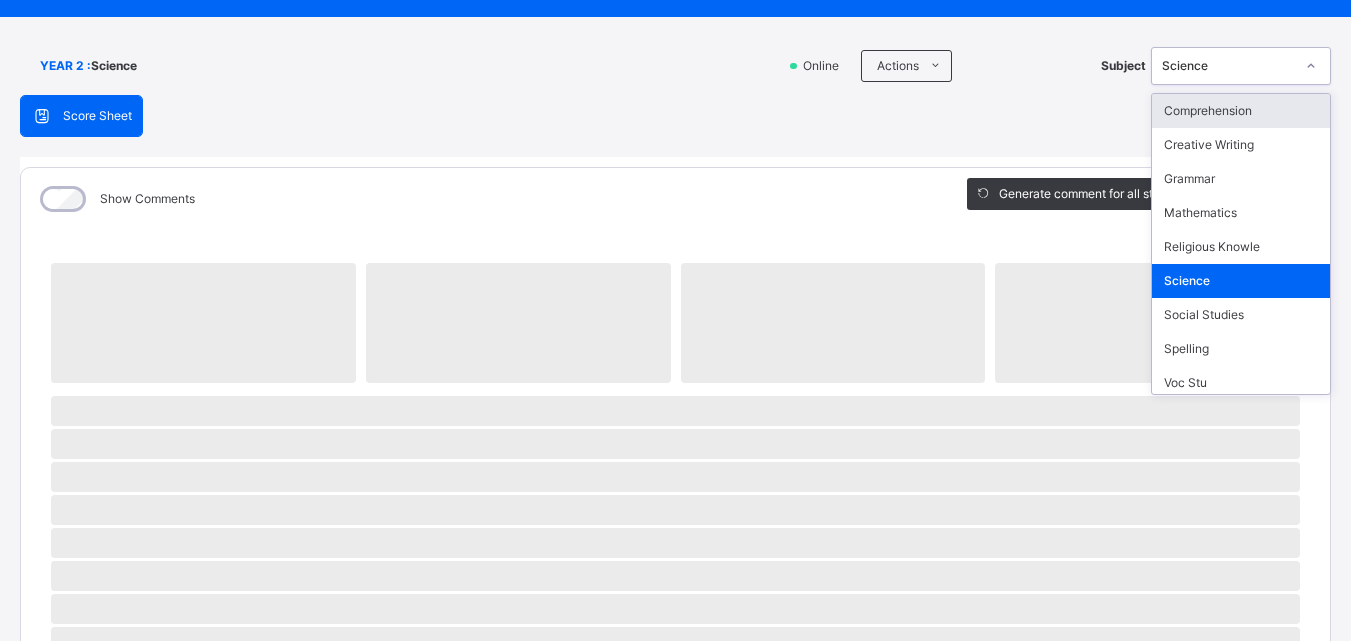click at bounding box center [1311, 66] 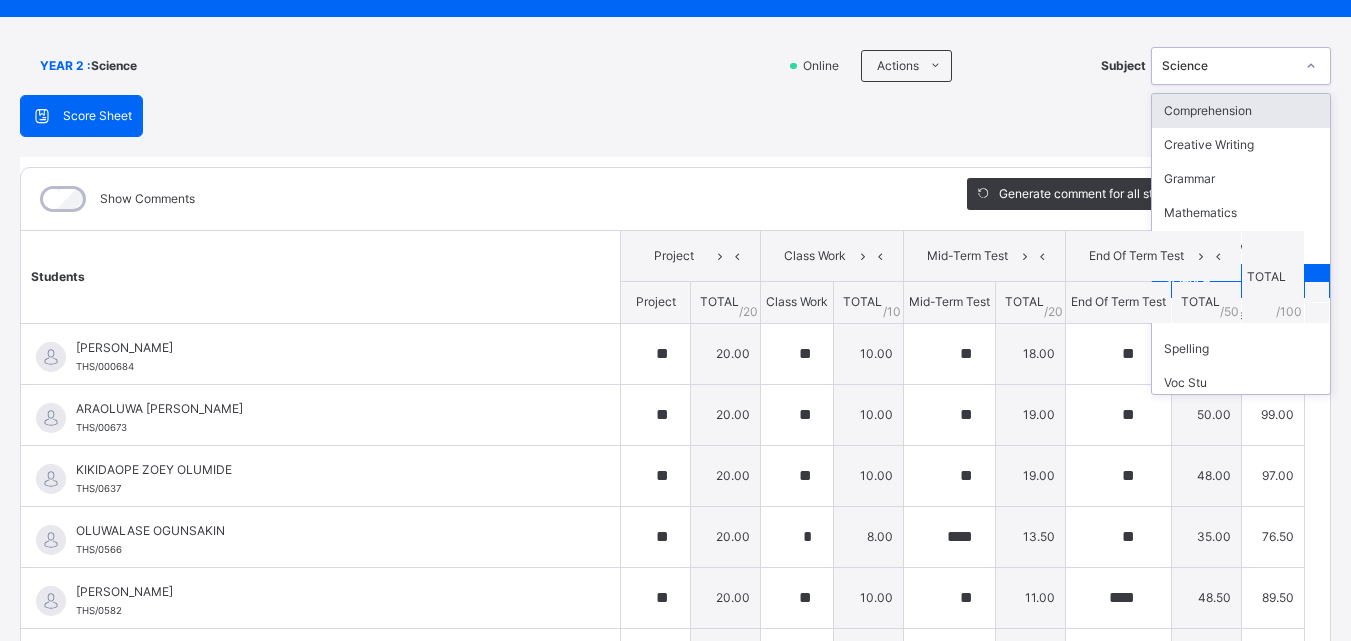 click 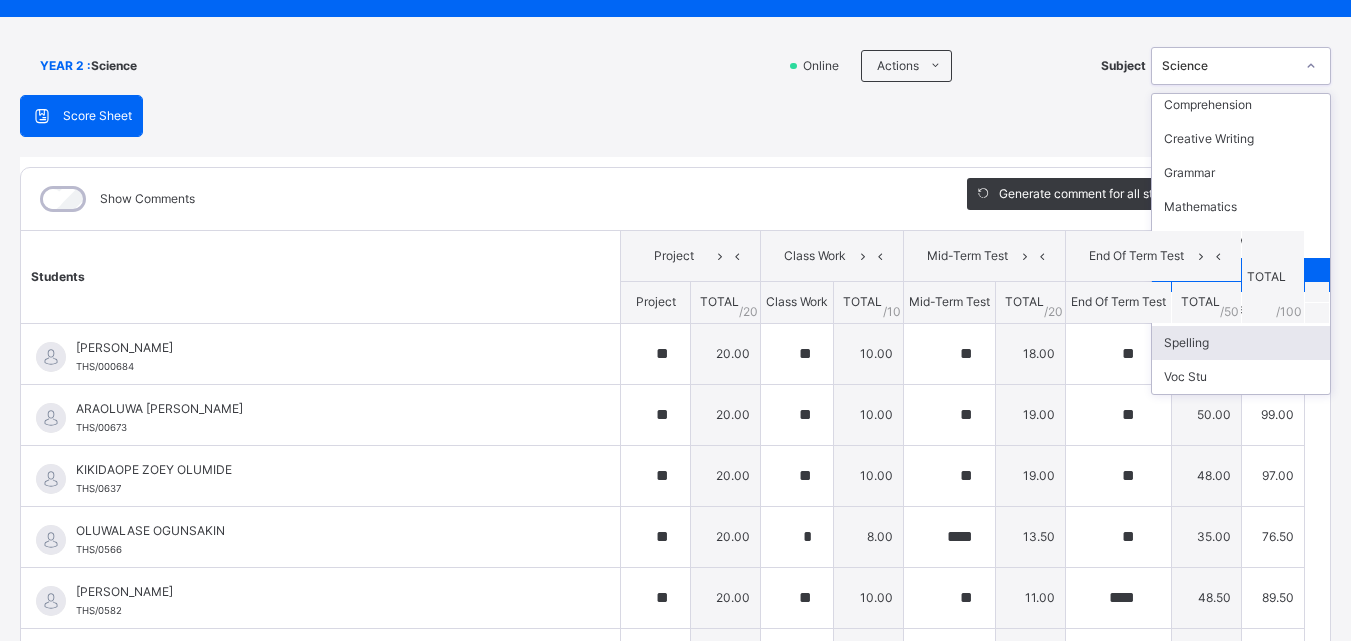 scroll, scrollTop: 0, scrollLeft: 0, axis: both 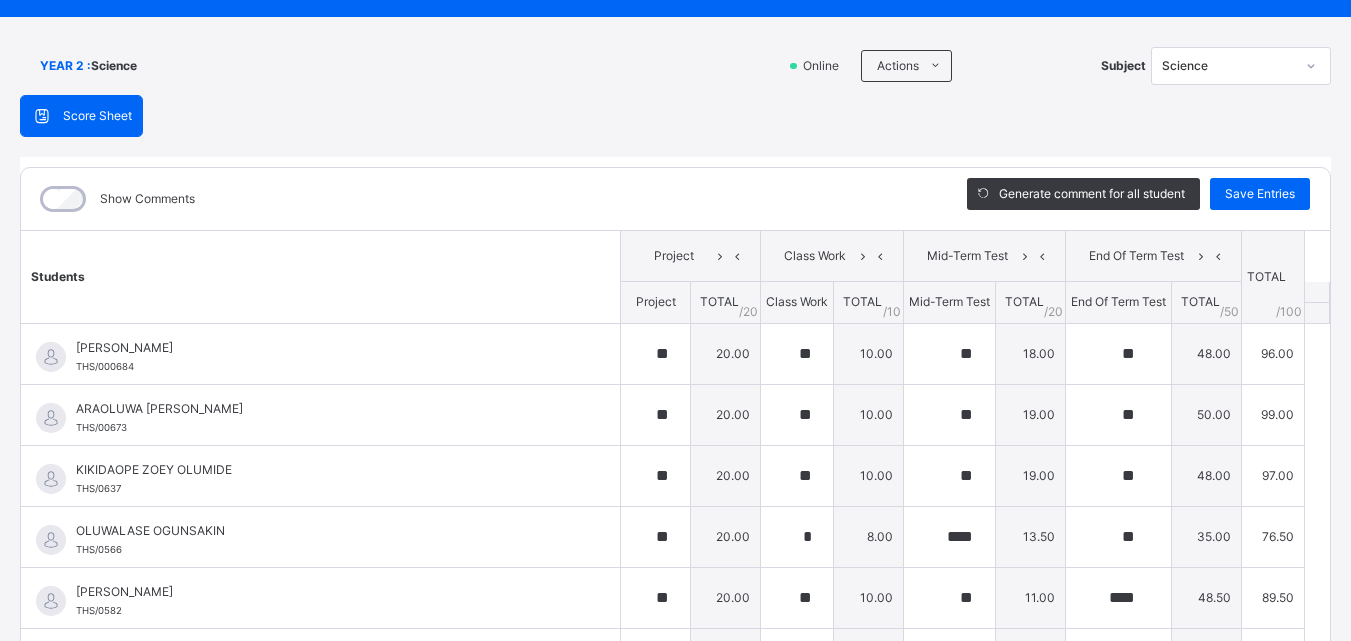 click on "TOTAL /100" at bounding box center (1273, 277) 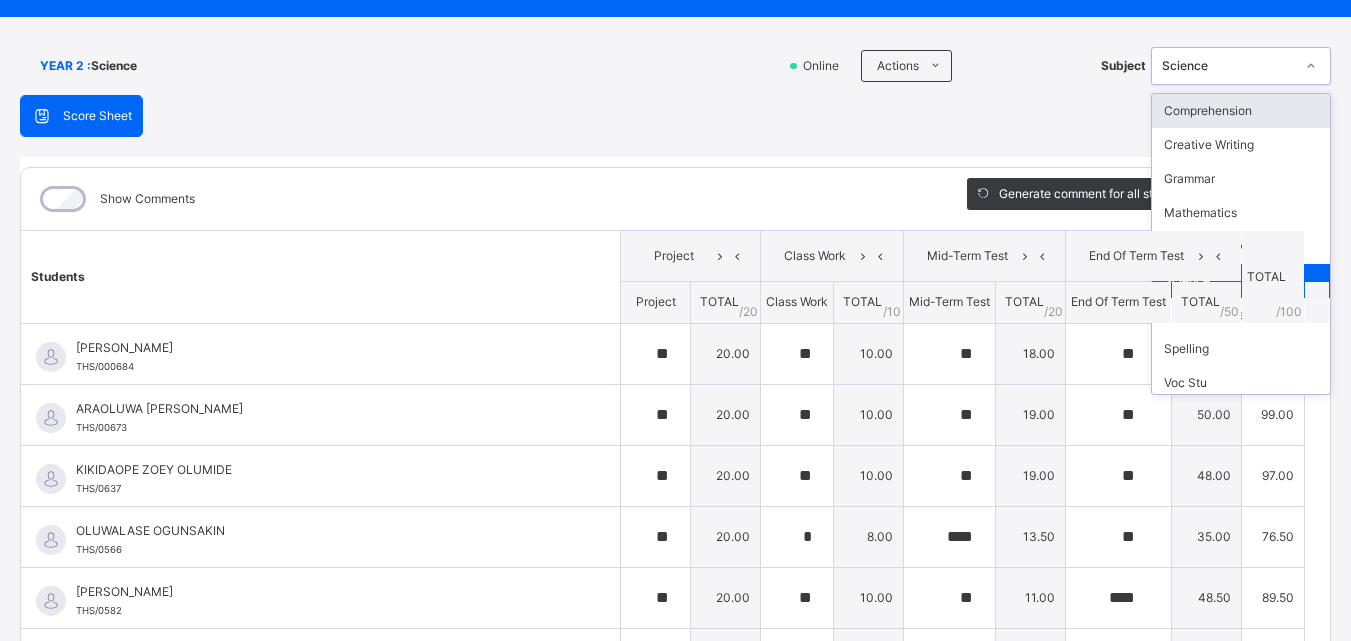 click at bounding box center [1311, 66] 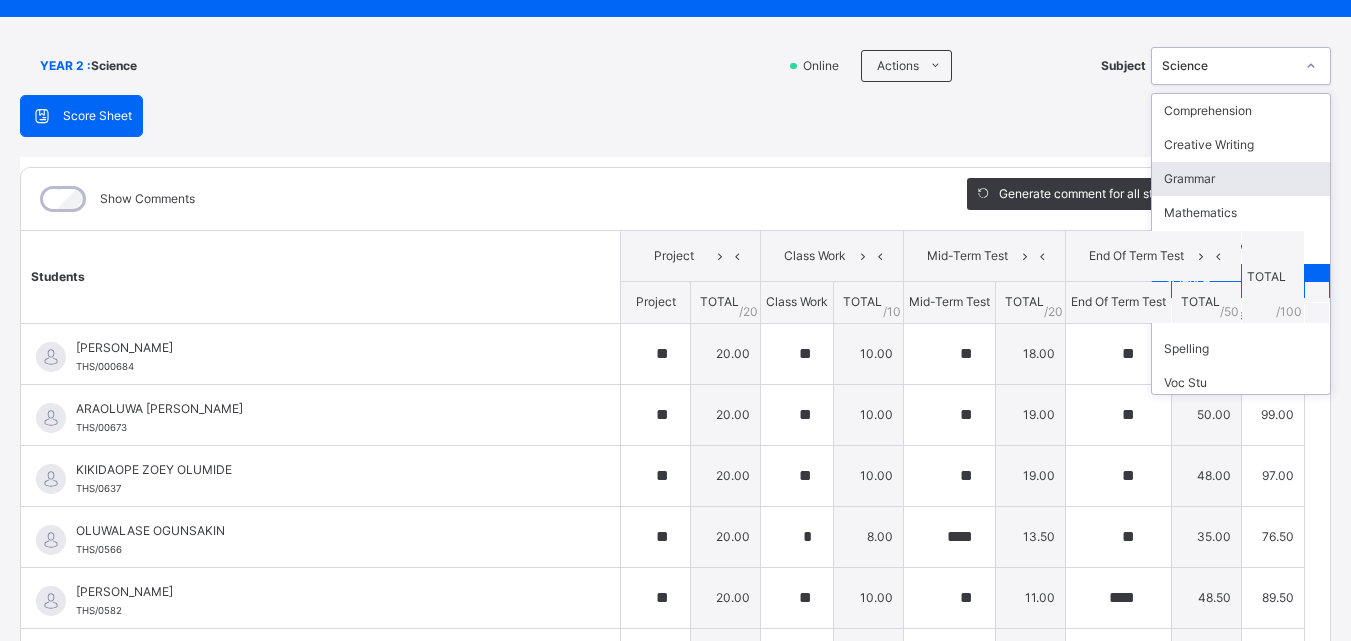 click on "Grammar" at bounding box center [1241, 179] 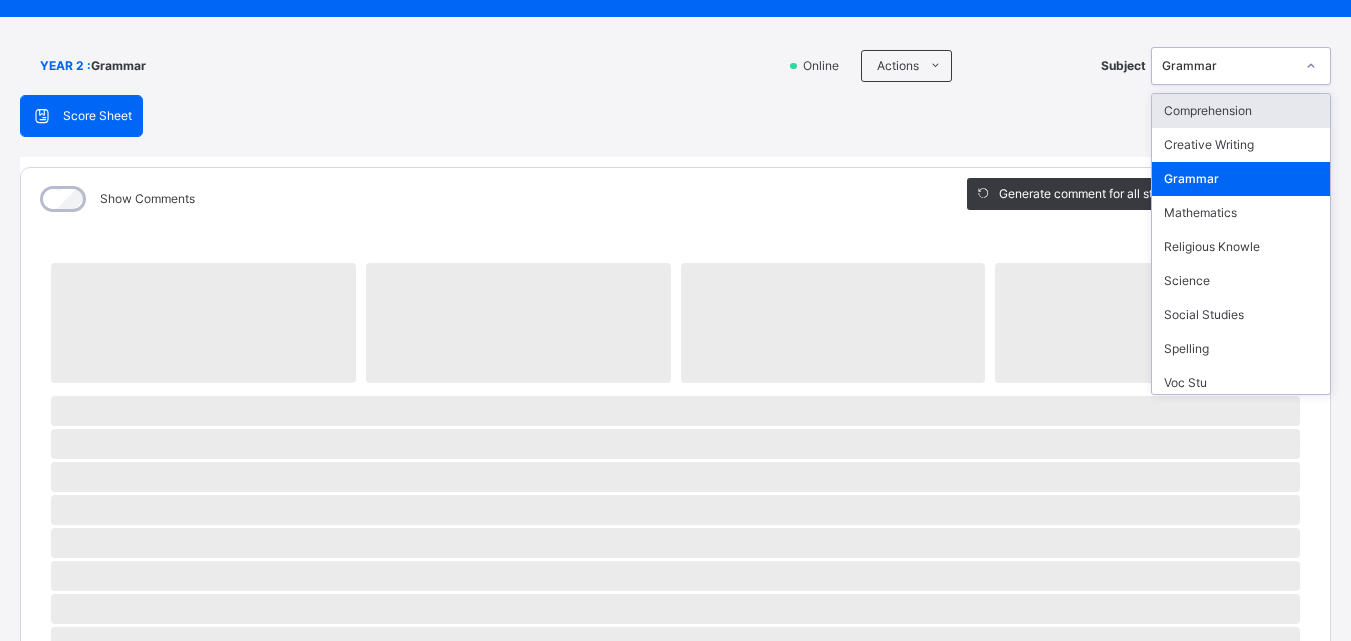 click 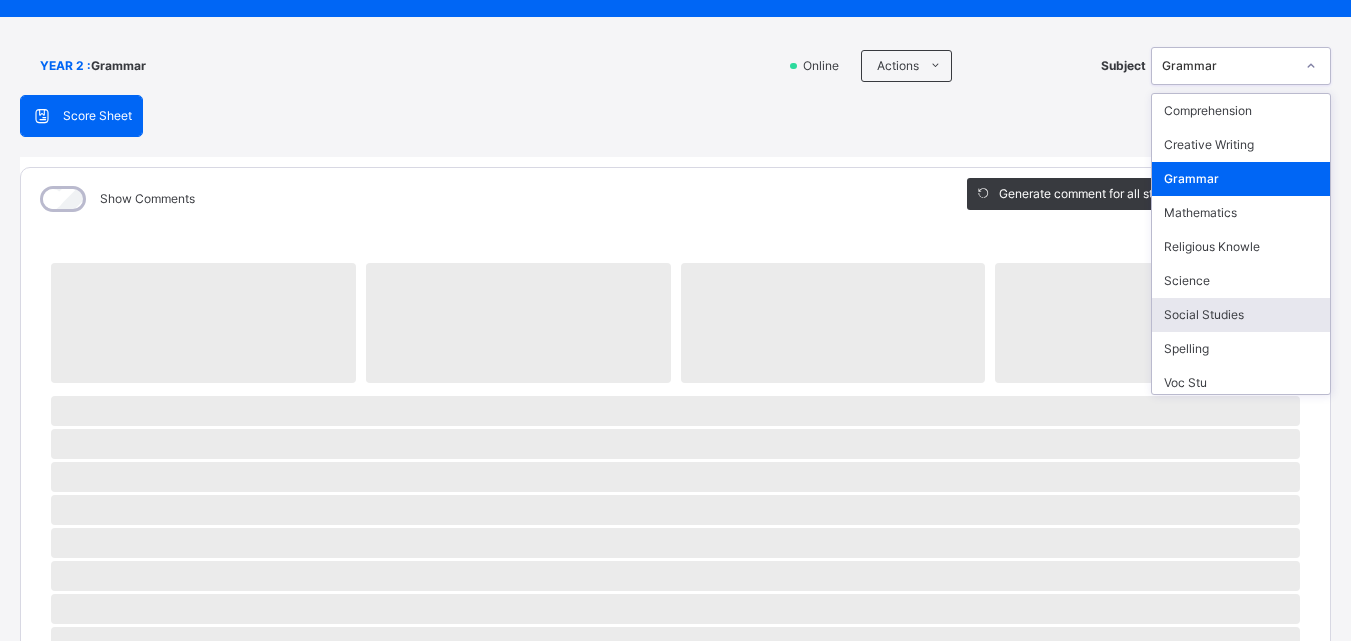 click on "Social Studies" at bounding box center (1241, 315) 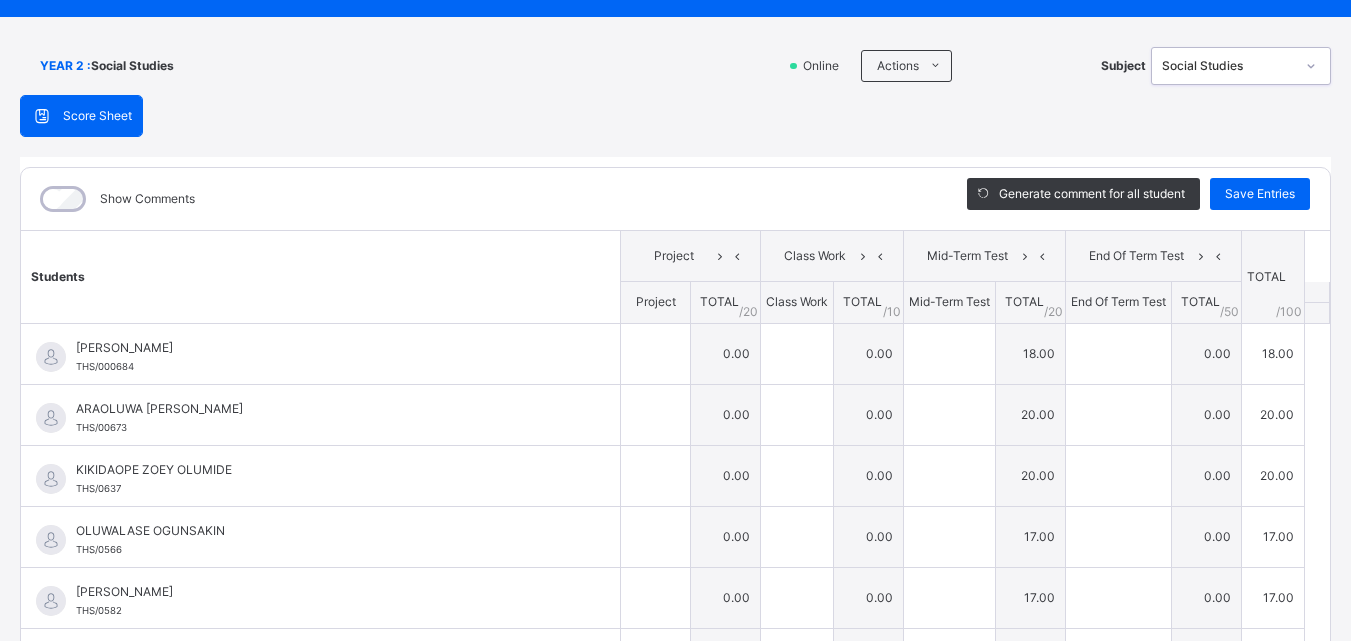 type on "**" 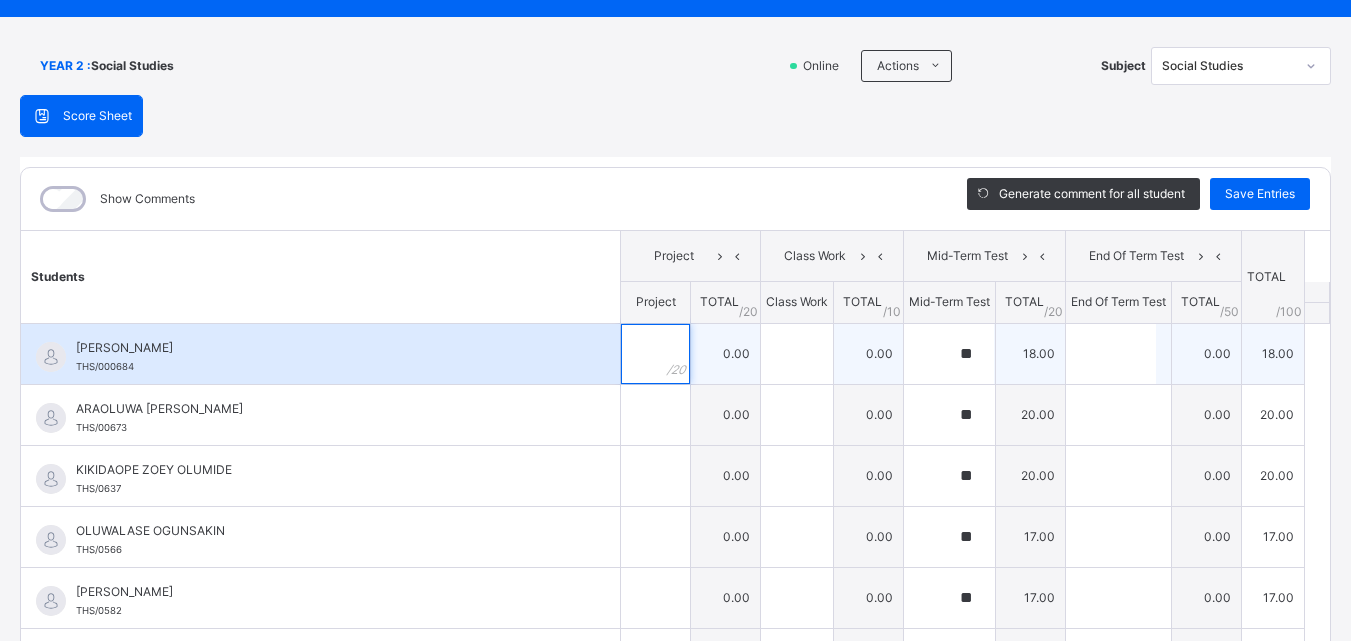 drag, startPoint x: 668, startPoint y: 350, endPoint x: 654, endPoint y: 350, distance: 14 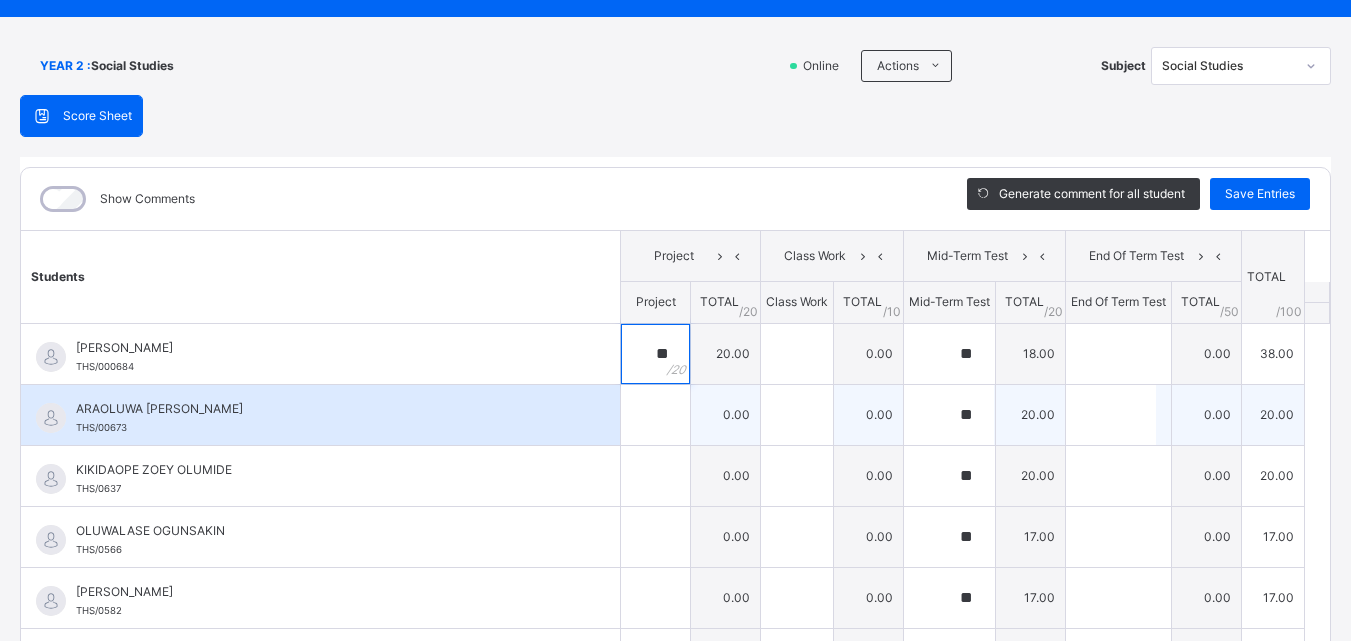 type on "**" 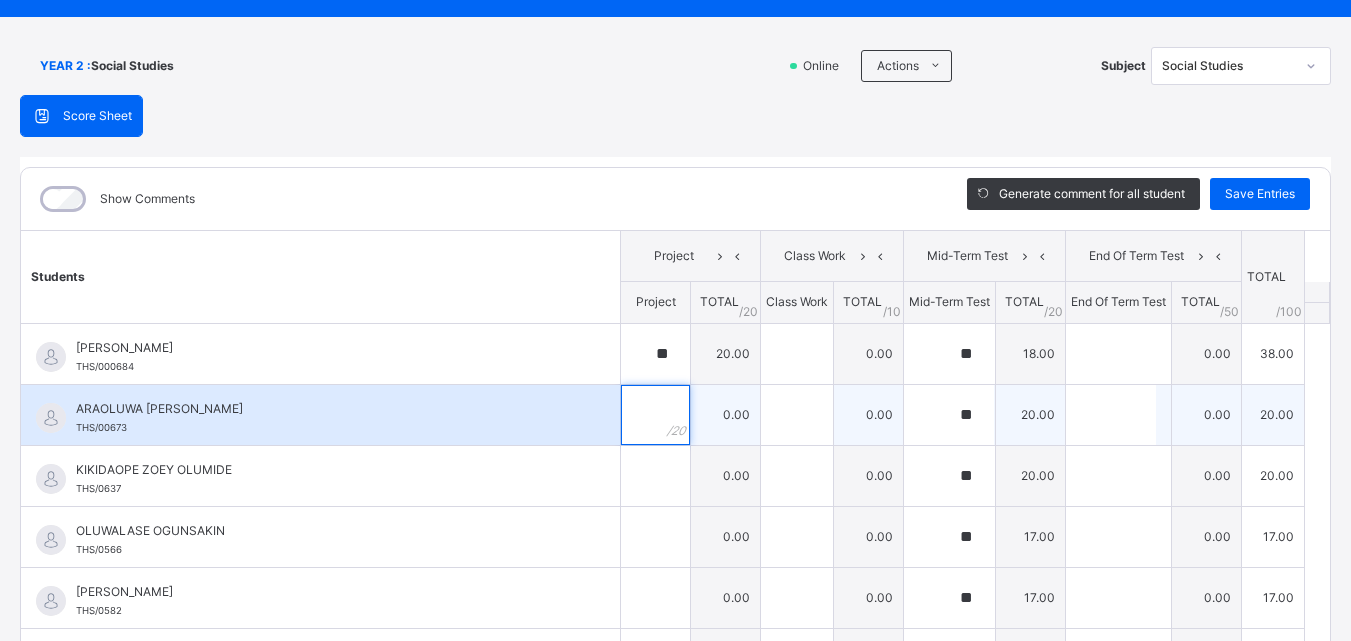 click at bounding box center (655, 415) 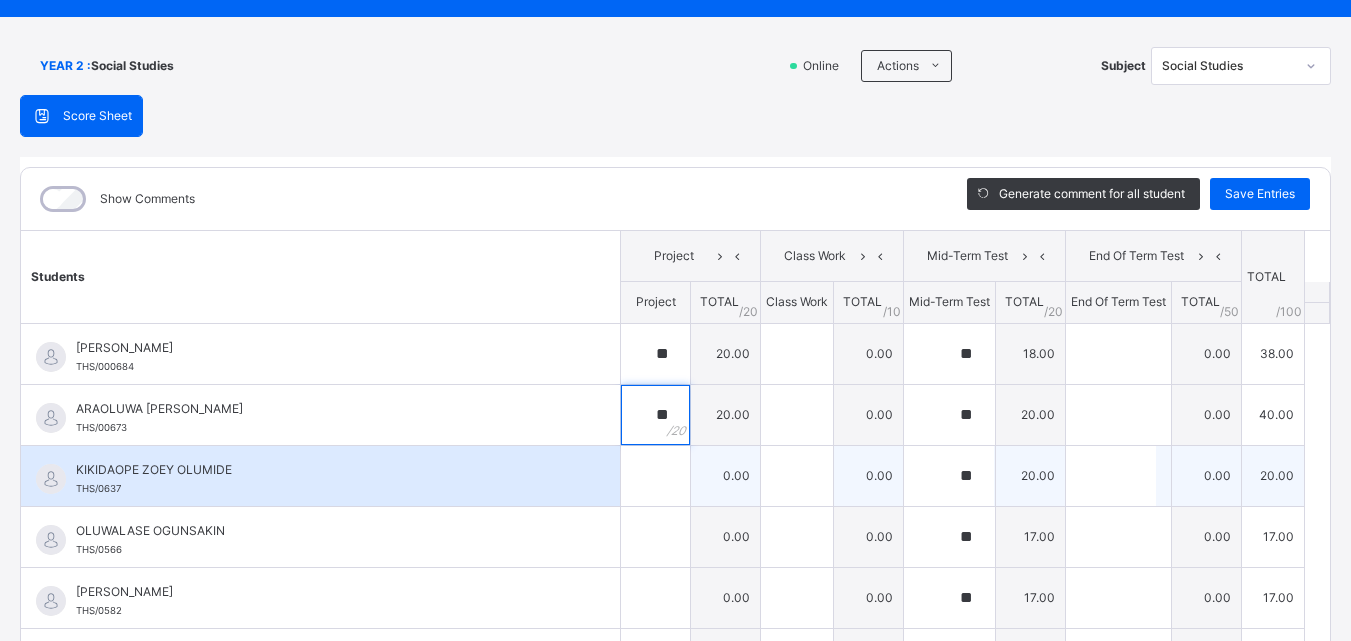 type on "**" 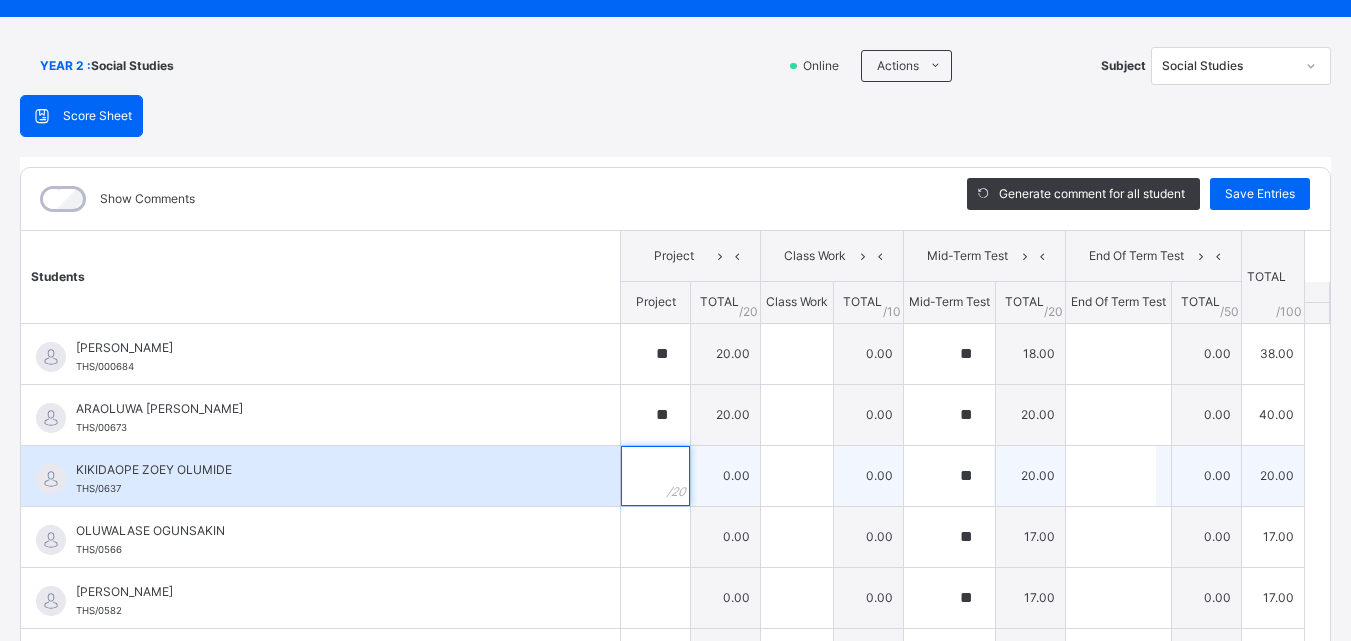 click at bounding box center [655, 476] 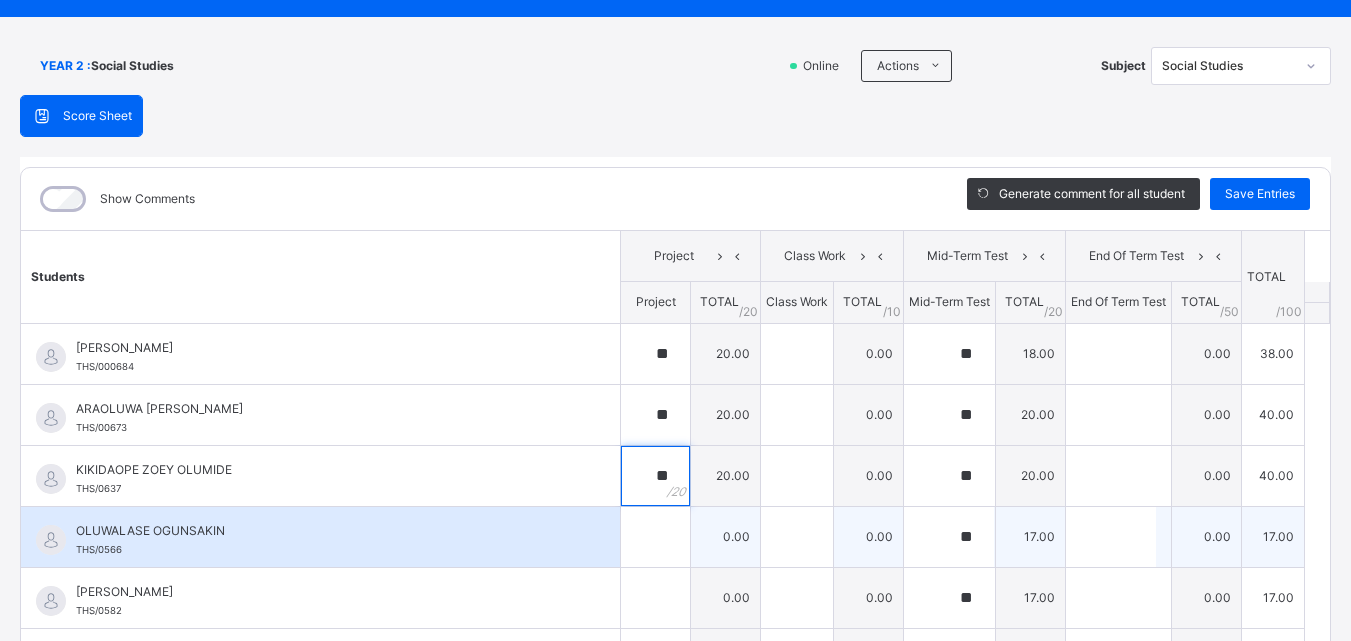 type on "**" 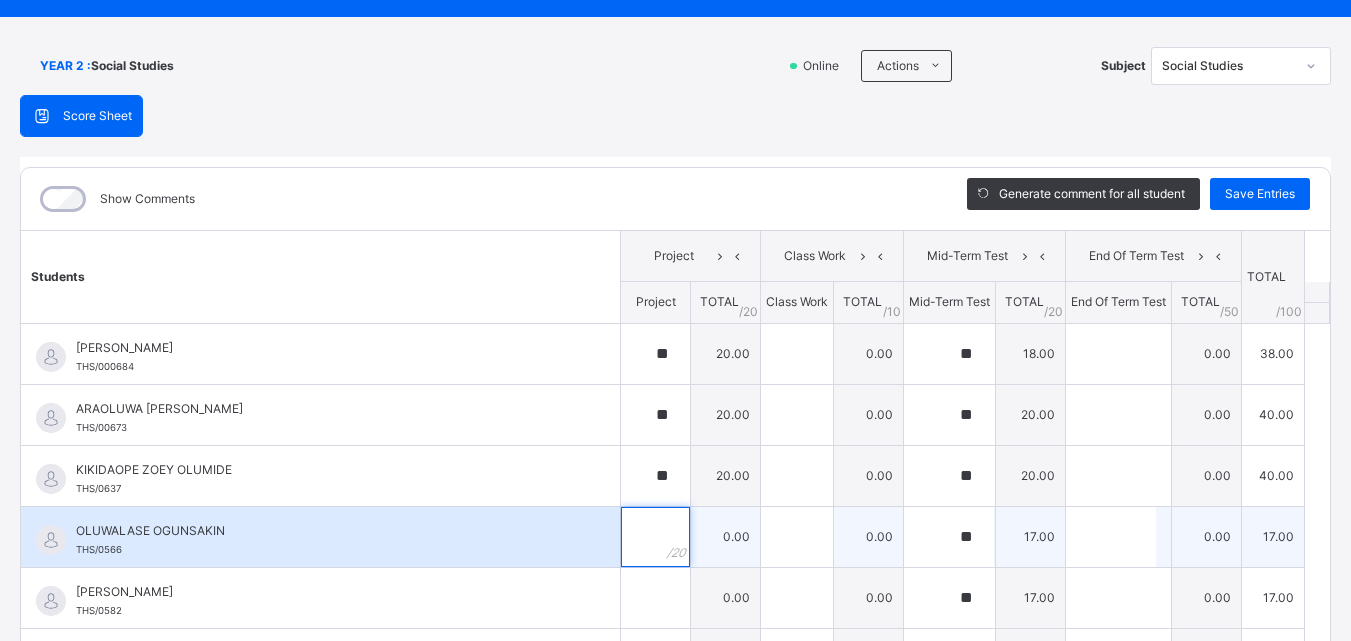 click at bounding box center (655, 537) 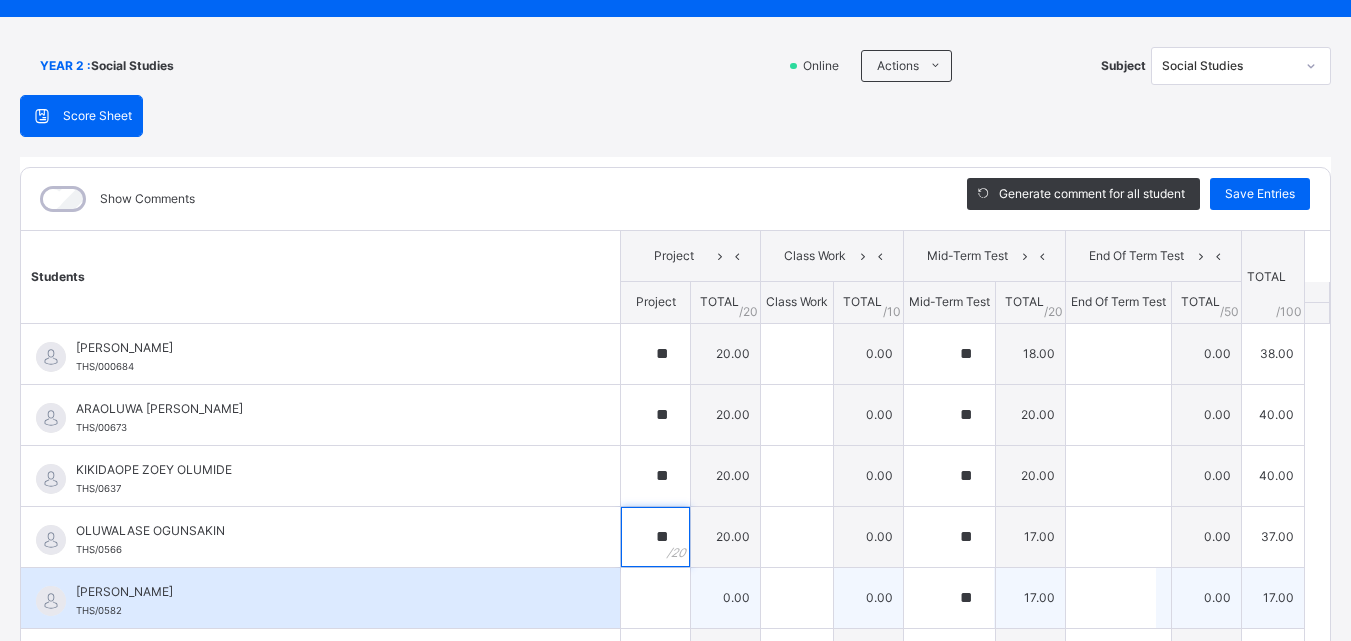 type on "**" 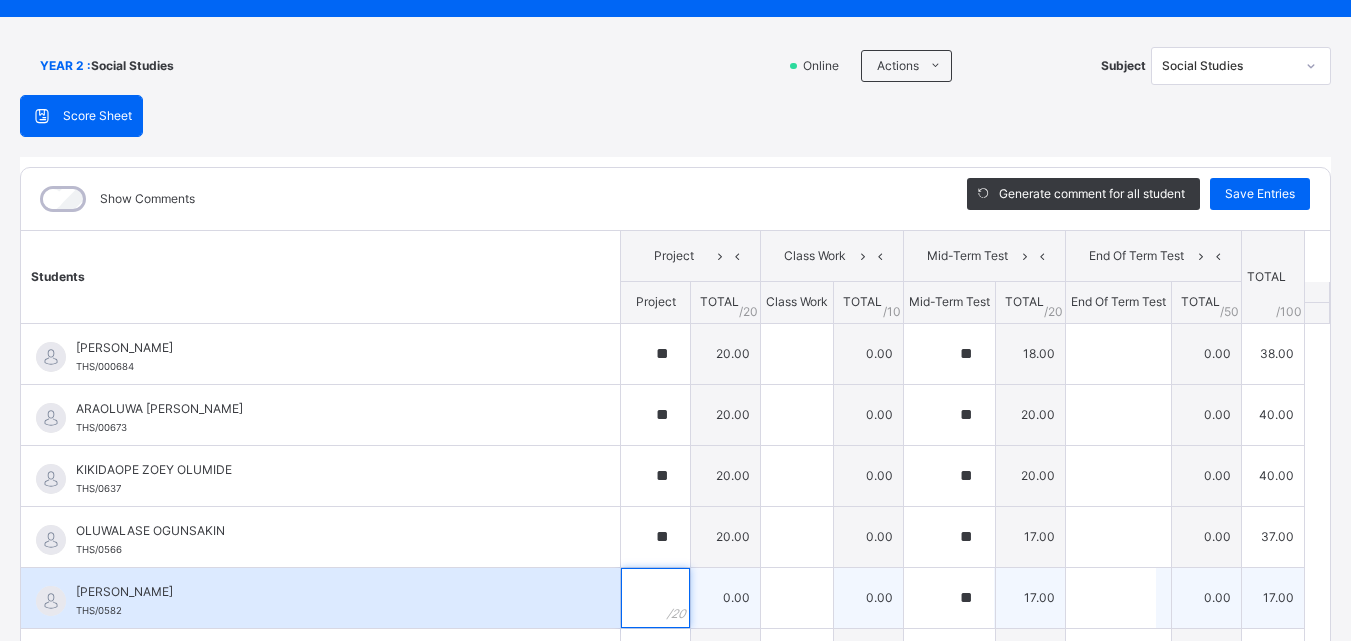 click at bounding box center (655, 598) 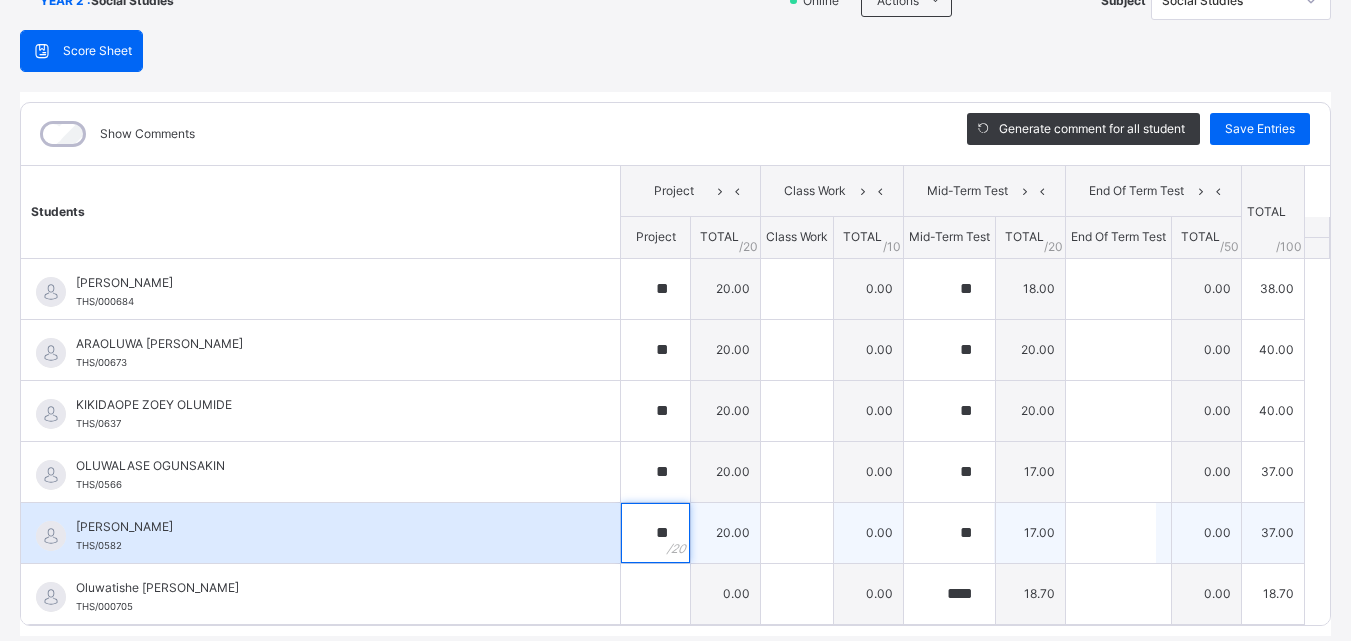 scroll, scrollTop: 230, scrollLeft: 0, axis: vertical 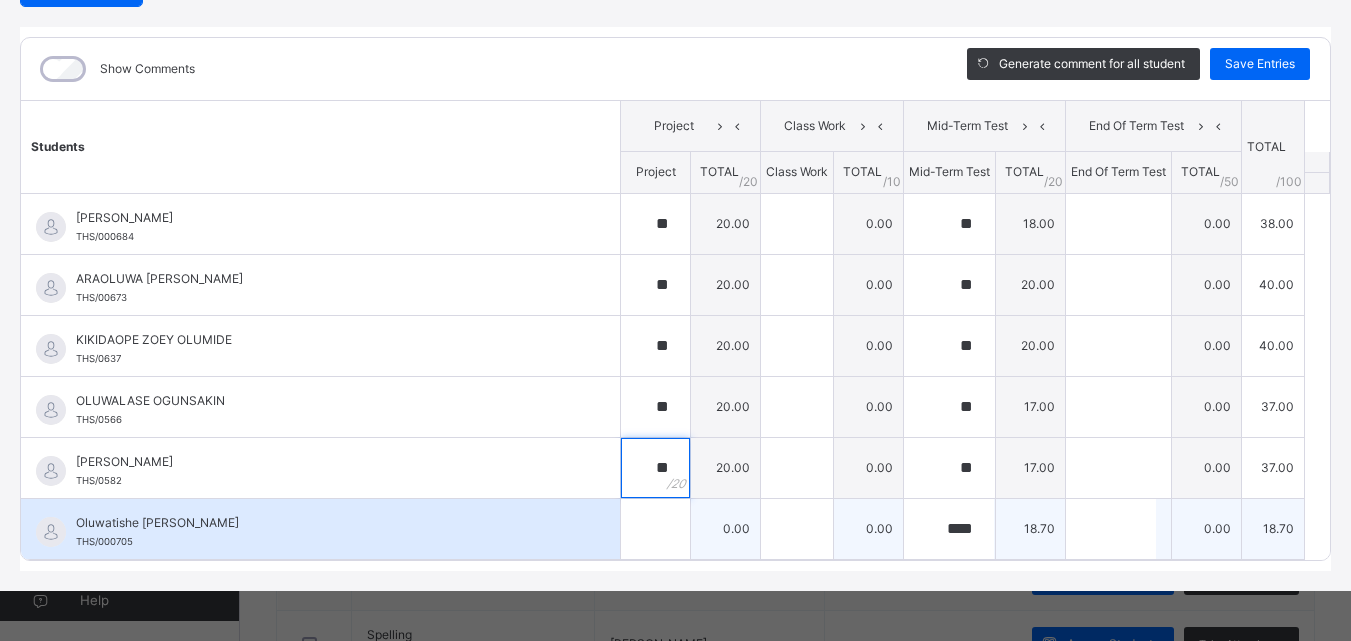 type on "**" 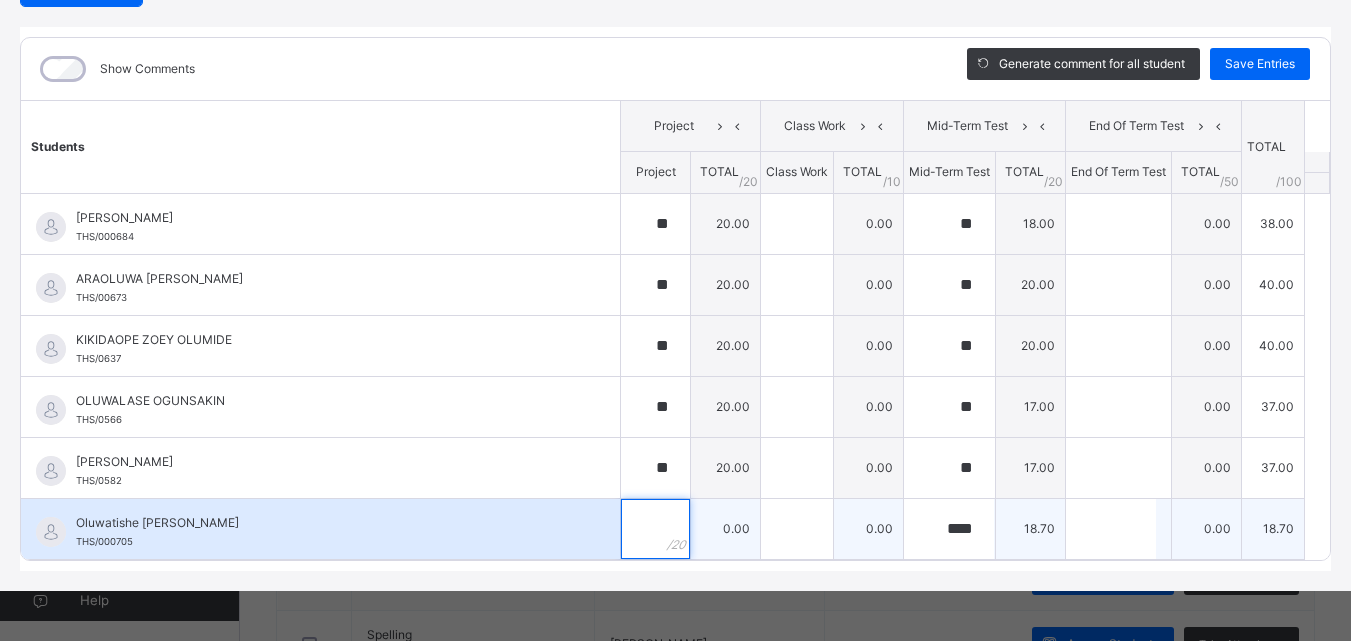click at bounding box center (655, 529) 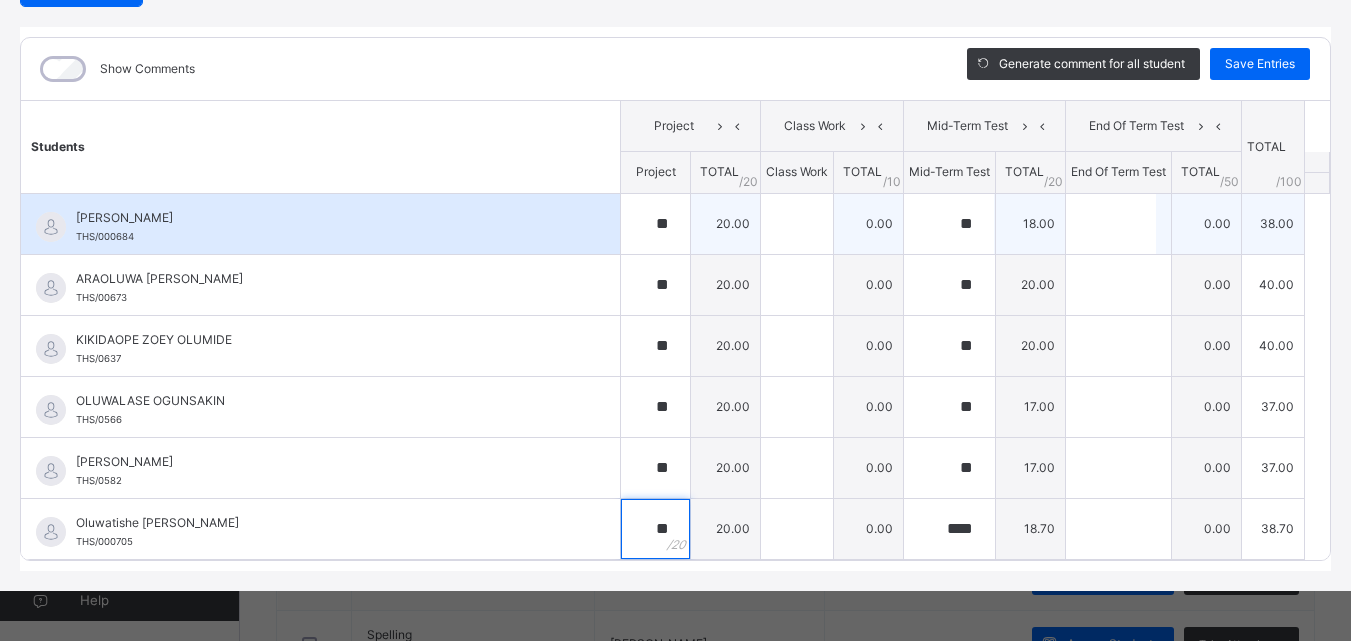 type on "**" 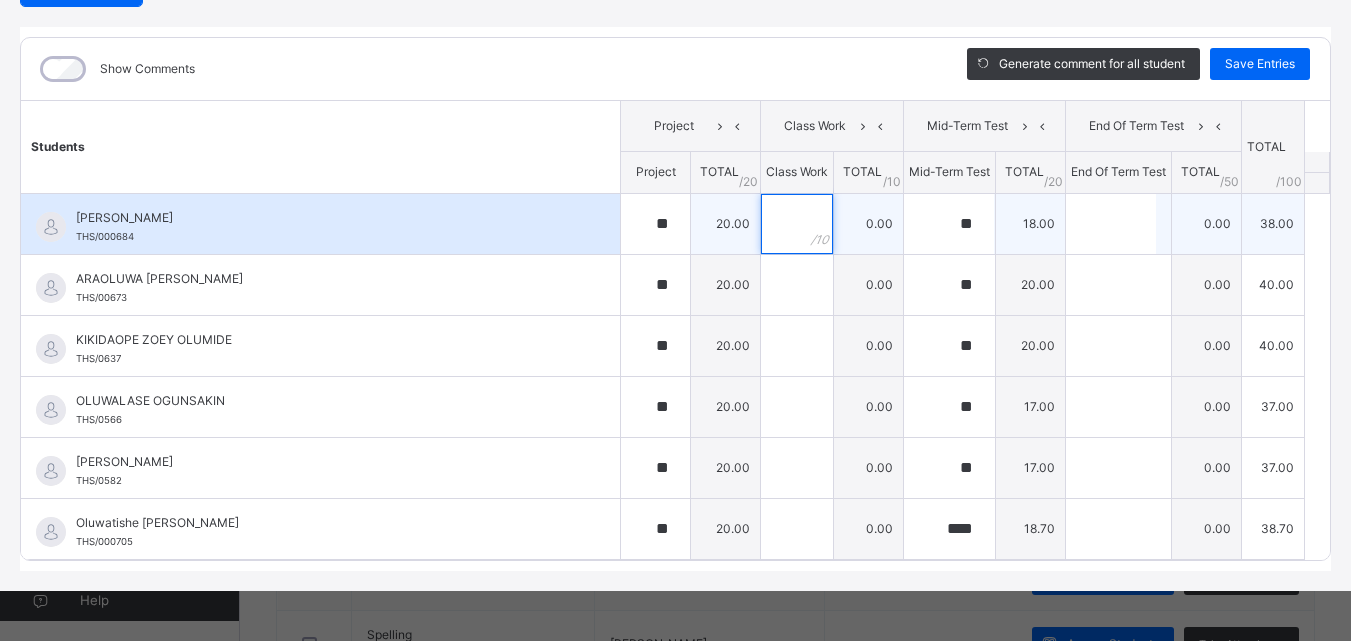 click at bounding box center (797, 224) 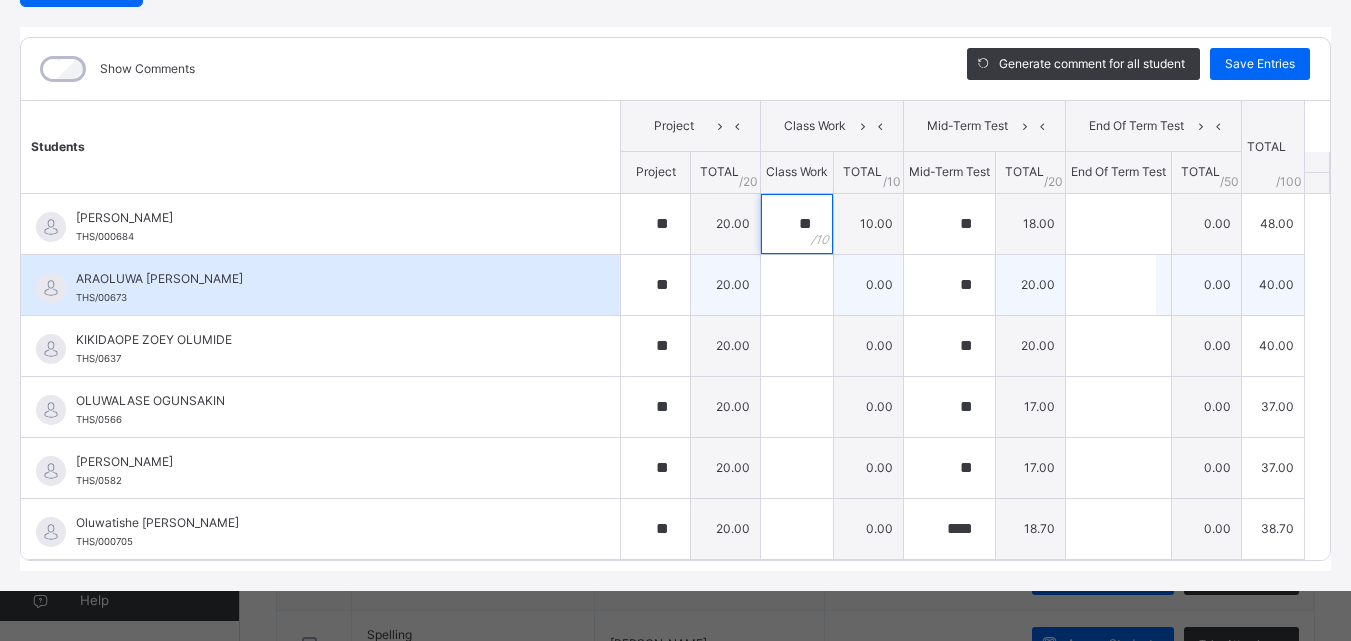 type on "**" 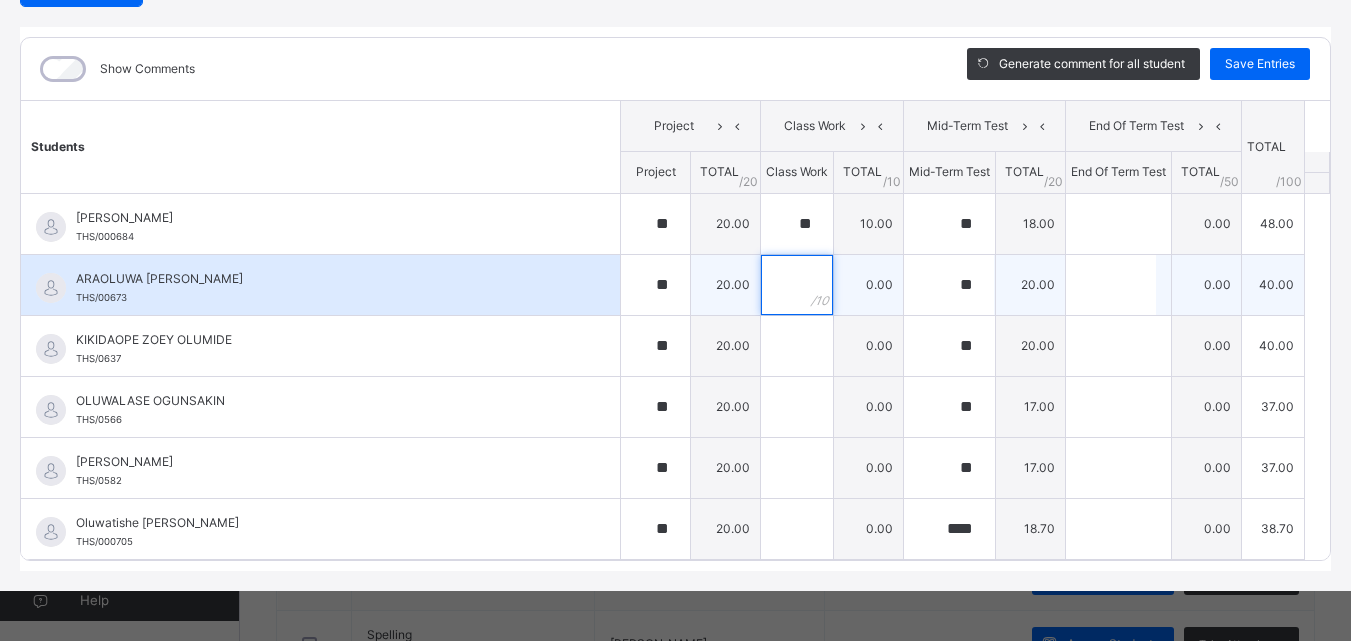 click at bounding box center (797, 285) 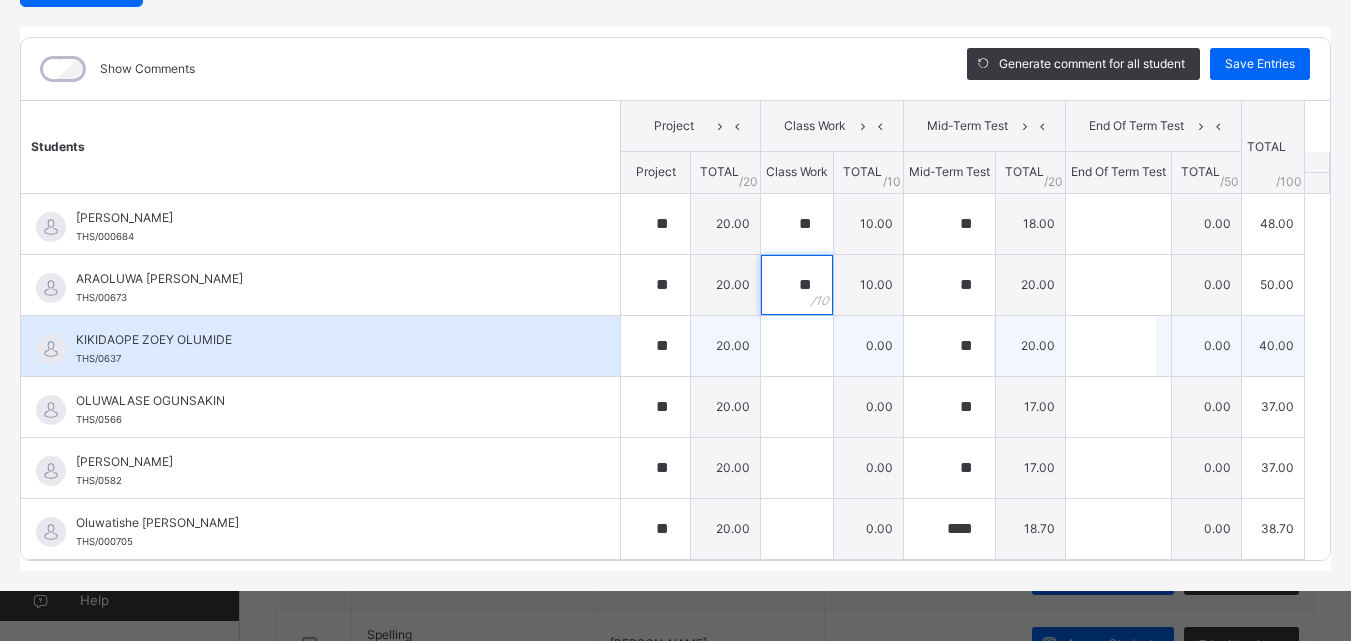 type on "**" 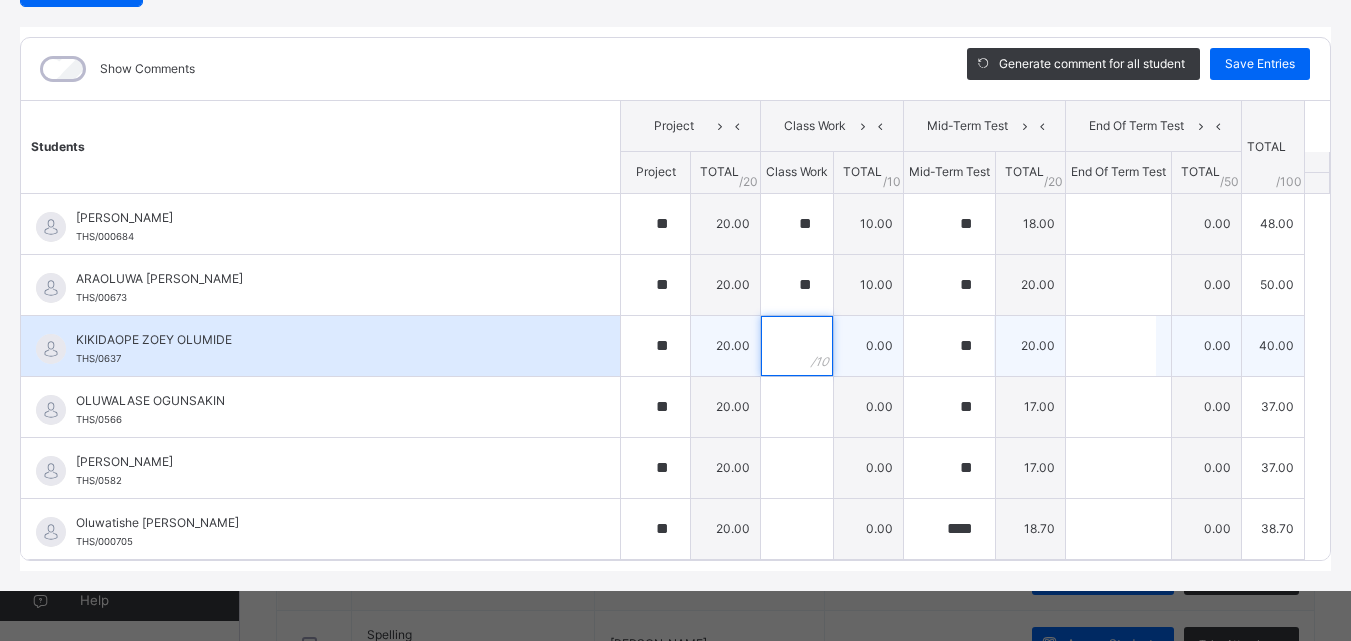 click at bounding box center (797, 346) 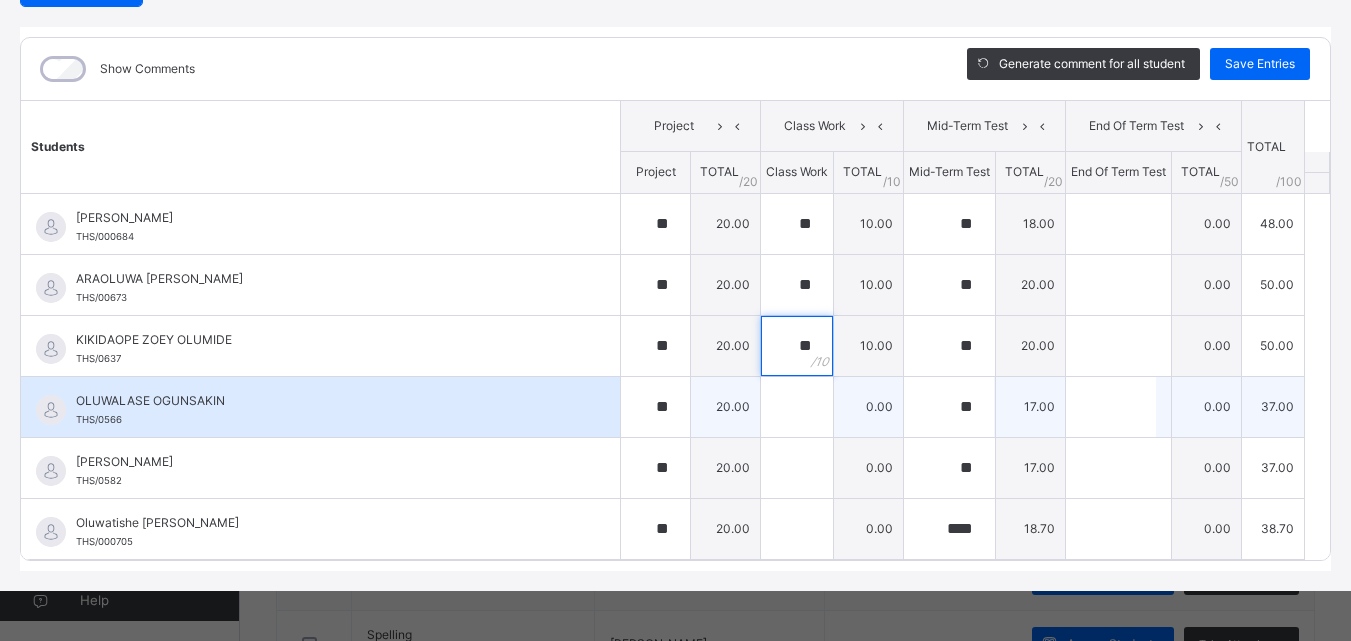 type on "**" 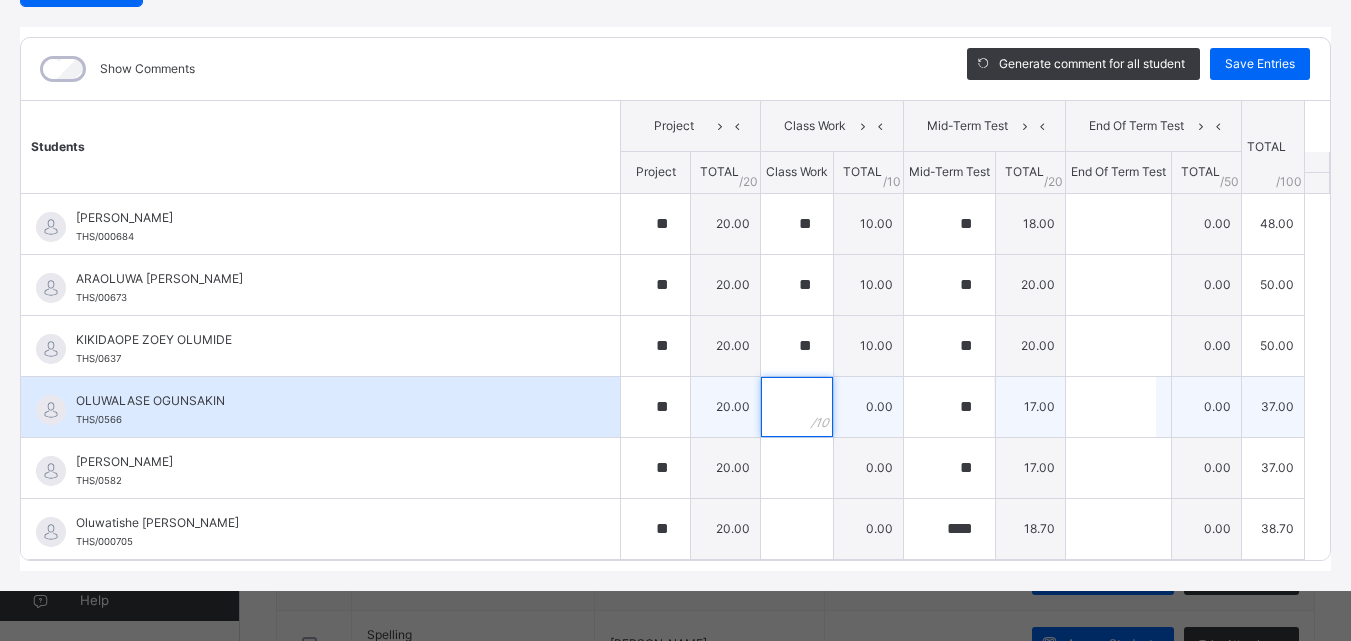 click at bounding box center [797, 407] 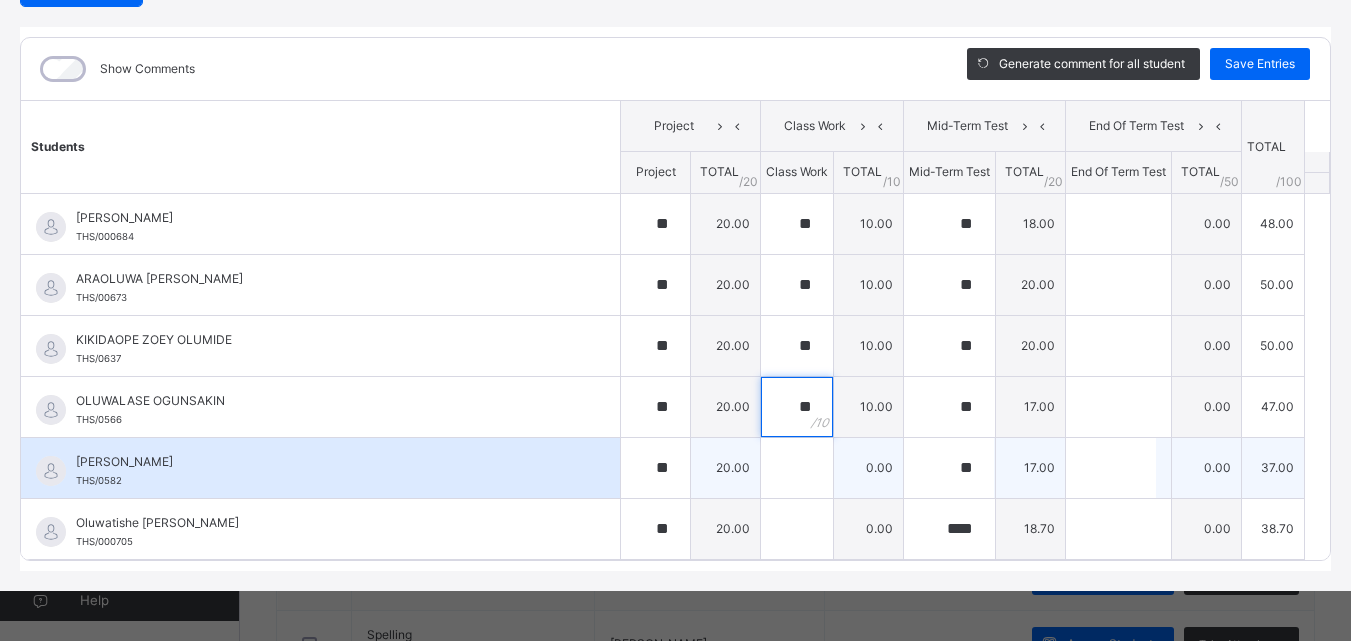 type on "**" 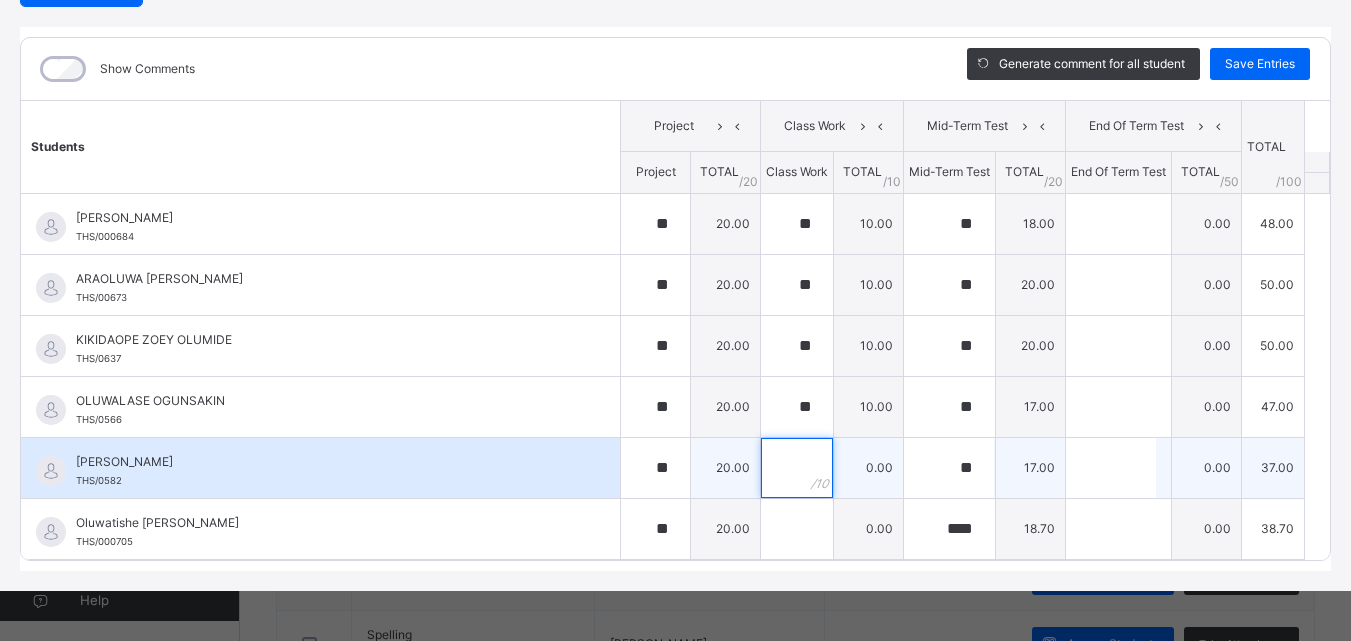 click at bounding box center [797, 468] 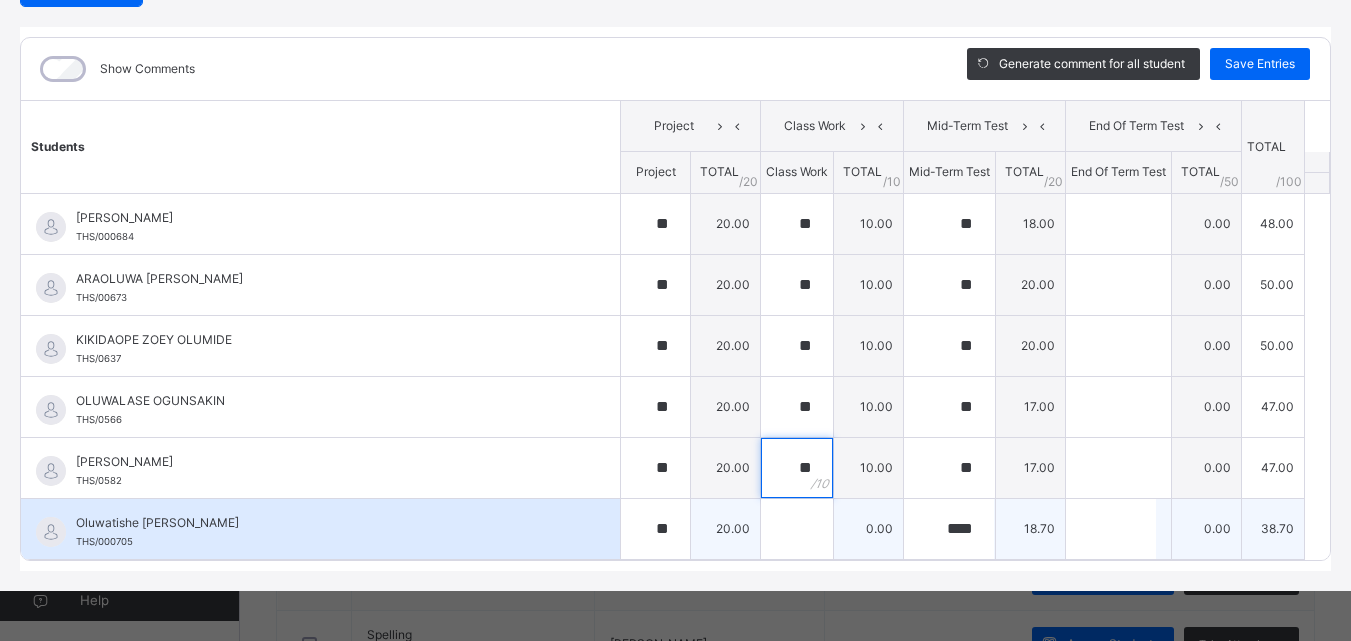 type on "**" 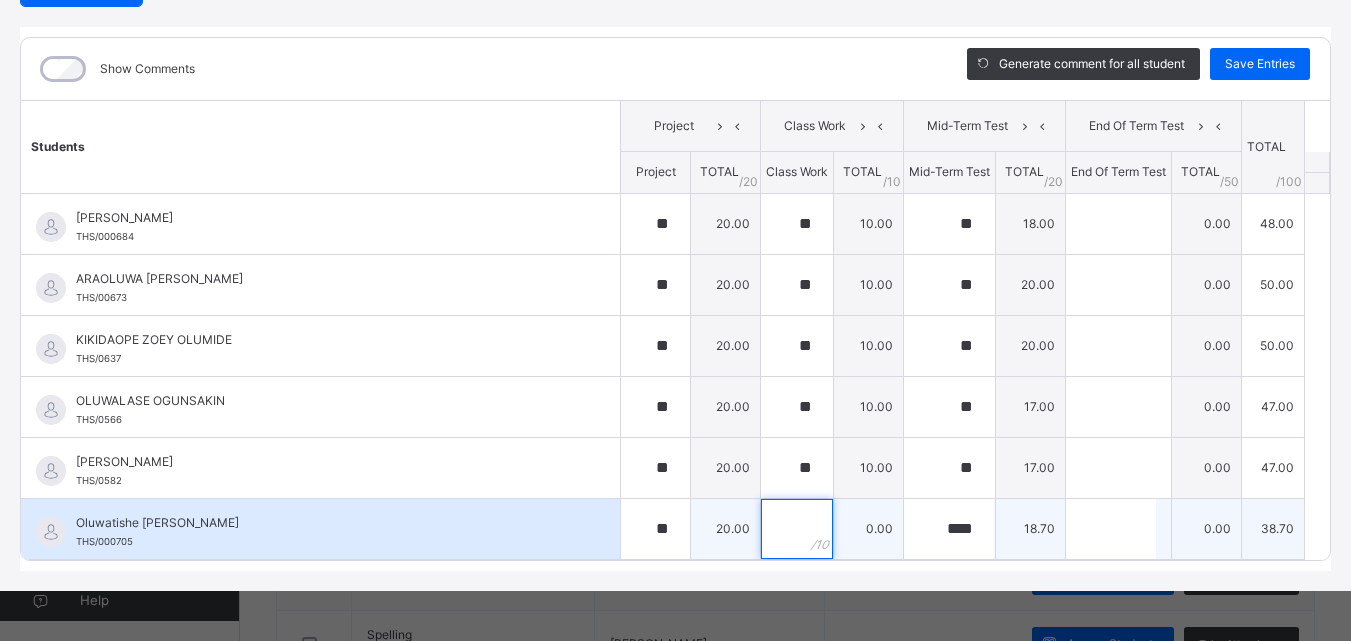 click at bounding box center (797, 529) 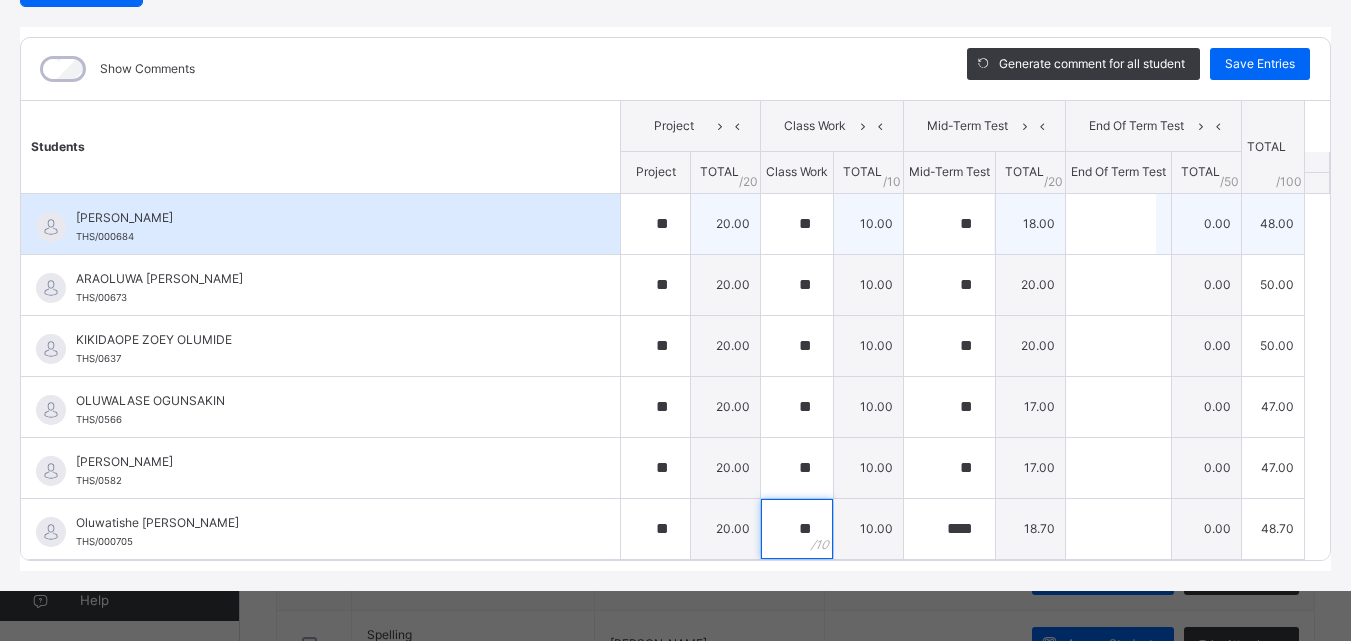 type on "**" 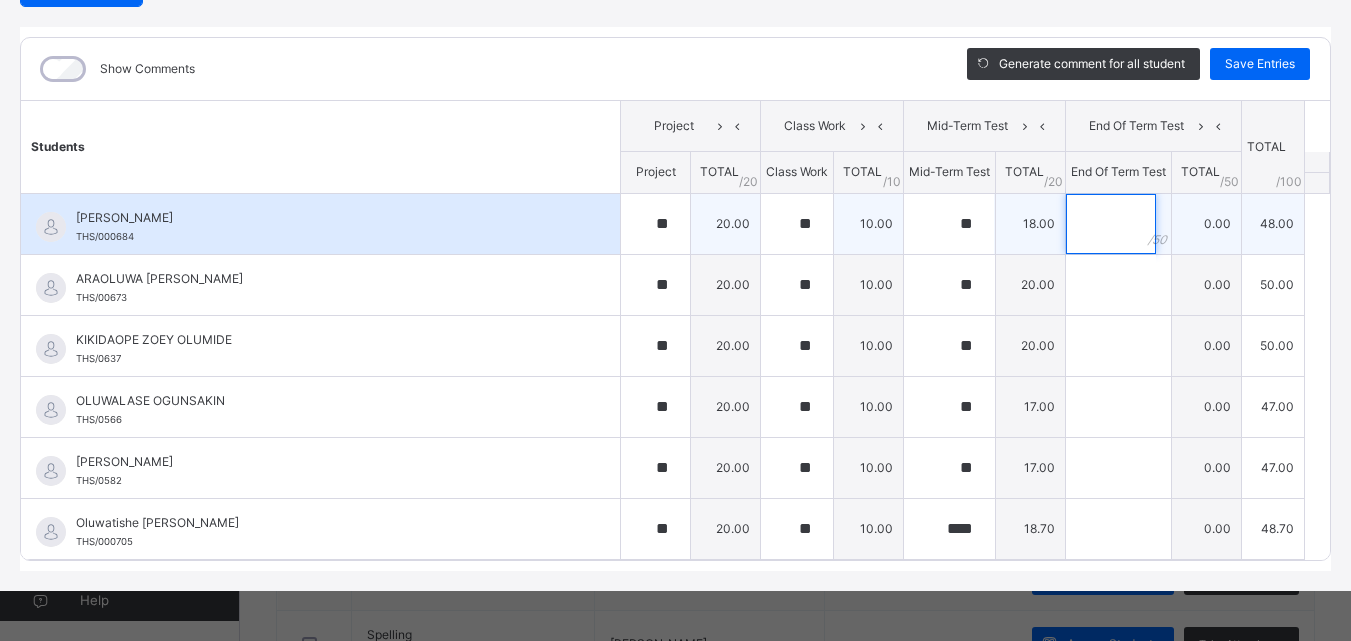 click at bounding box center [1111, 224] 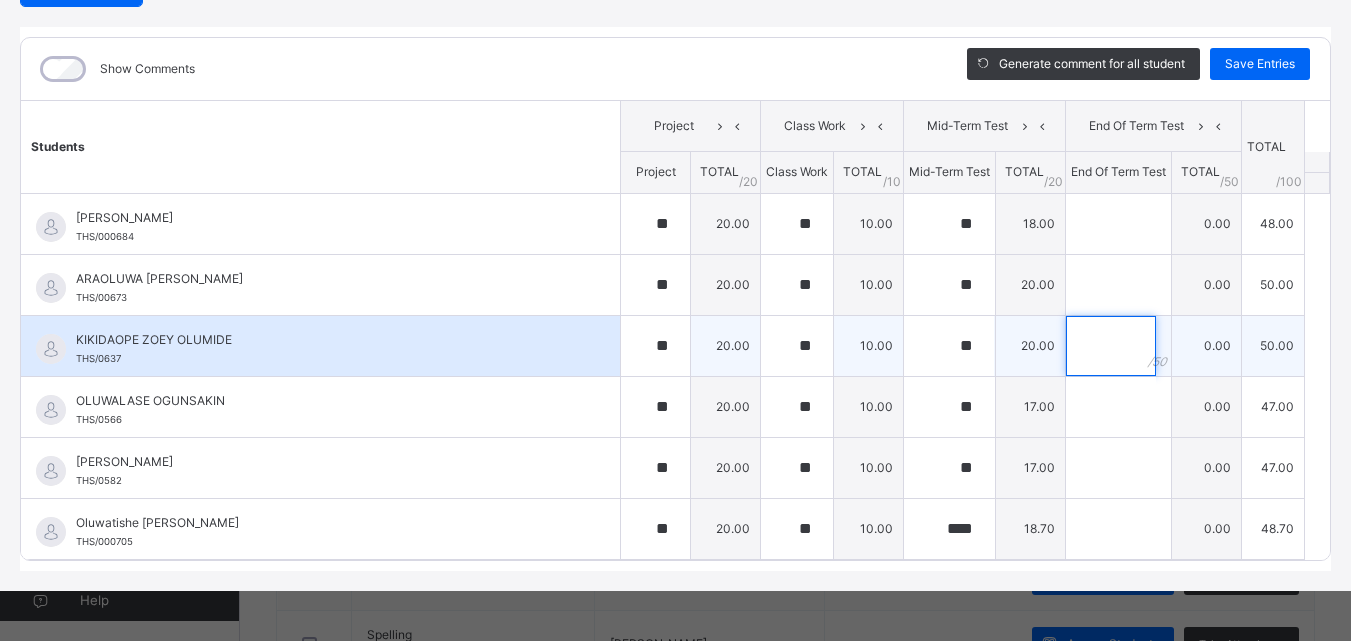 click at bounding box center (1111, 346) 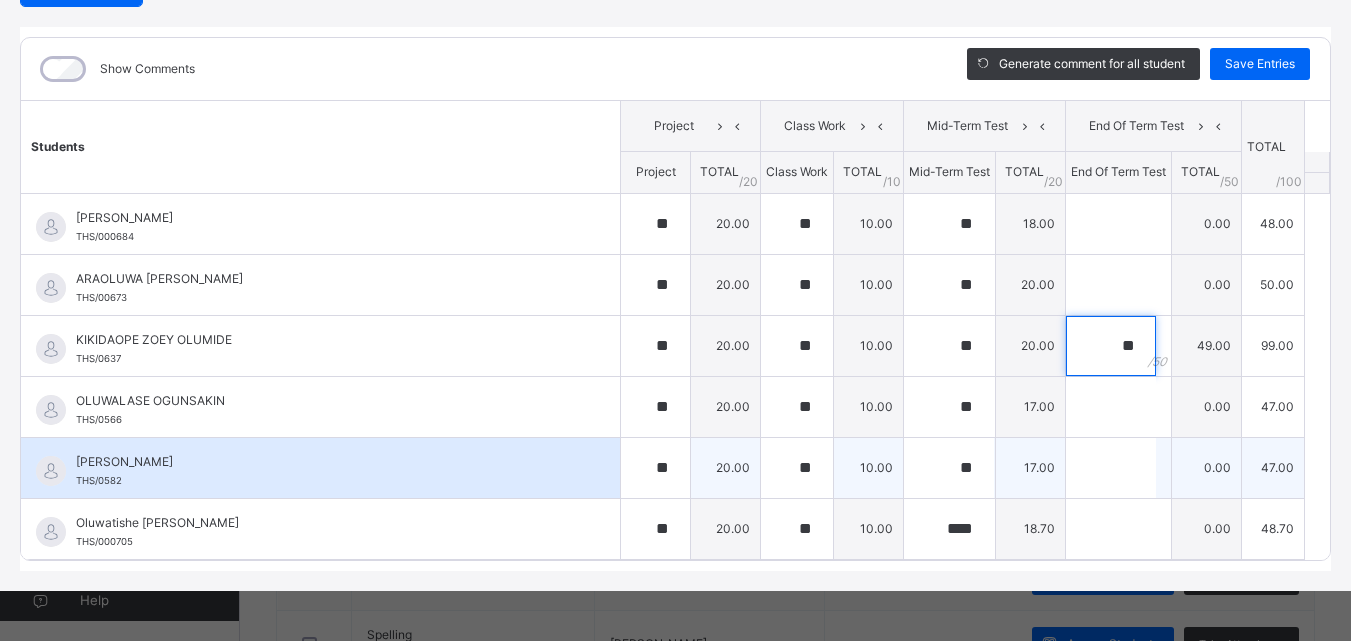 type on "**" 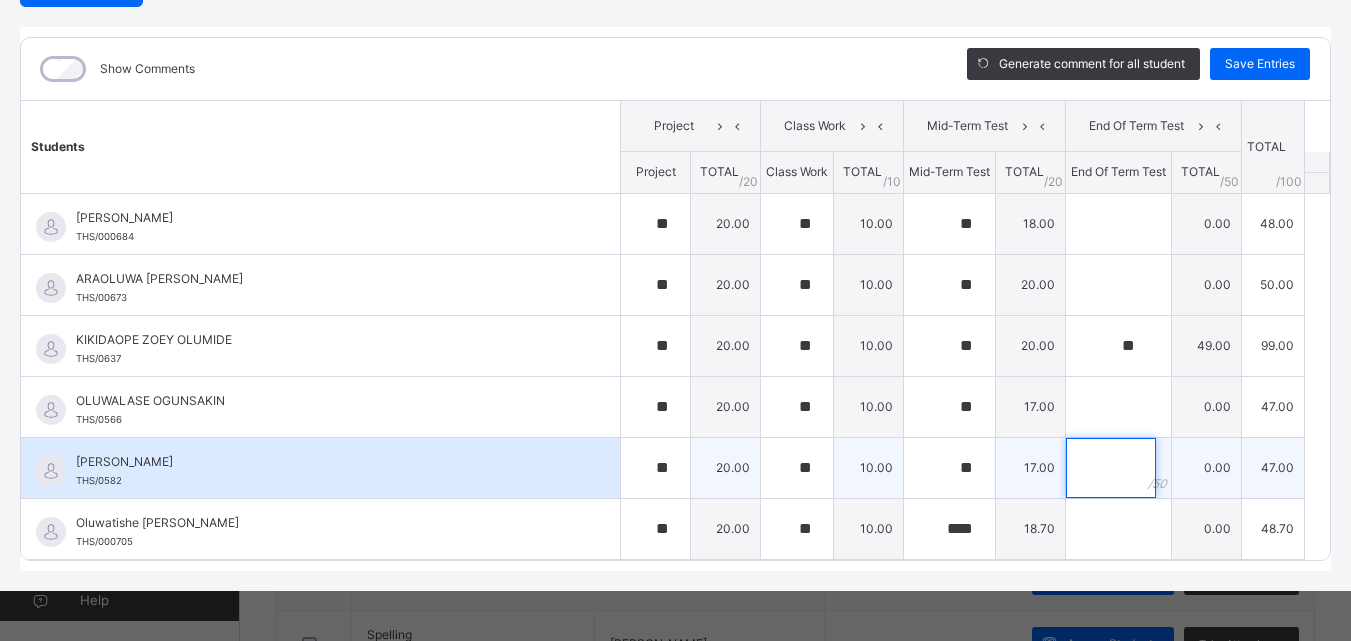 click at bounding box center (1111, 468) 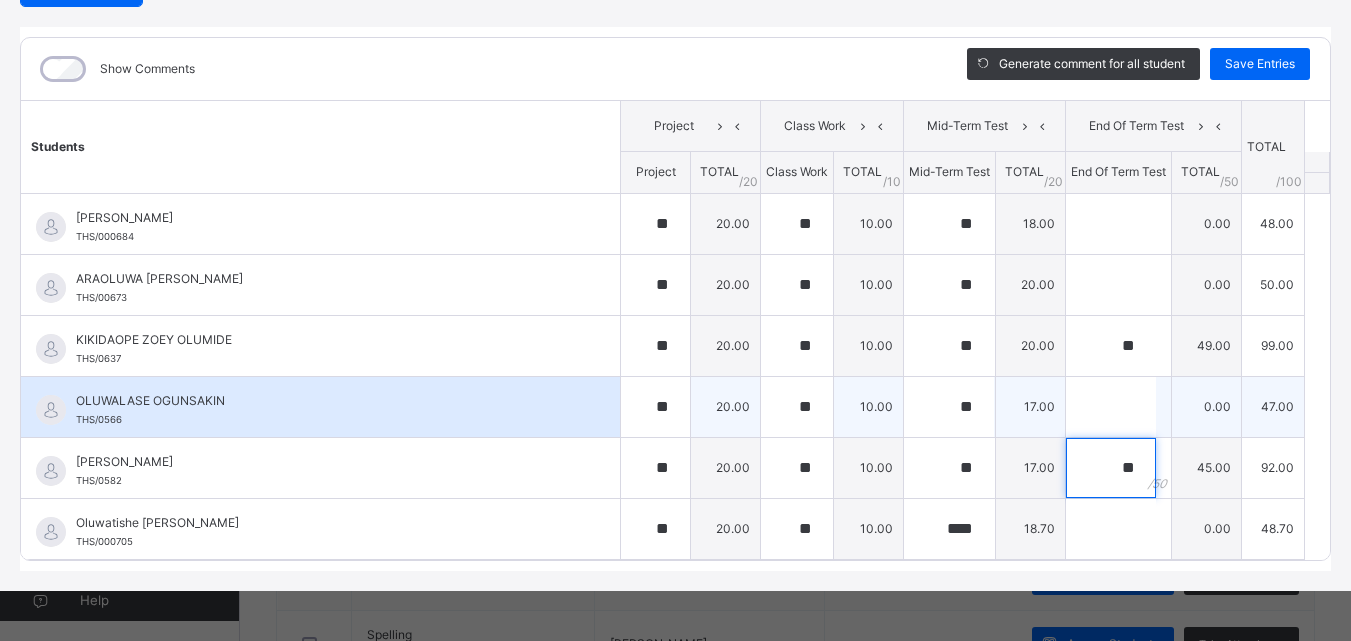 type on "**" 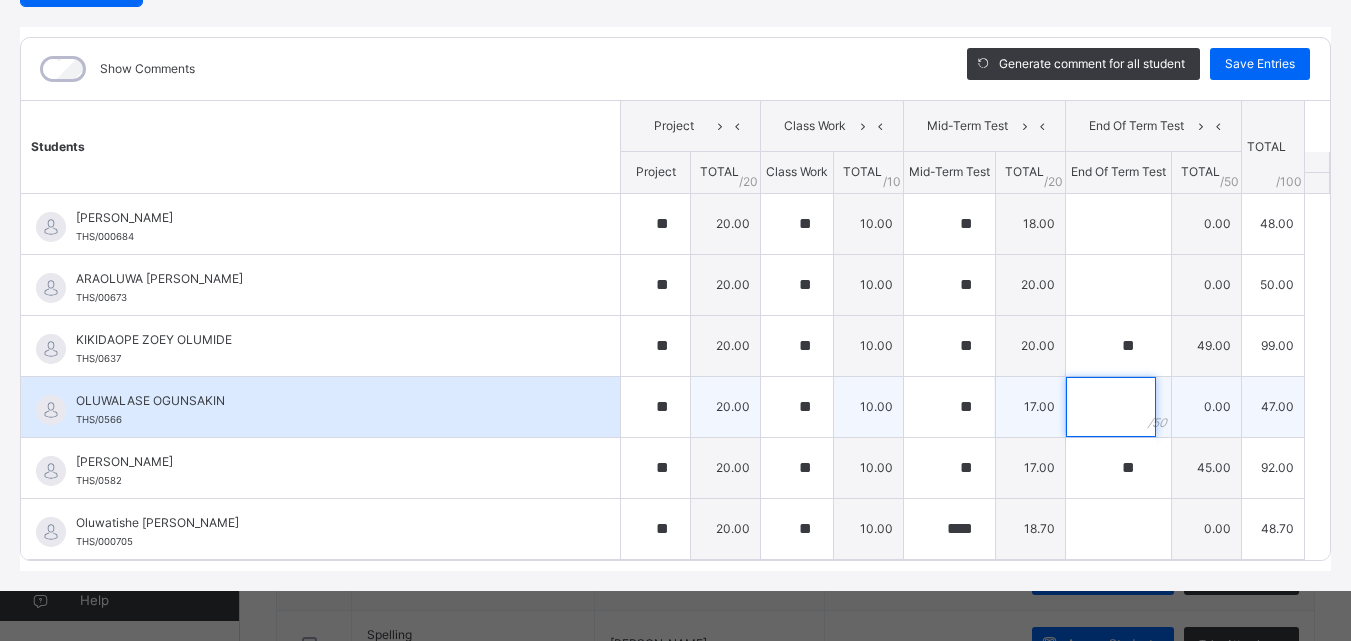 click at bounding box center (1111, 407) 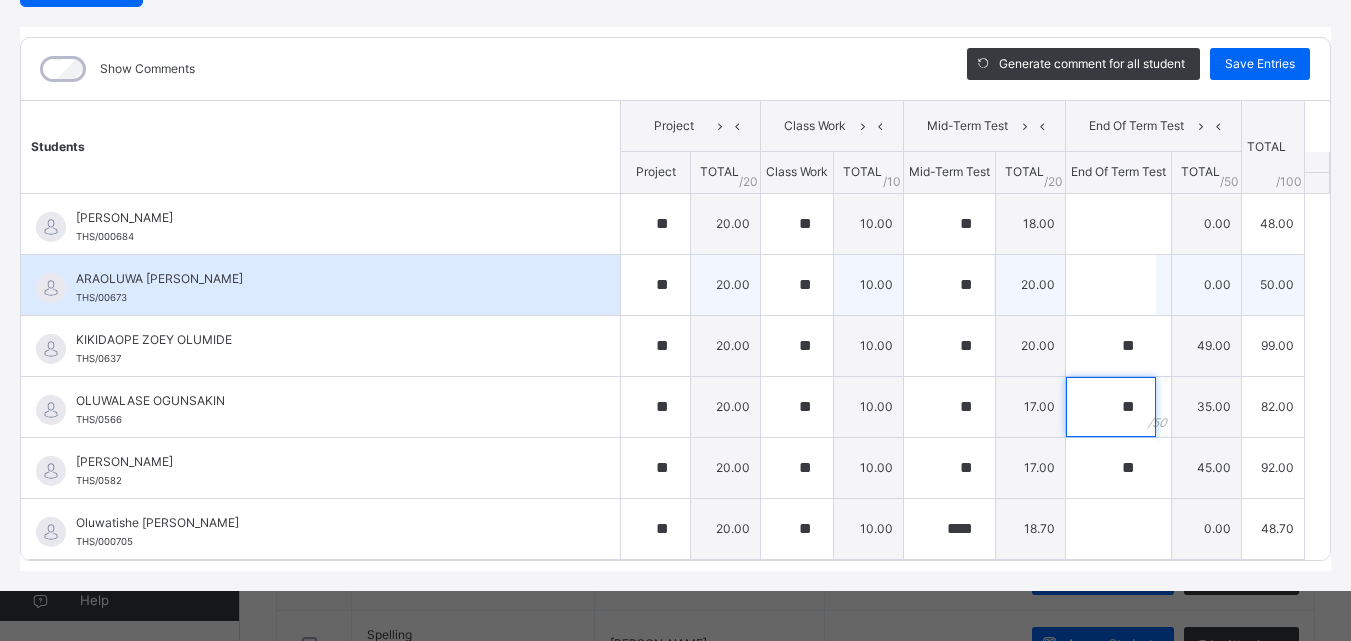 type on "**" 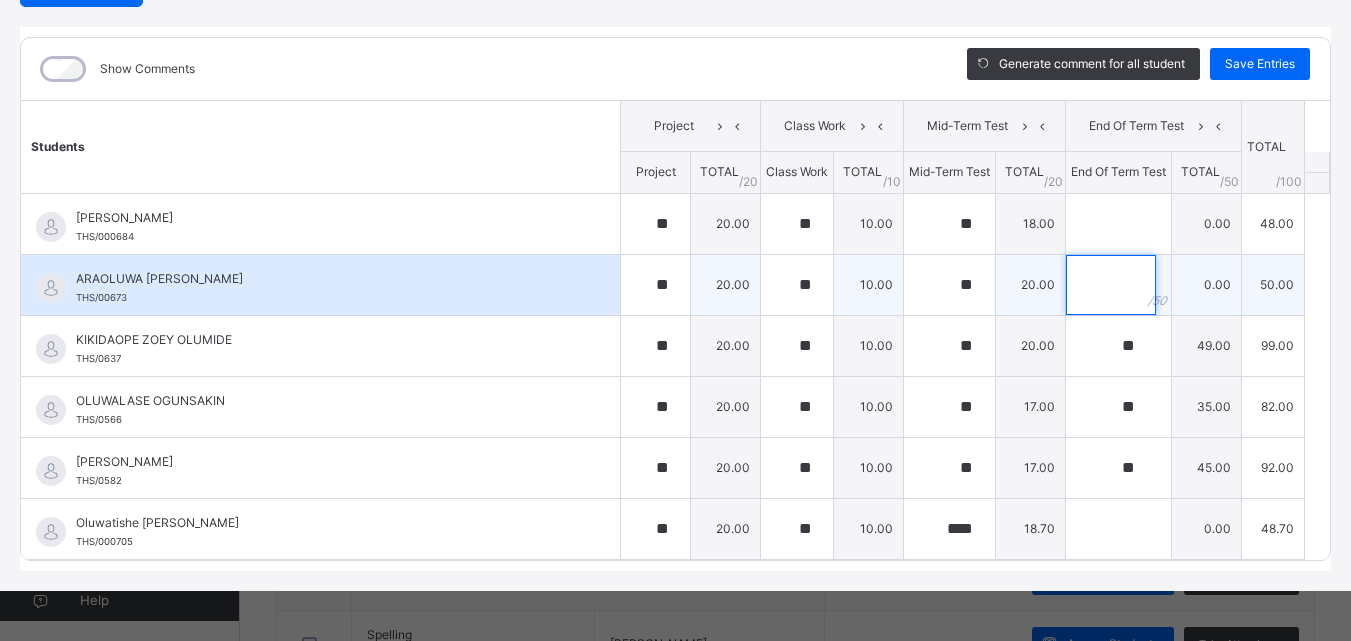click at bounding box center [1111, 285] 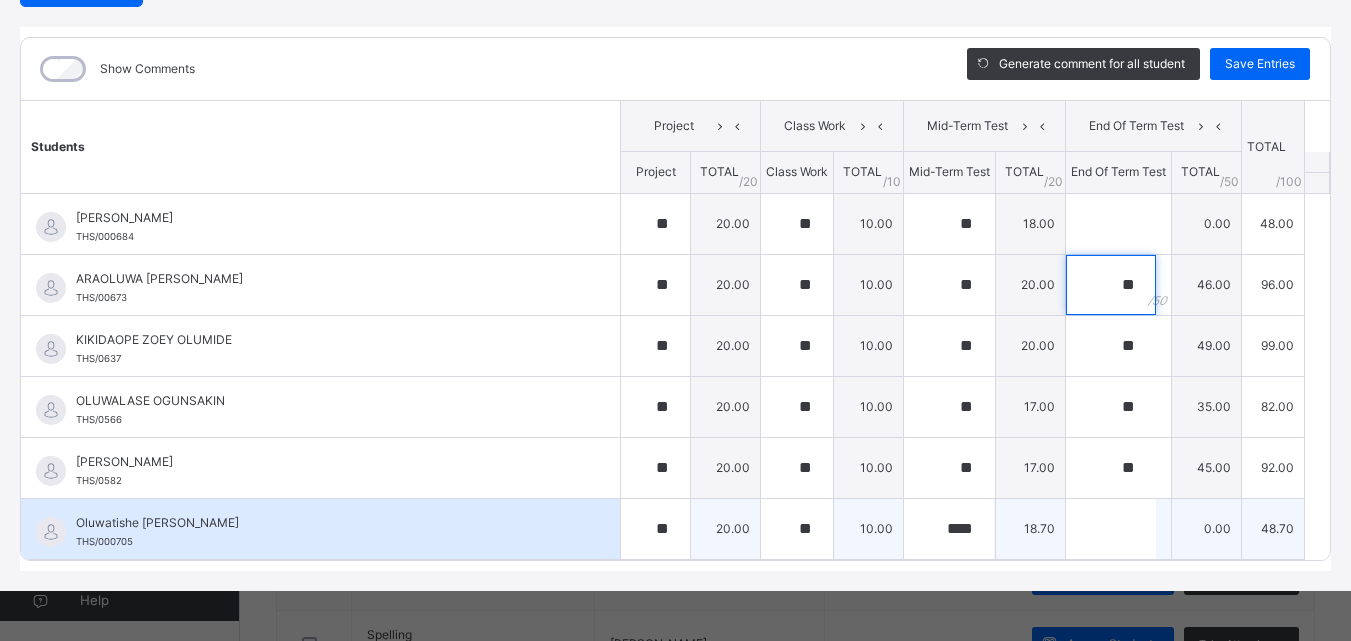 type on "**" 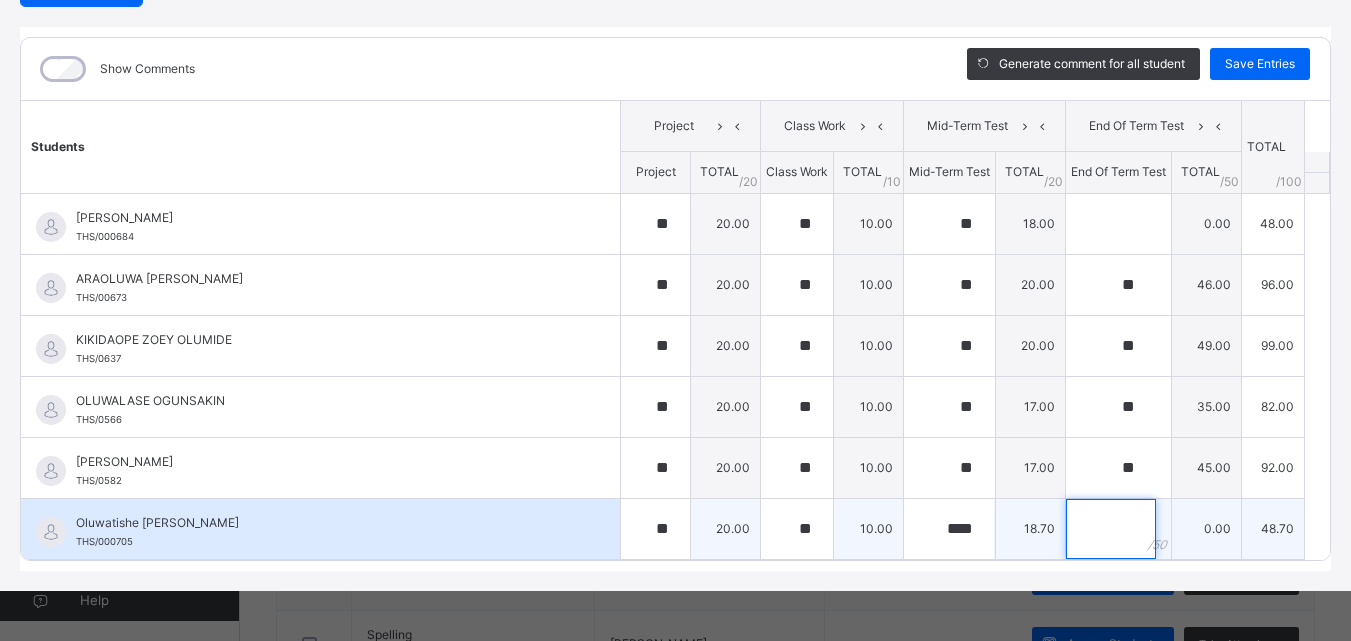 click at bounding box center [1111, 529] 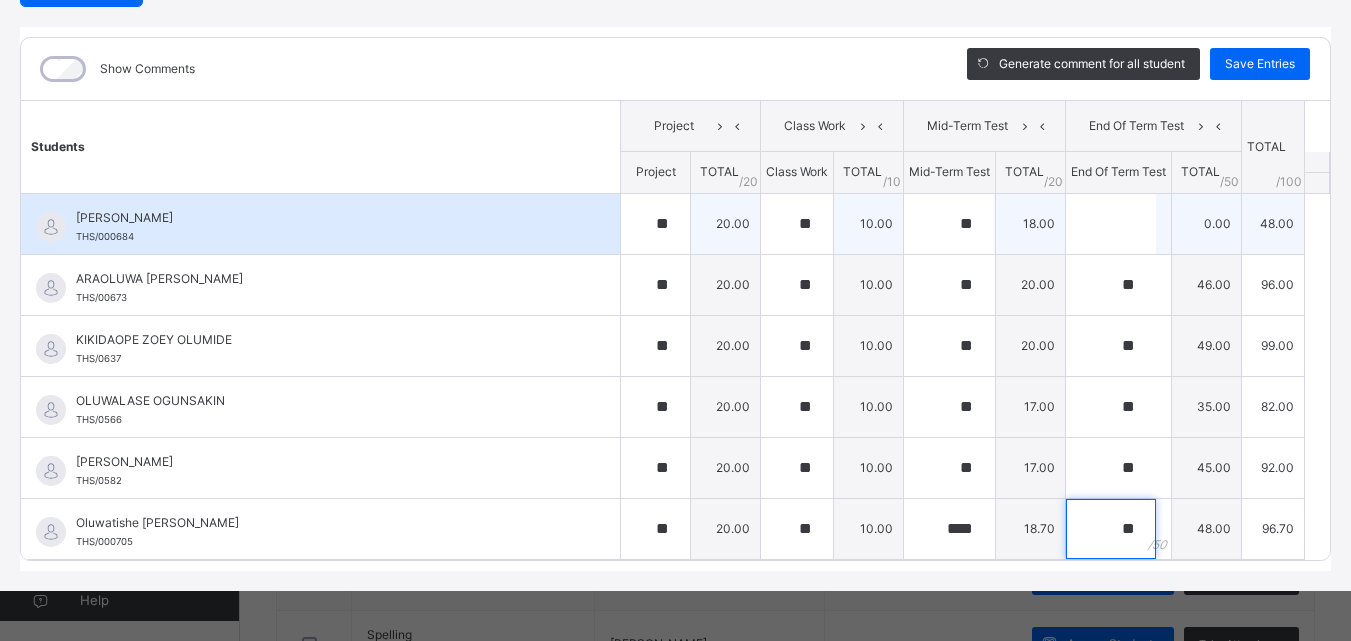 type on "**" 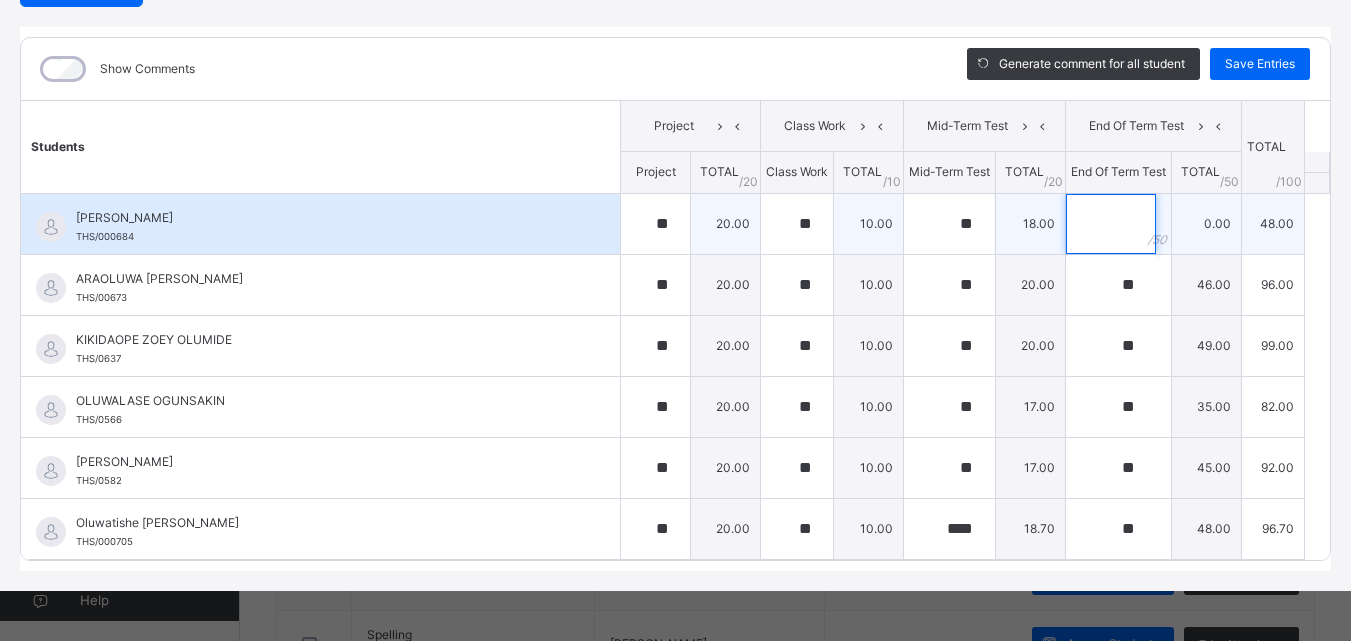 click at bounding box center (1118, 224) 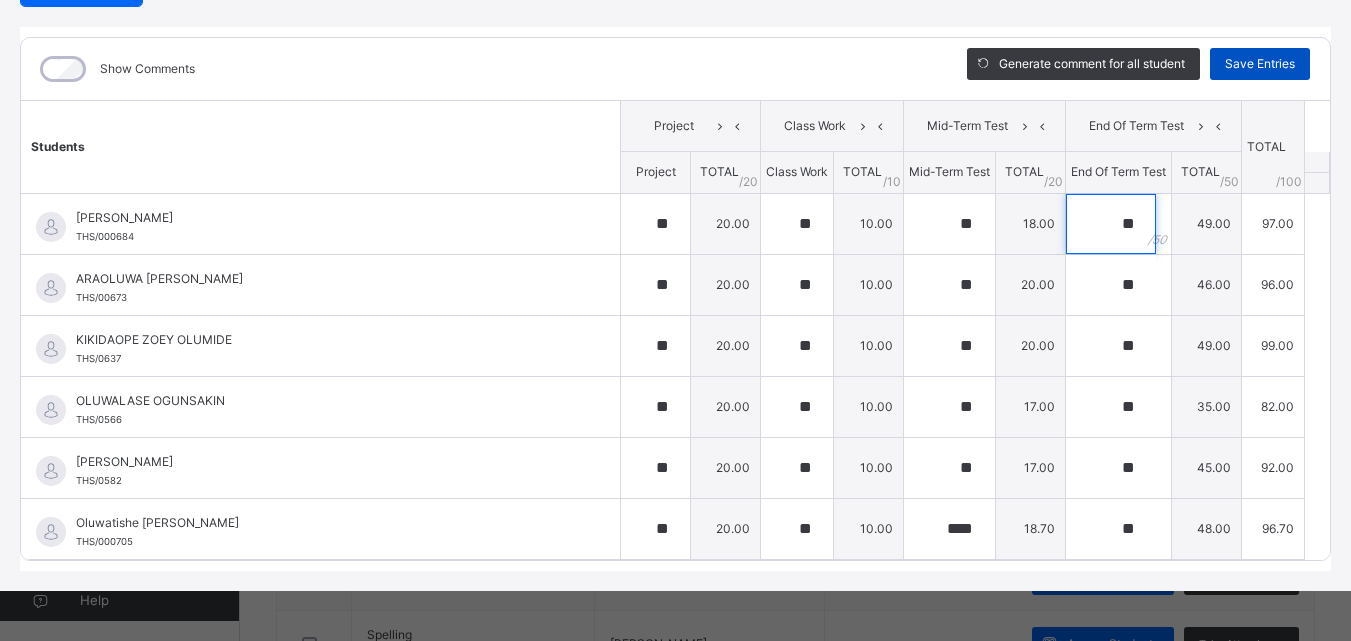 type on "**" 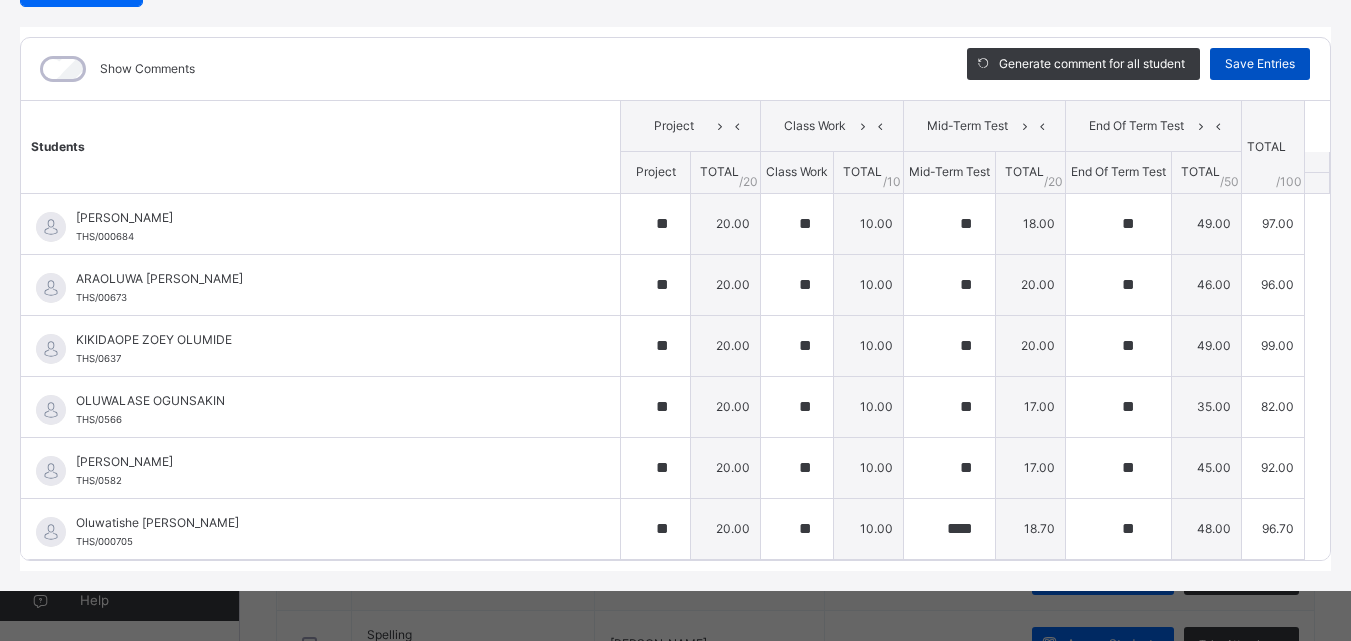 click on "Save Entries" at bounding box center (1260, 64) 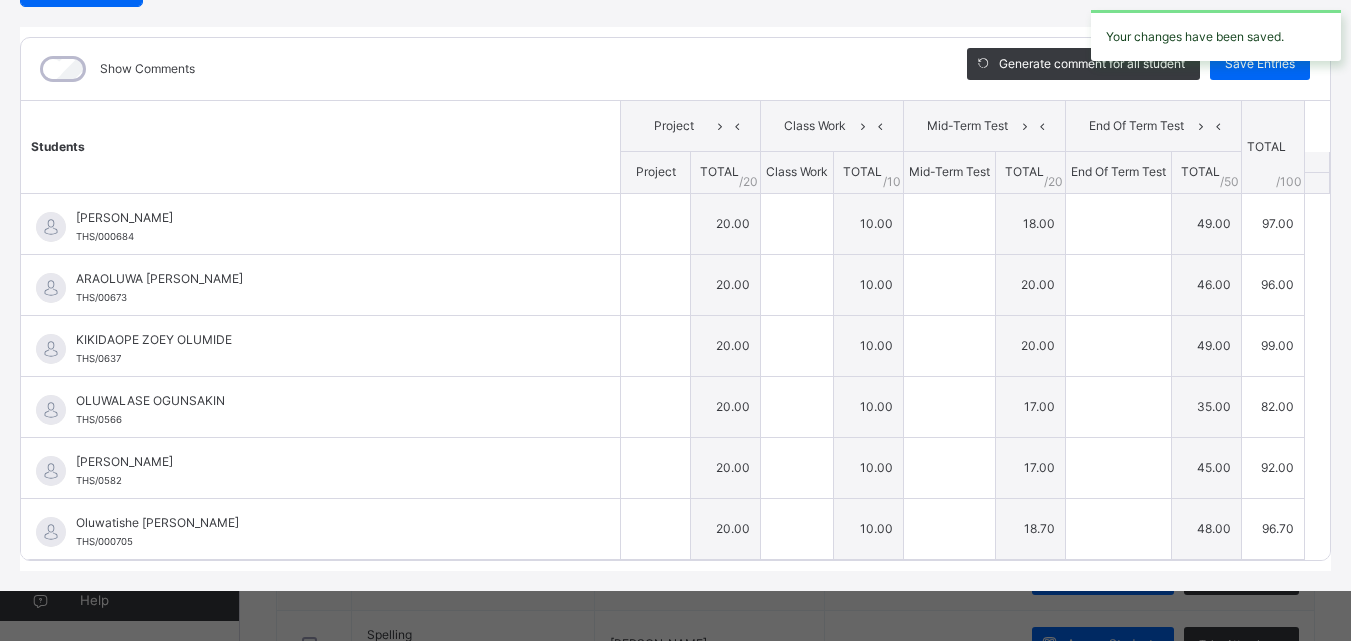type on "**" 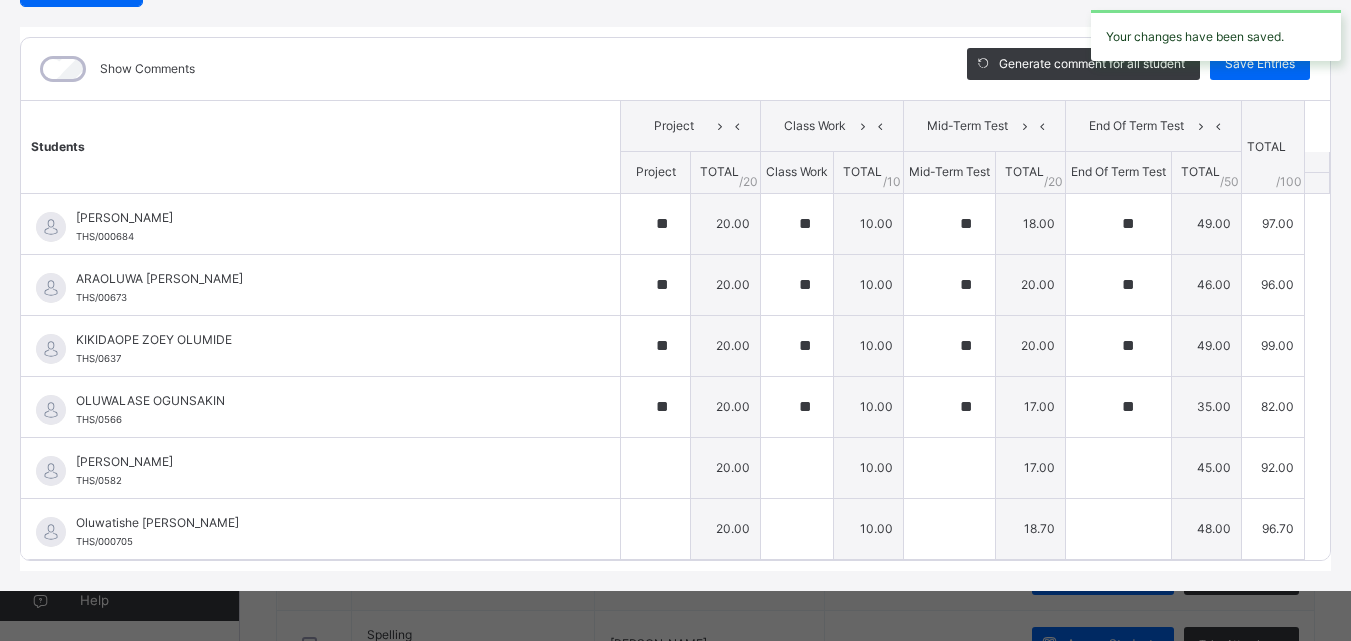 type on "**" 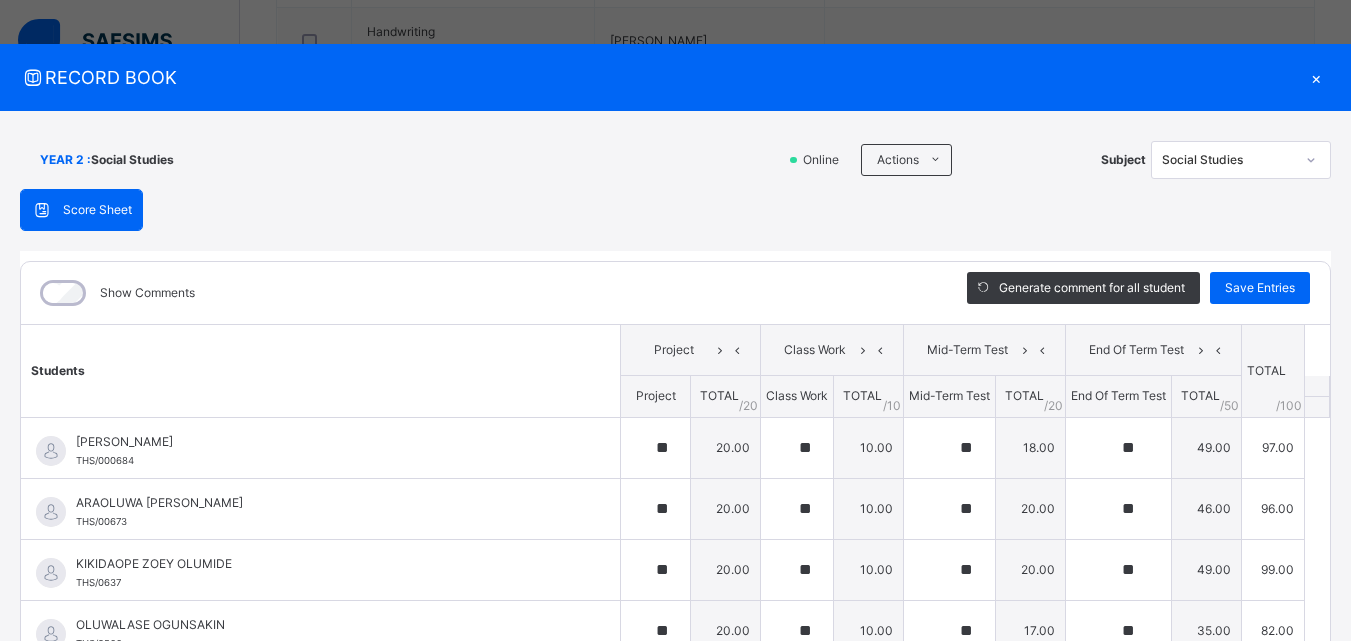scroll, scrollTop: 0, scrollLeft: 0, axis: both 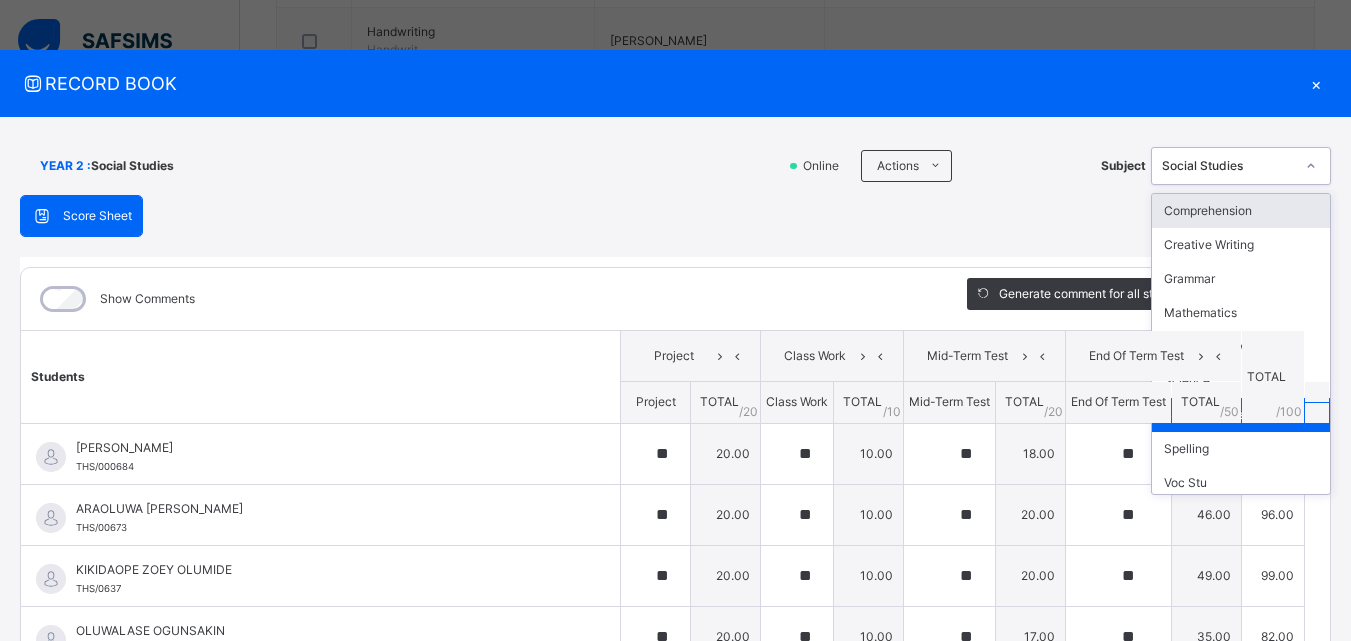 click at bounding box center [1311, 166] 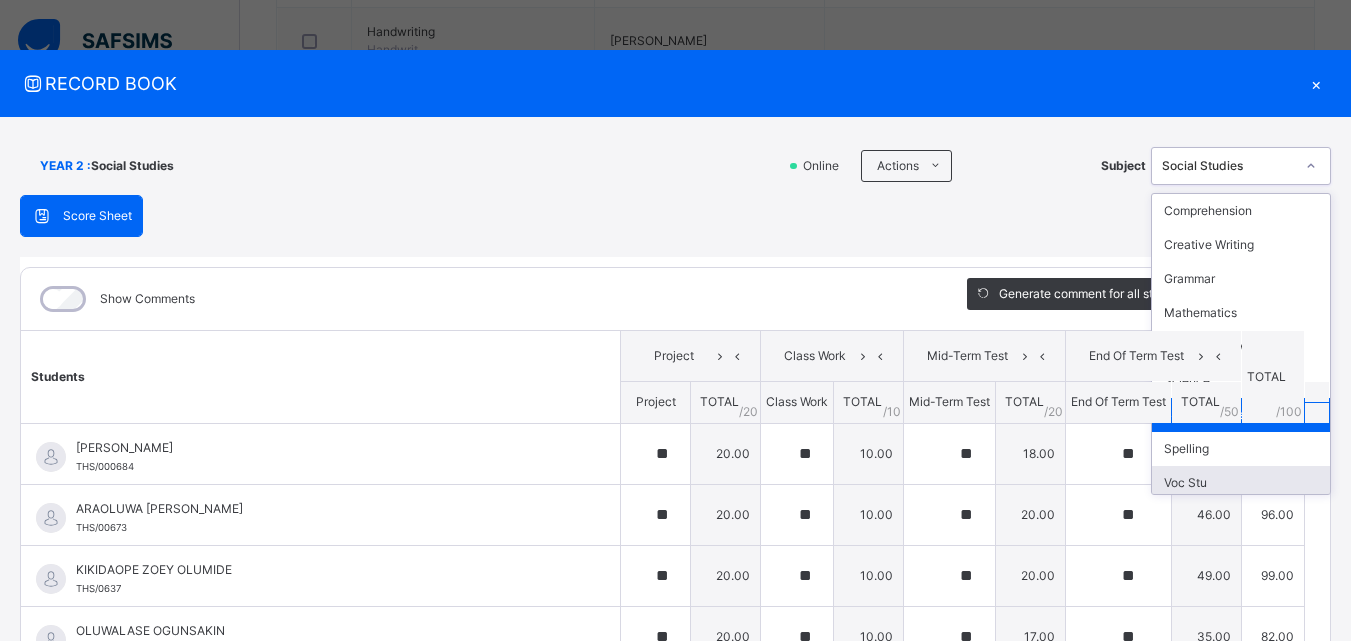 click on "Voc Stu" at bounding box center (1241, 483) 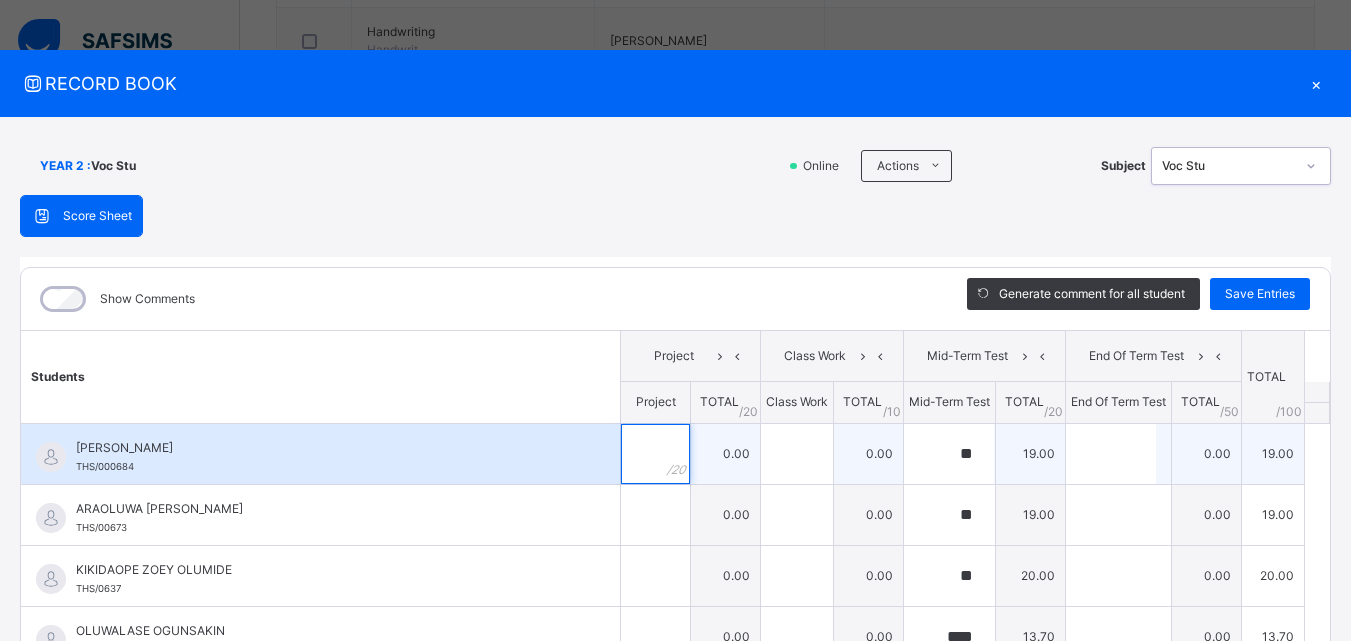click at bounding box center (655, 454) 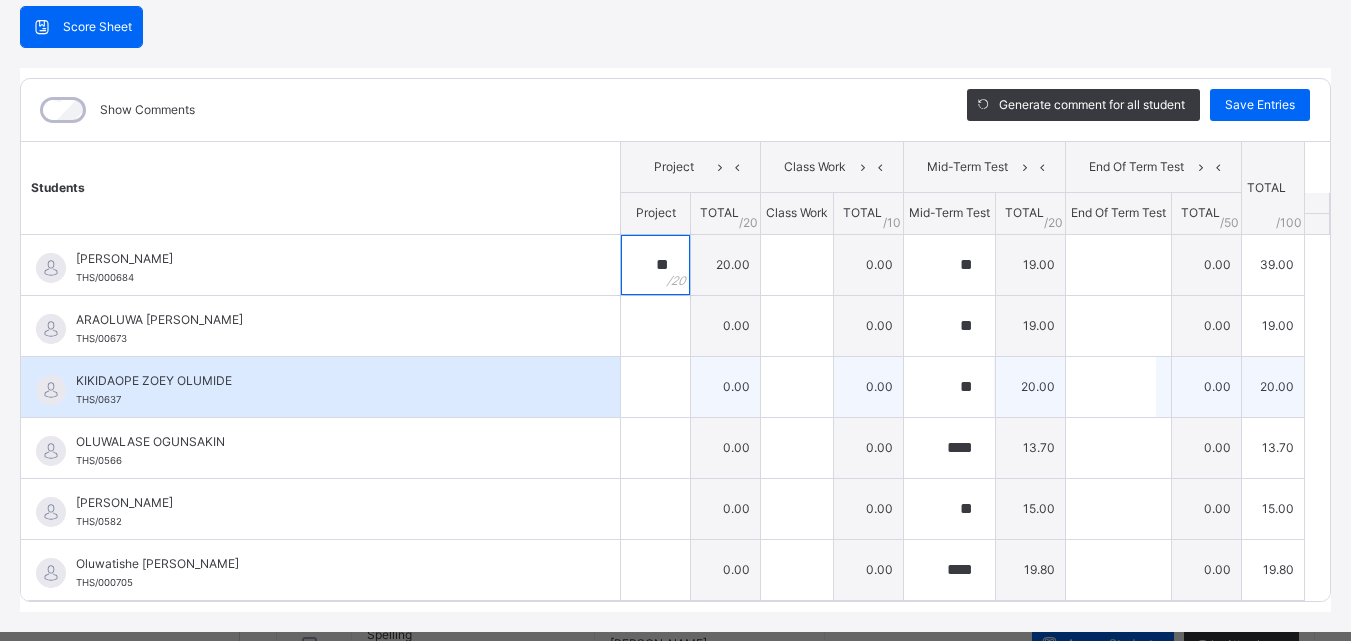 scroll, scrollTop: 200, scrollLeft: 0, axis: vertical 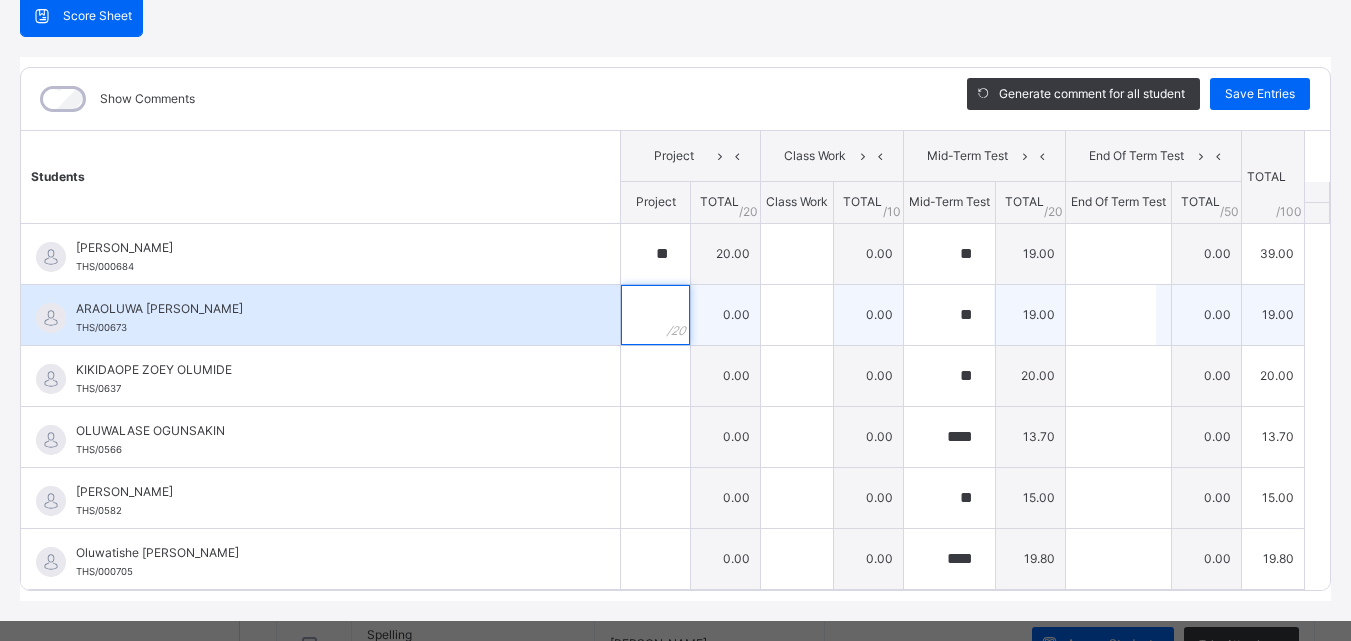 click at bounding box center [655, 315] 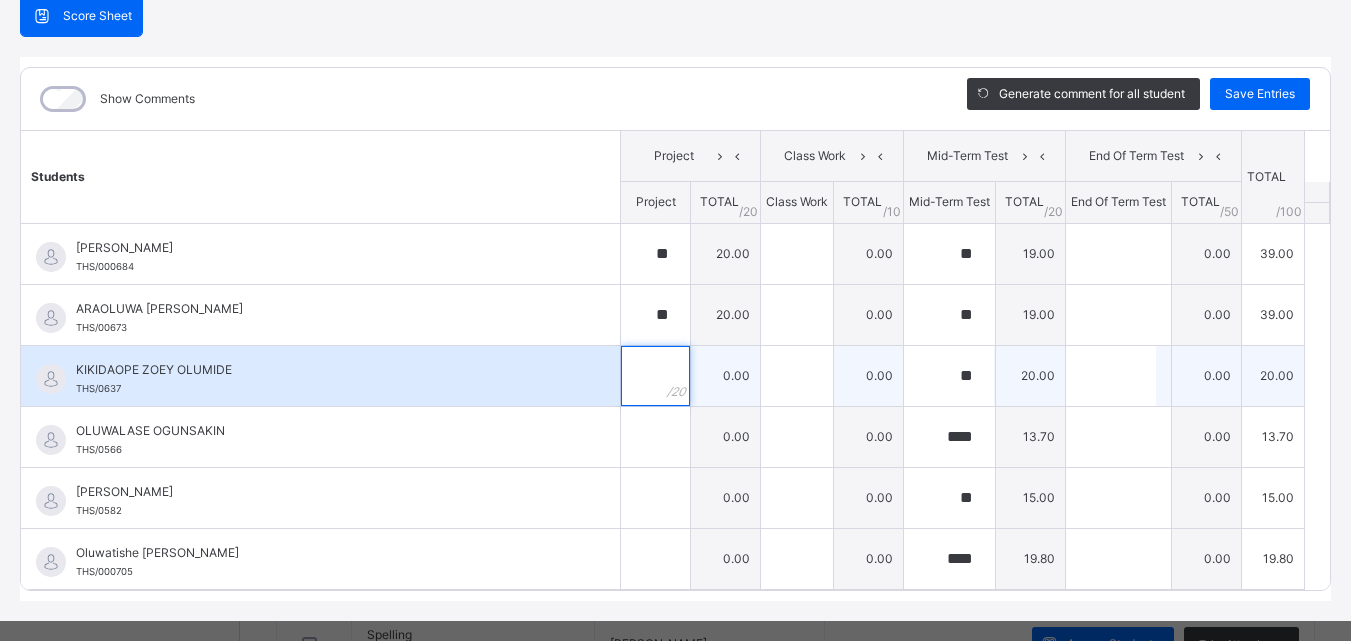 drag, startPoint x: 639, startPoint y: 374, endPoint x: 649, endPoint y: 368, distance: 11.661903 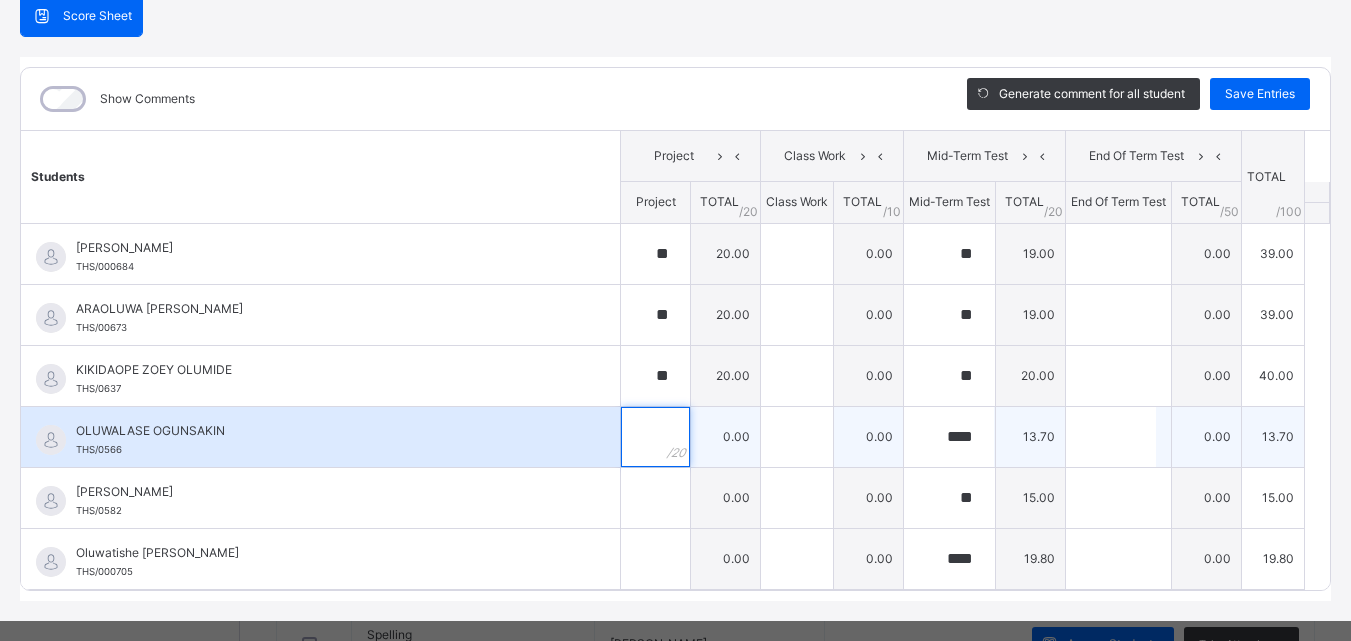 click at bounding box center [655, 437] 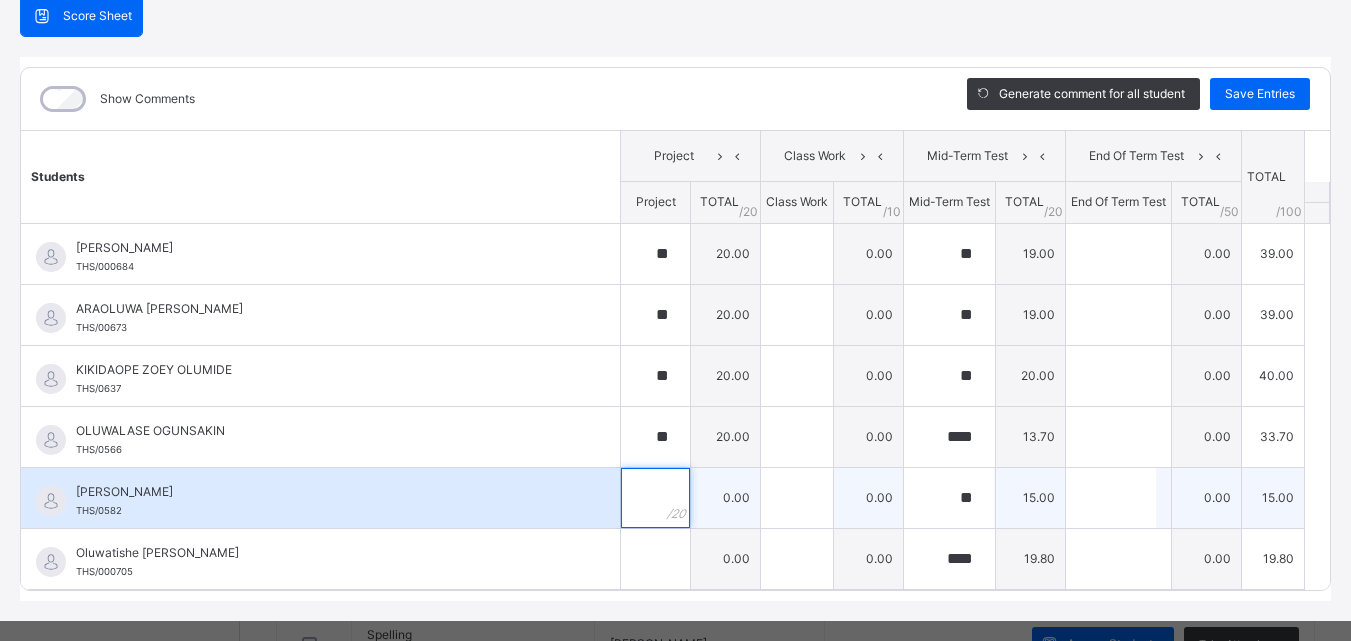 click at bounding box center (655, 498) 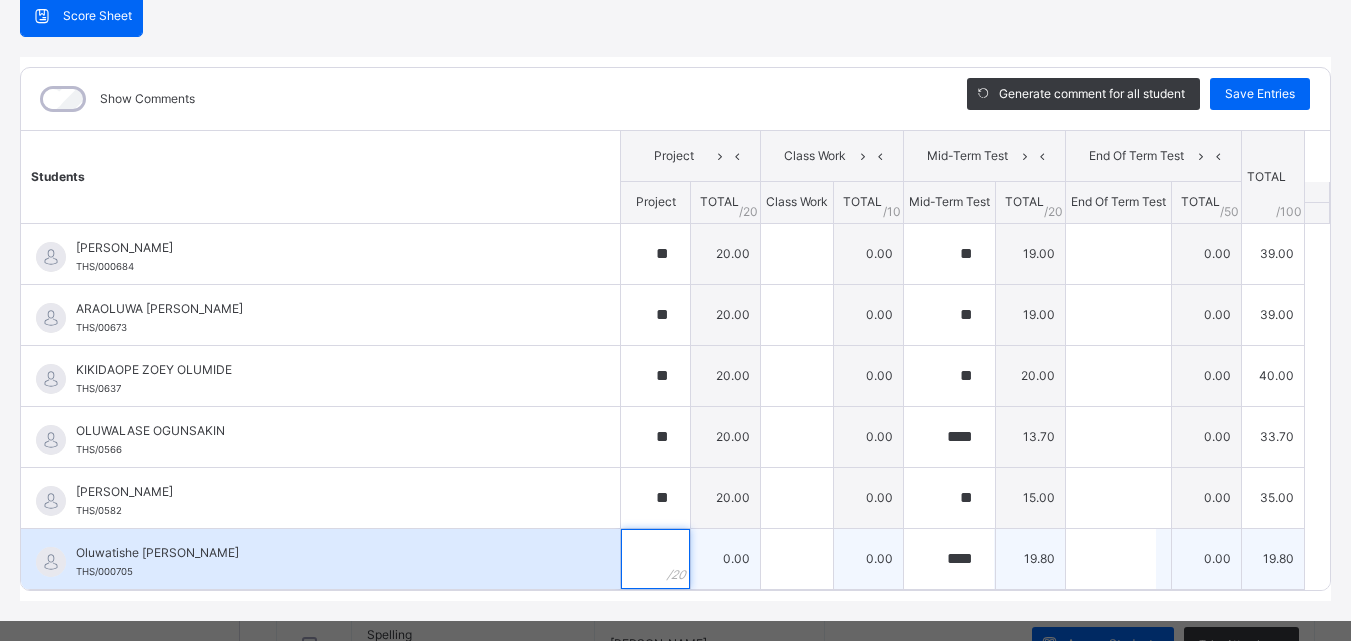 click at bounding box center (655, 559) 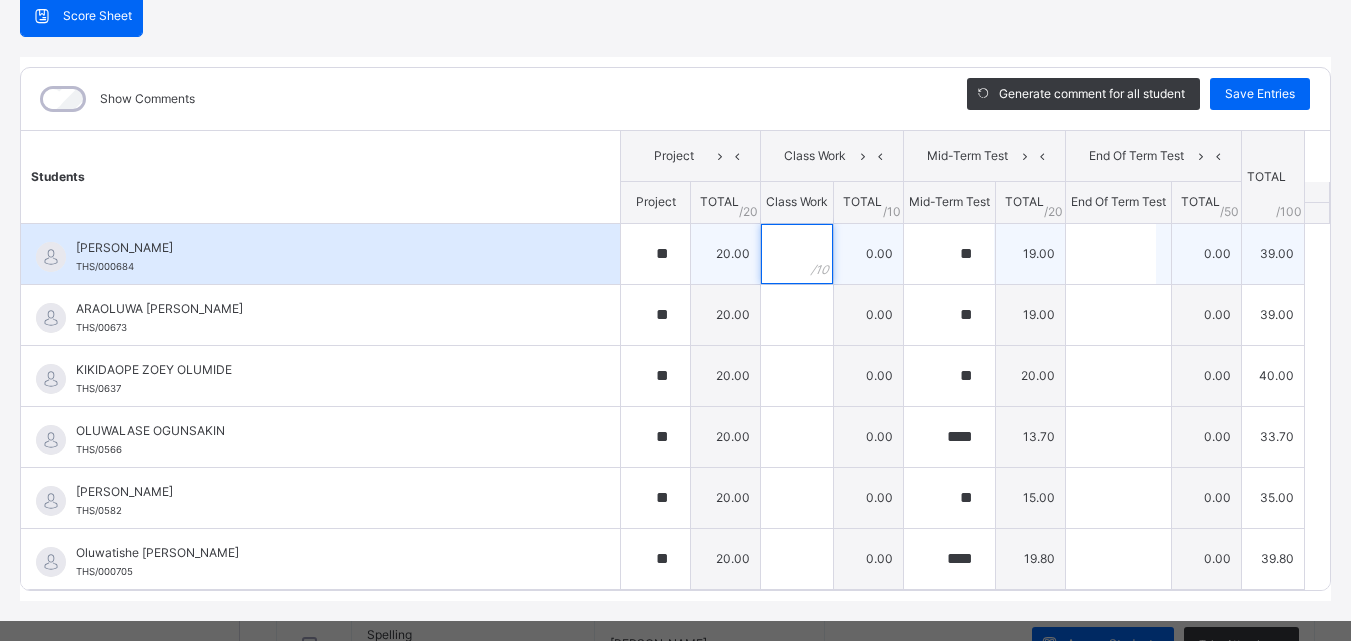 click at bounding box center (797, 254) 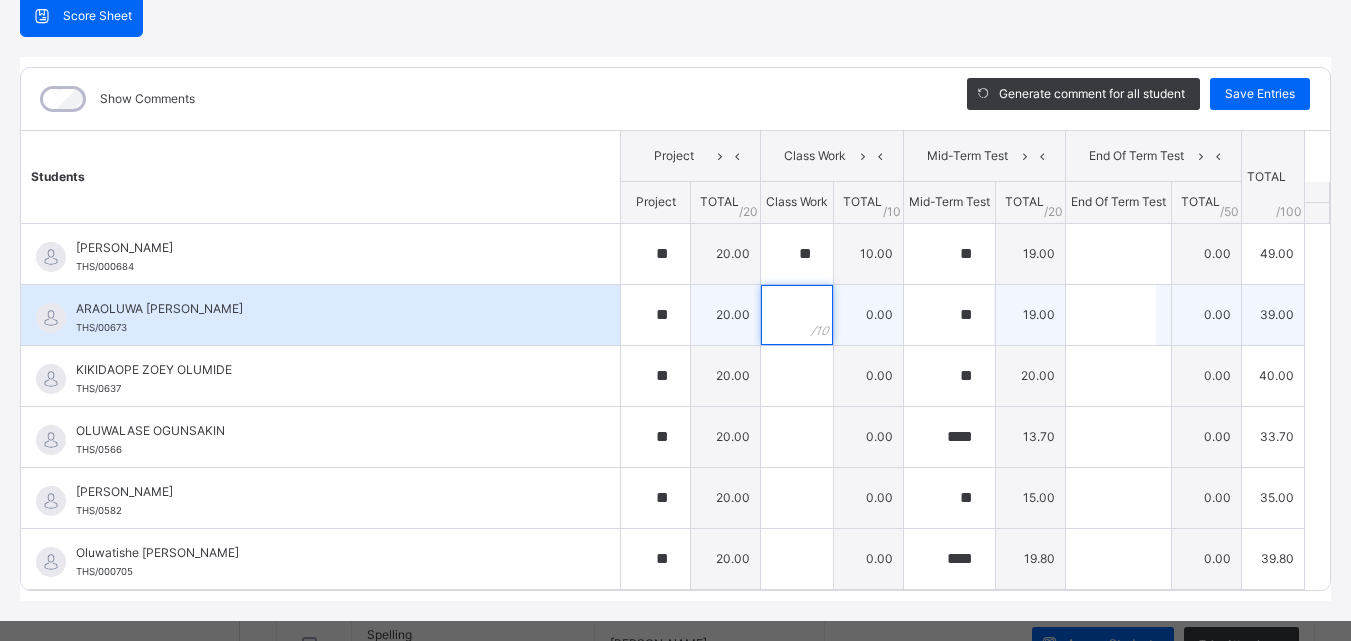 click at bounding box center (797, 315) 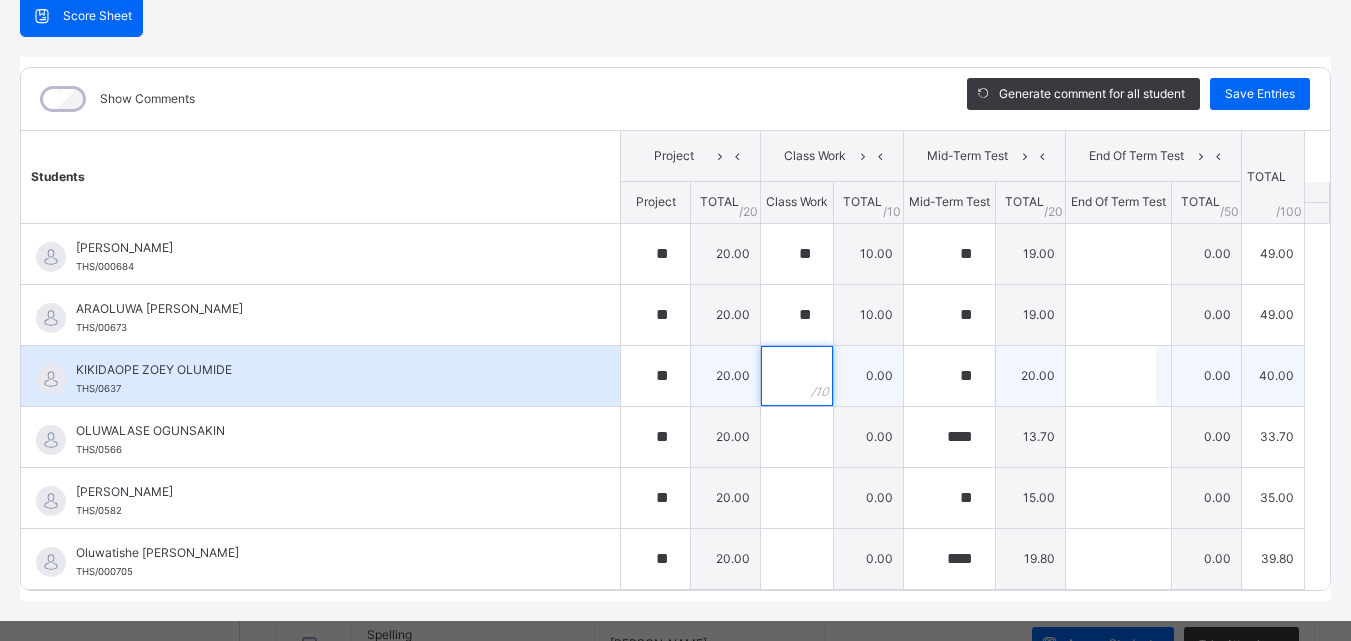 drag, startPoint x: 800, startPoint y: 396, endPoint x: 797, endPoint y: 386, distance: 10.440307 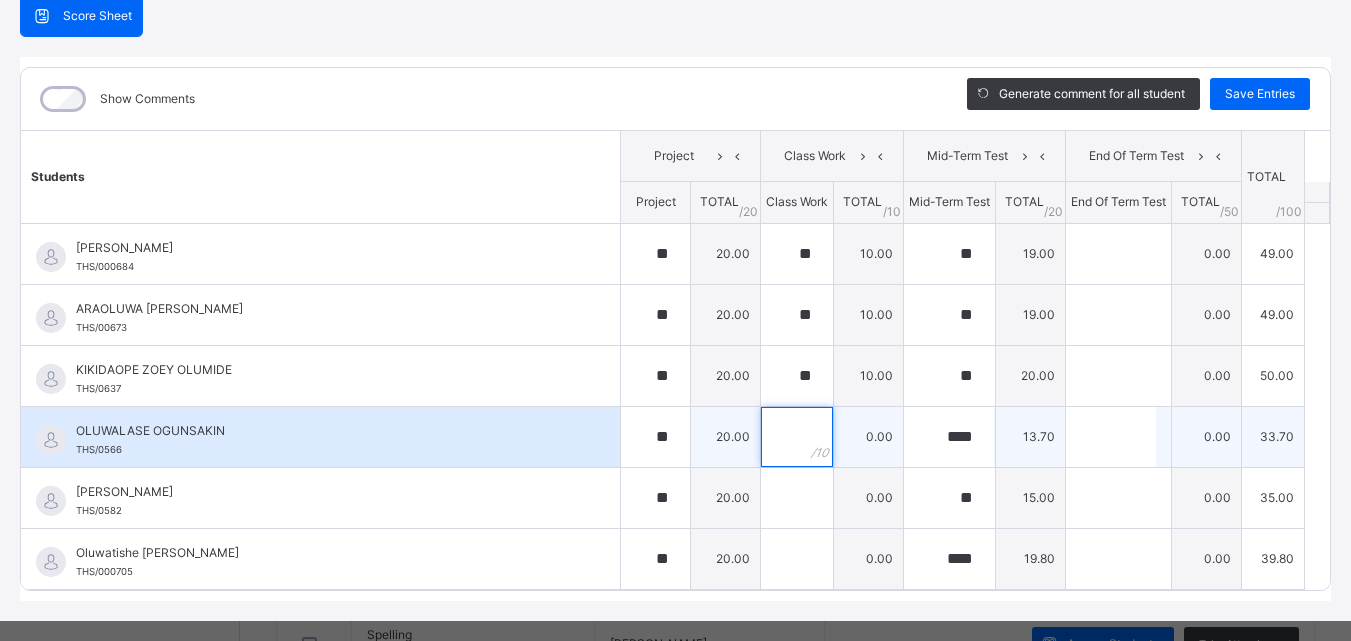 click at bounding box center [797, 437] 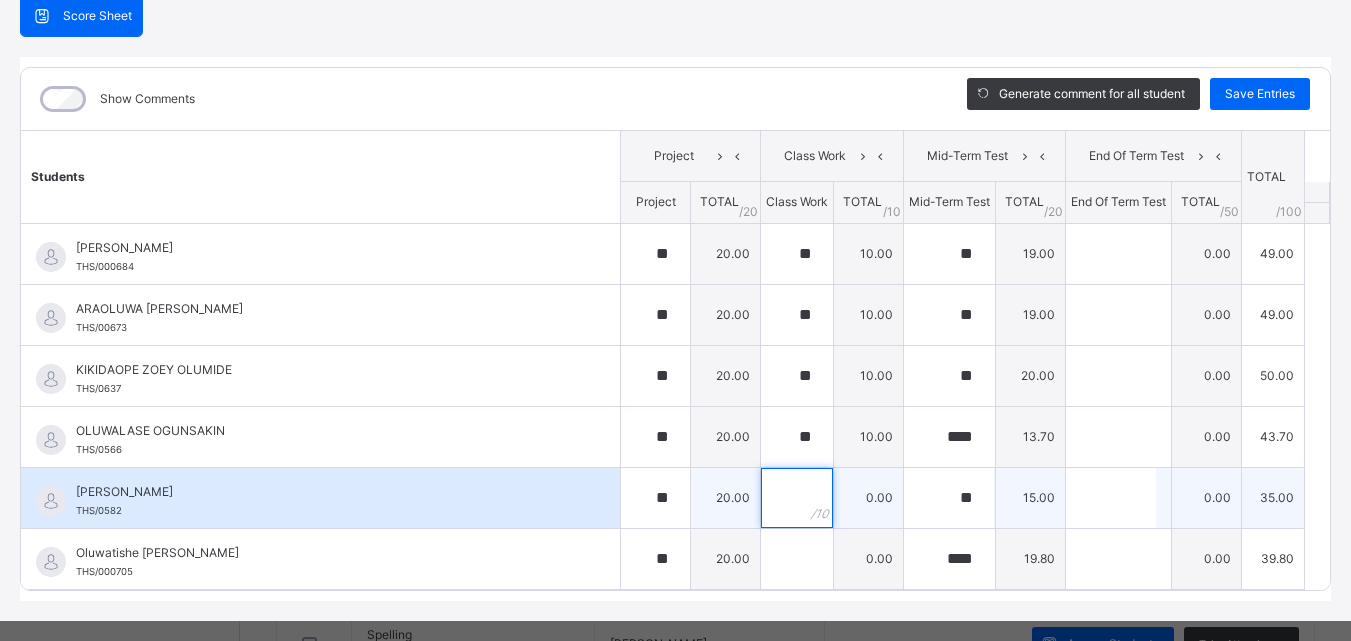 click at bounding box center [797, 498] 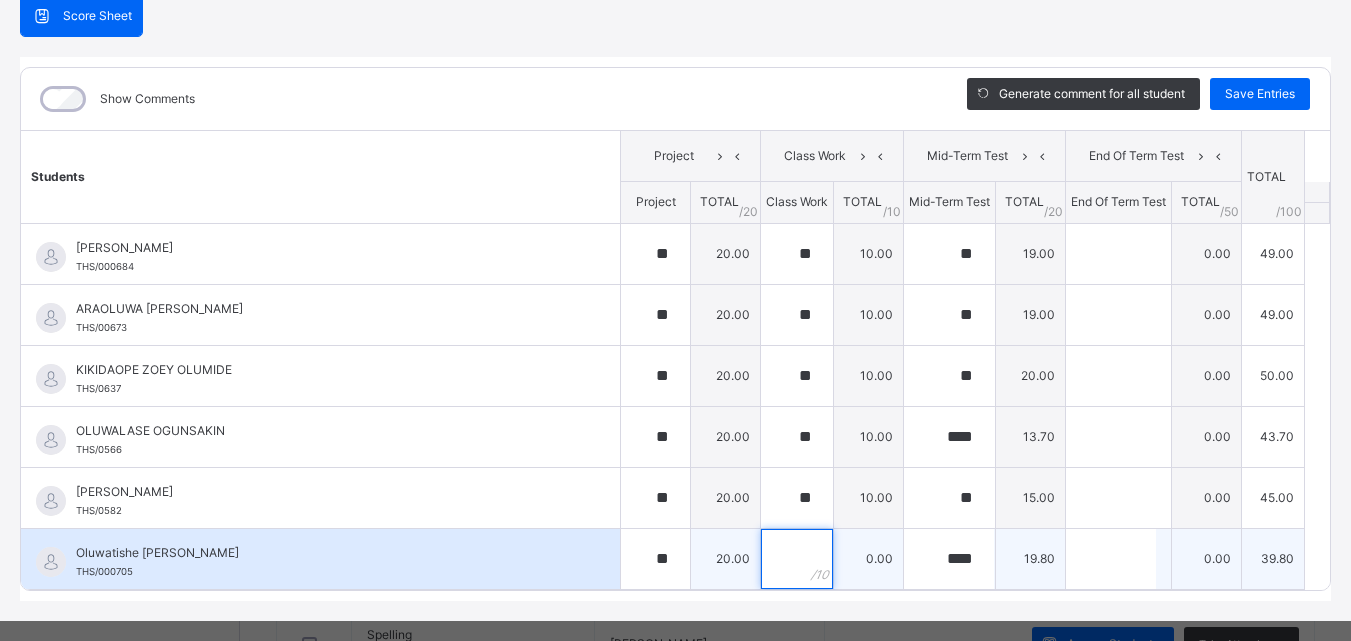 click at bounding box center (797, 559) 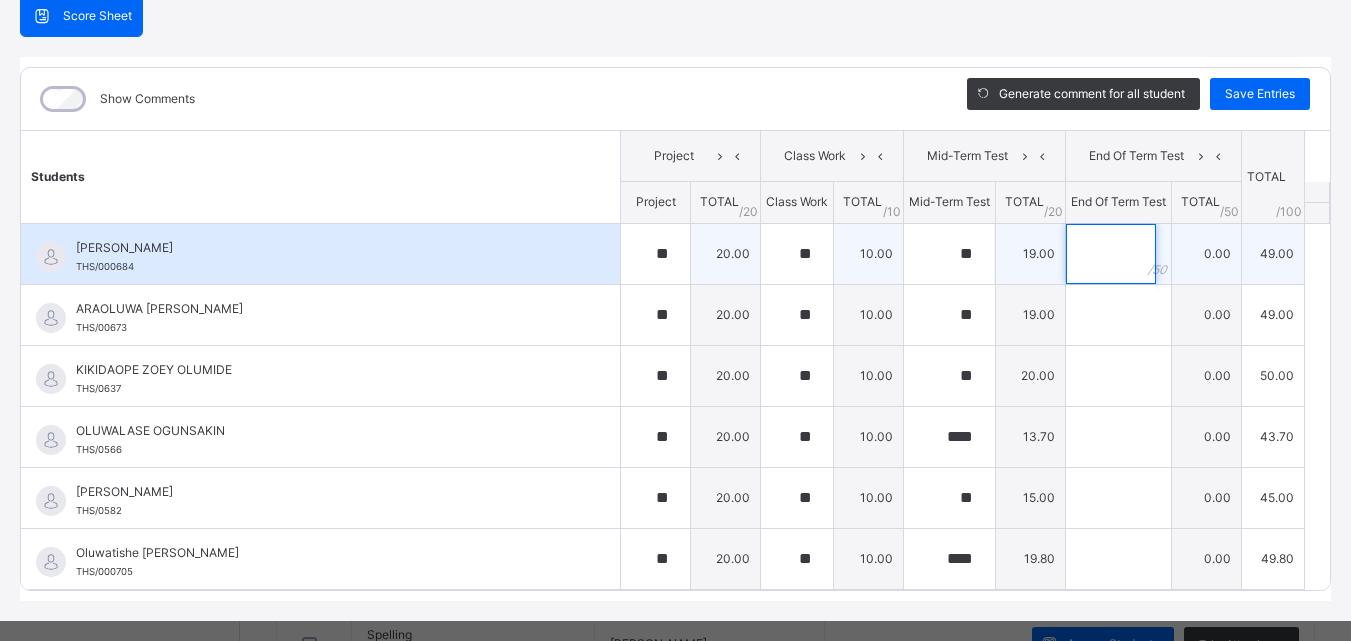 click at bounding box center [1111, 254] 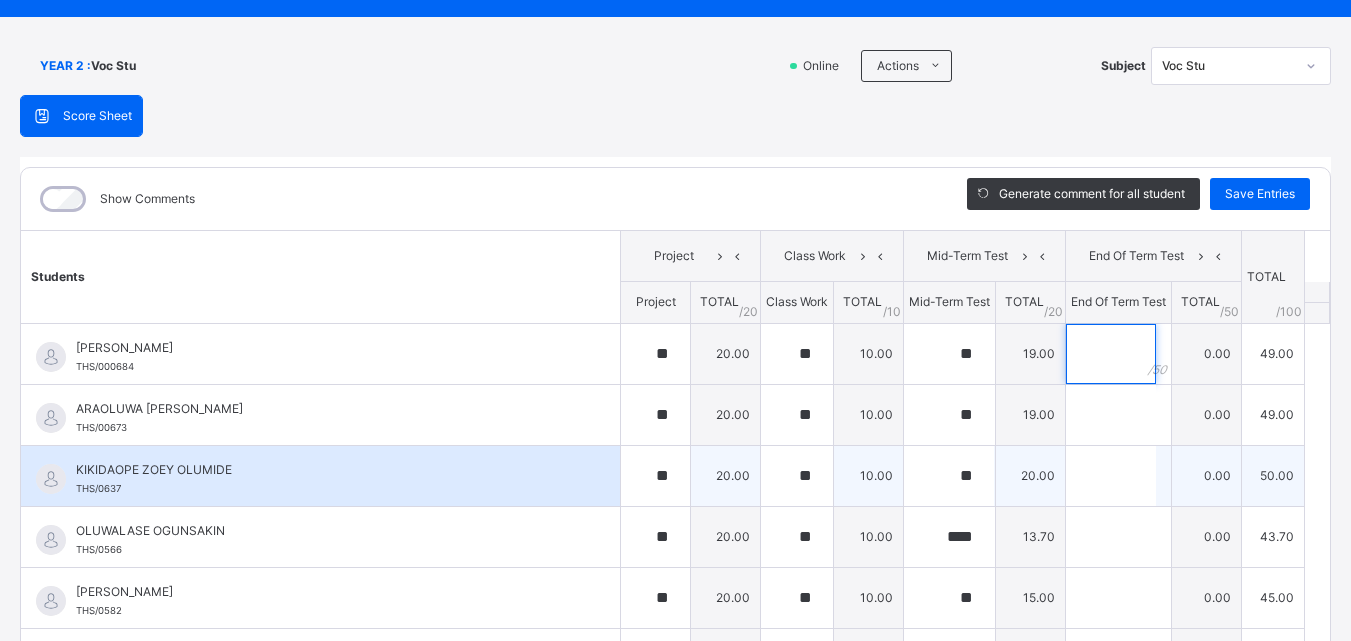 scroll, scrollTop: 230, scrollLeft: 0, axis: vertical 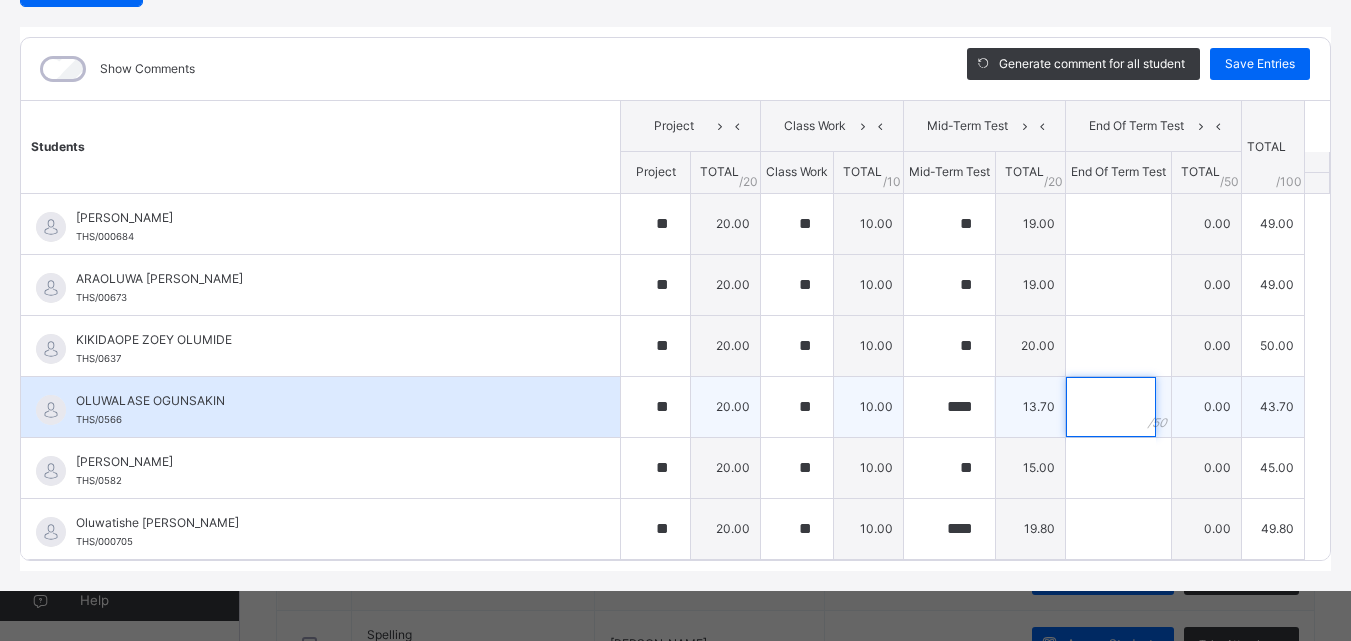 click at bounding box center (1111, 407) 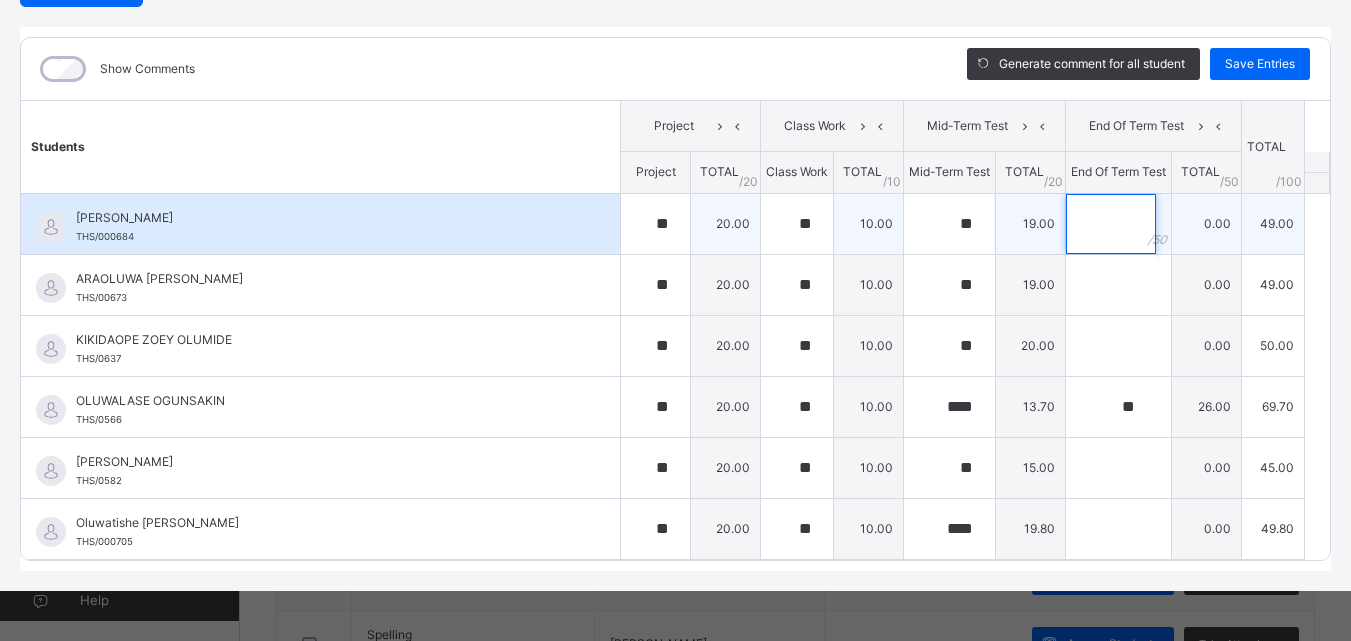 click at bounding box center (1111, 224) 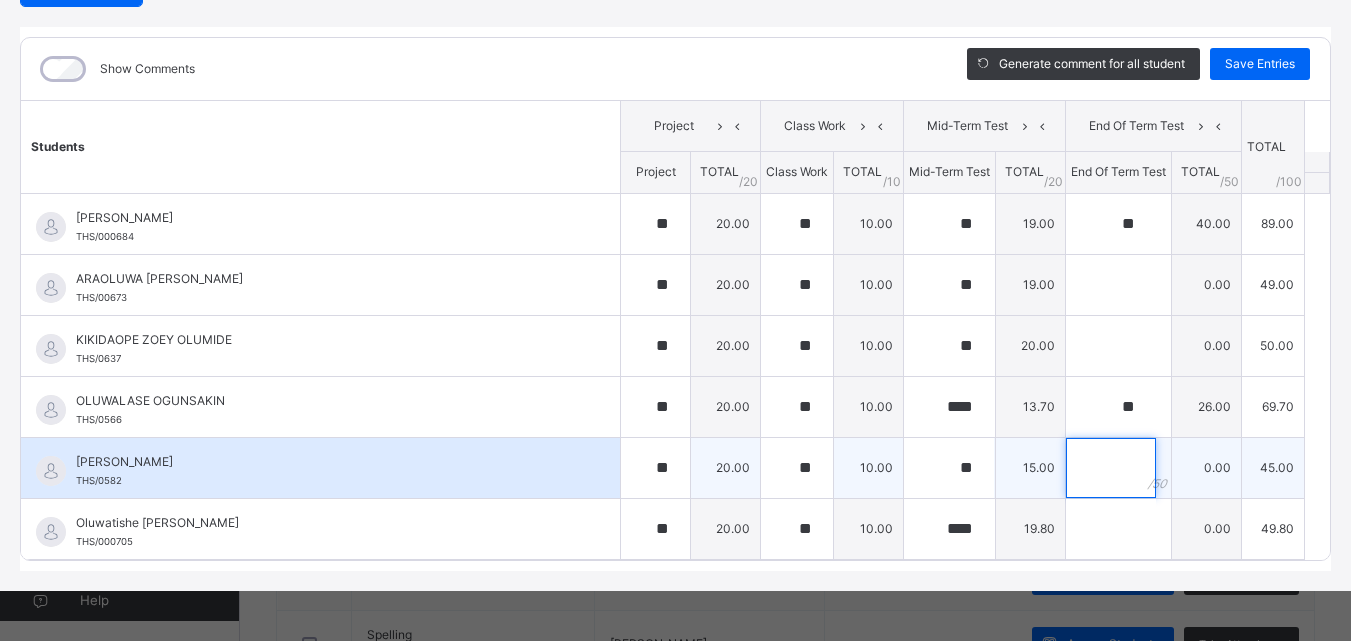 click at bounding box center (1111, 468) 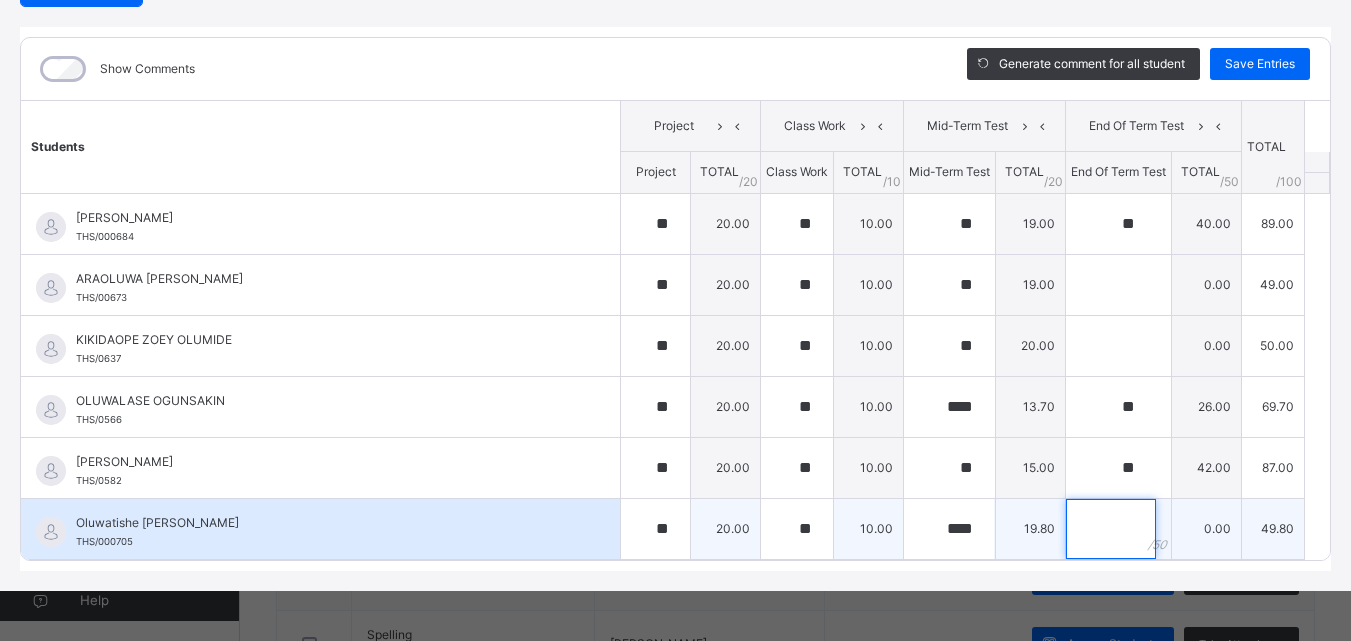 click at bounding box center (1111, 529) 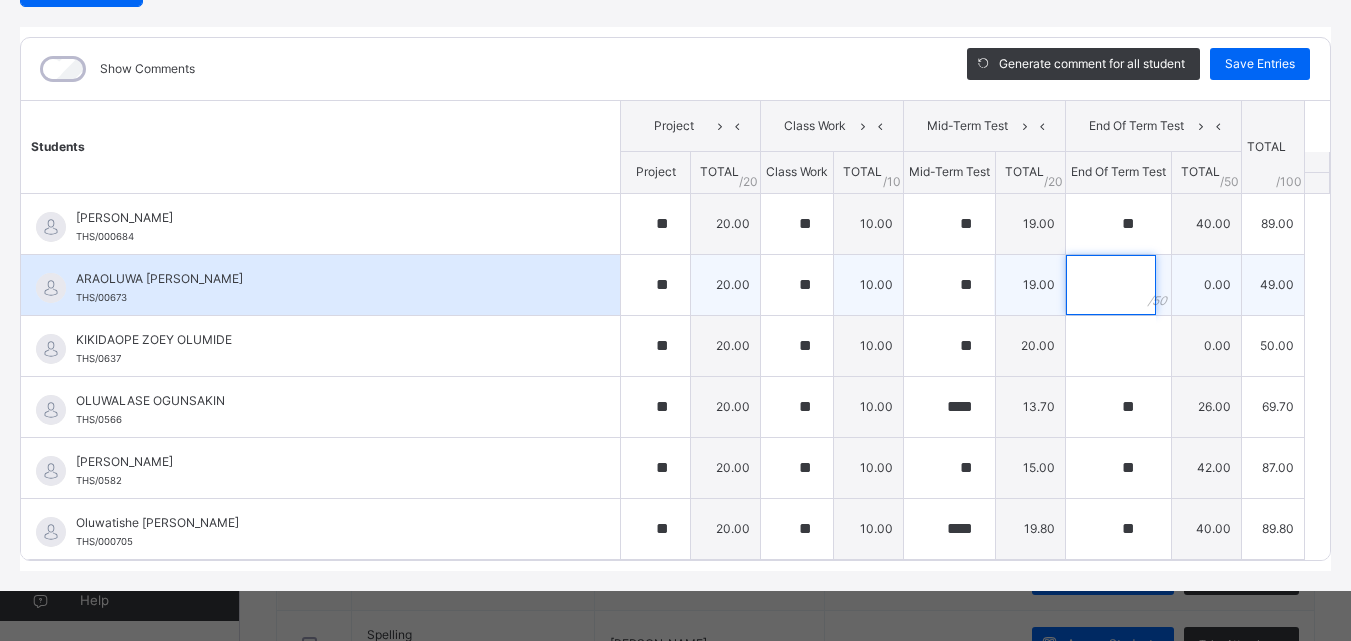 click at bounding box center [1111, 285] 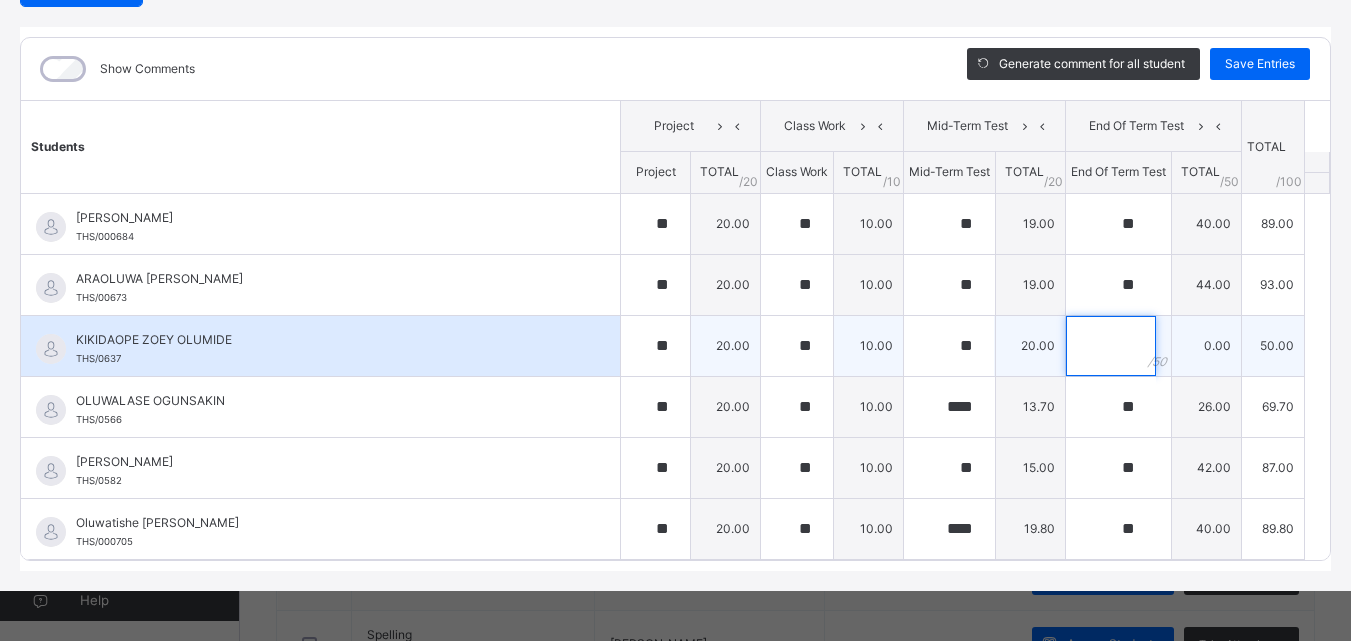 click at bounding box center [1111, 346] 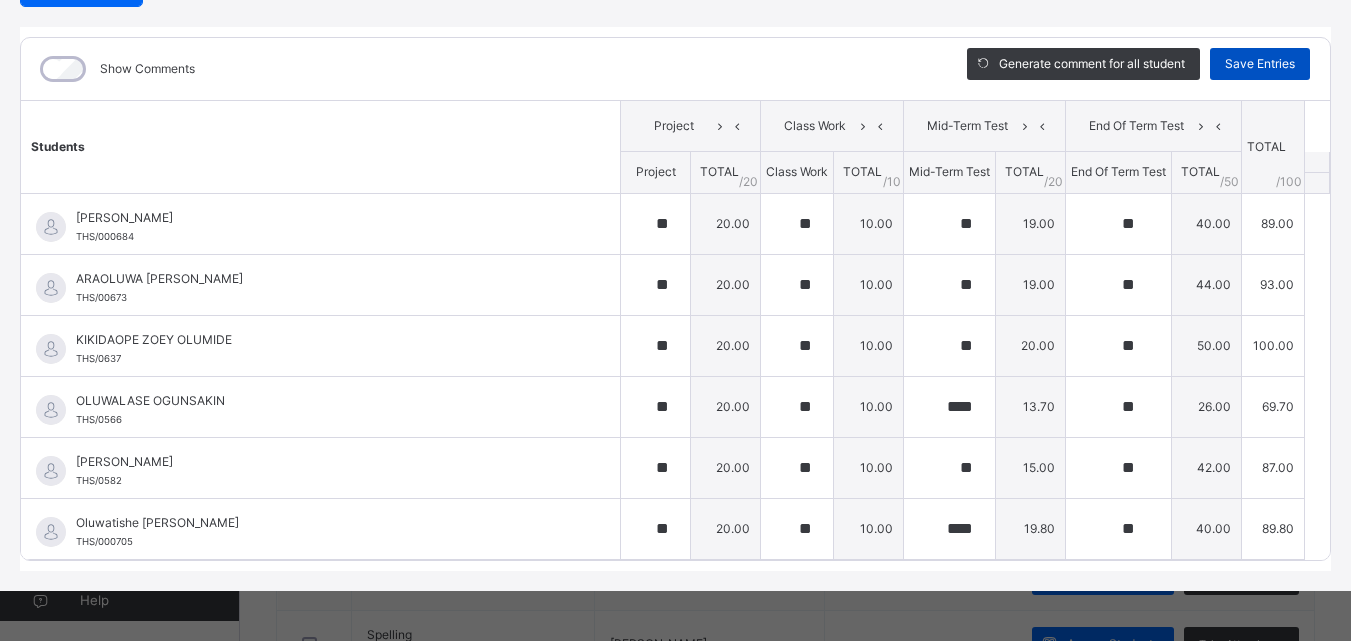 click on "Save Entries" at bounding box center (1260, 64) 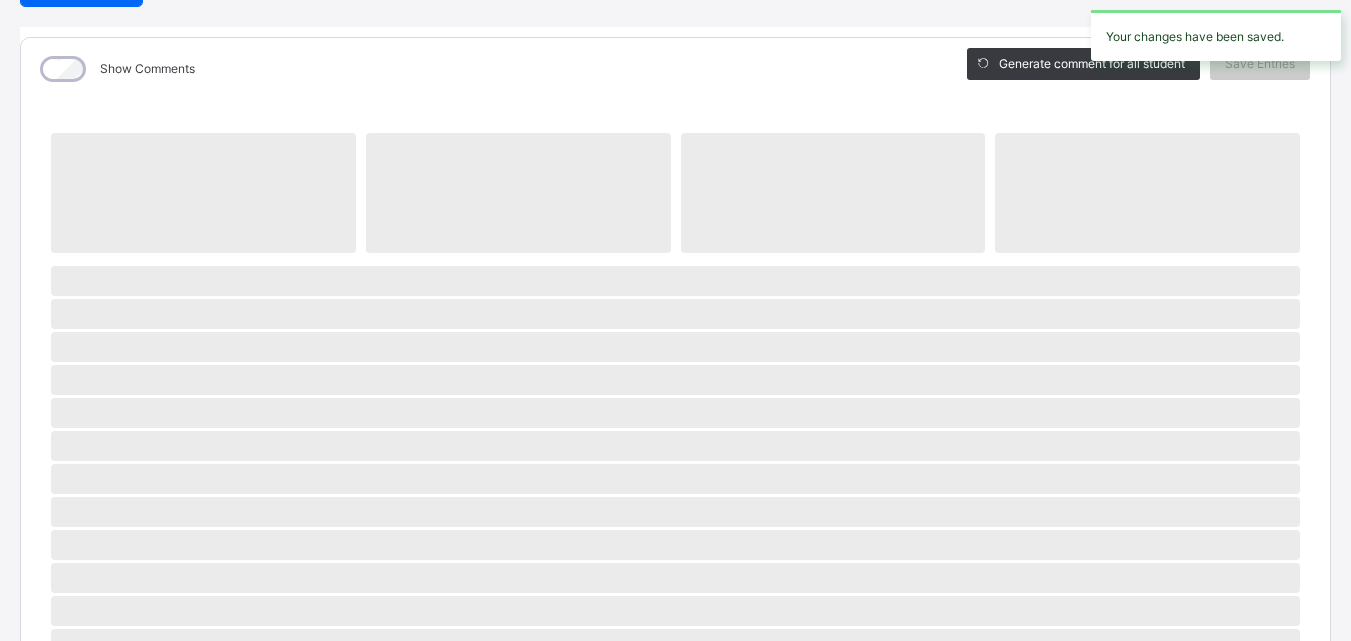 scroll, scrollTop: 30, scrollLeft: 0, axis: vertical 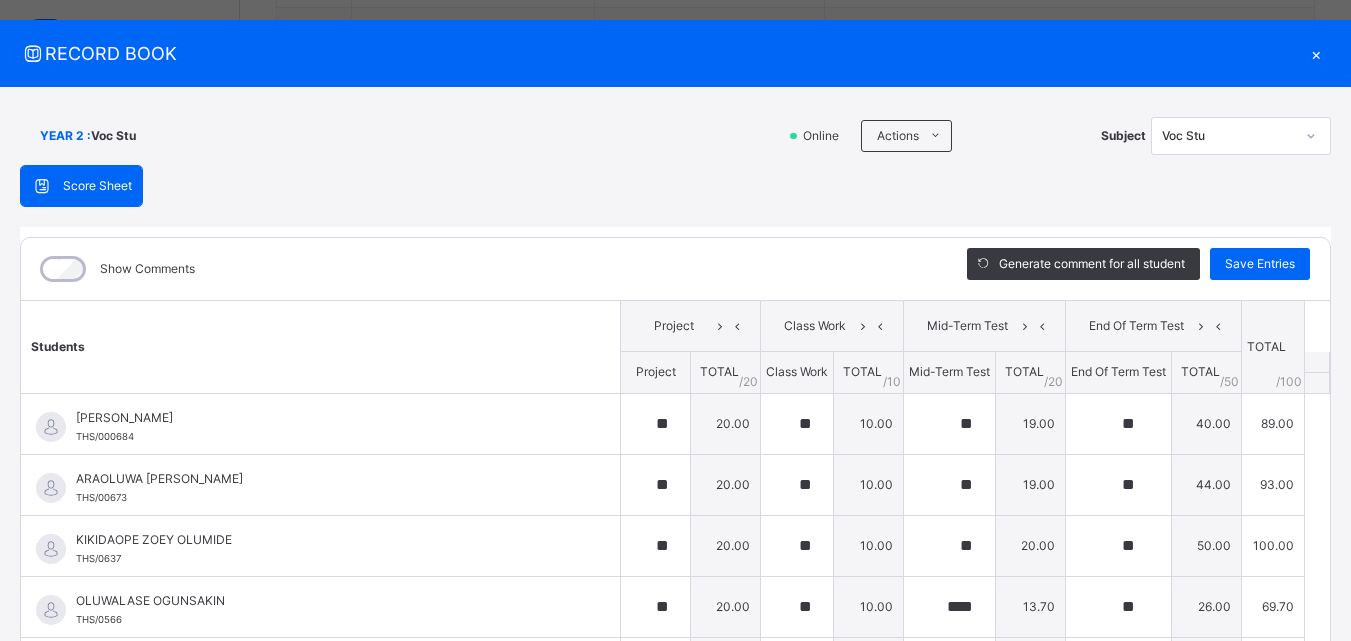 click at bounding box center [1311, 136] 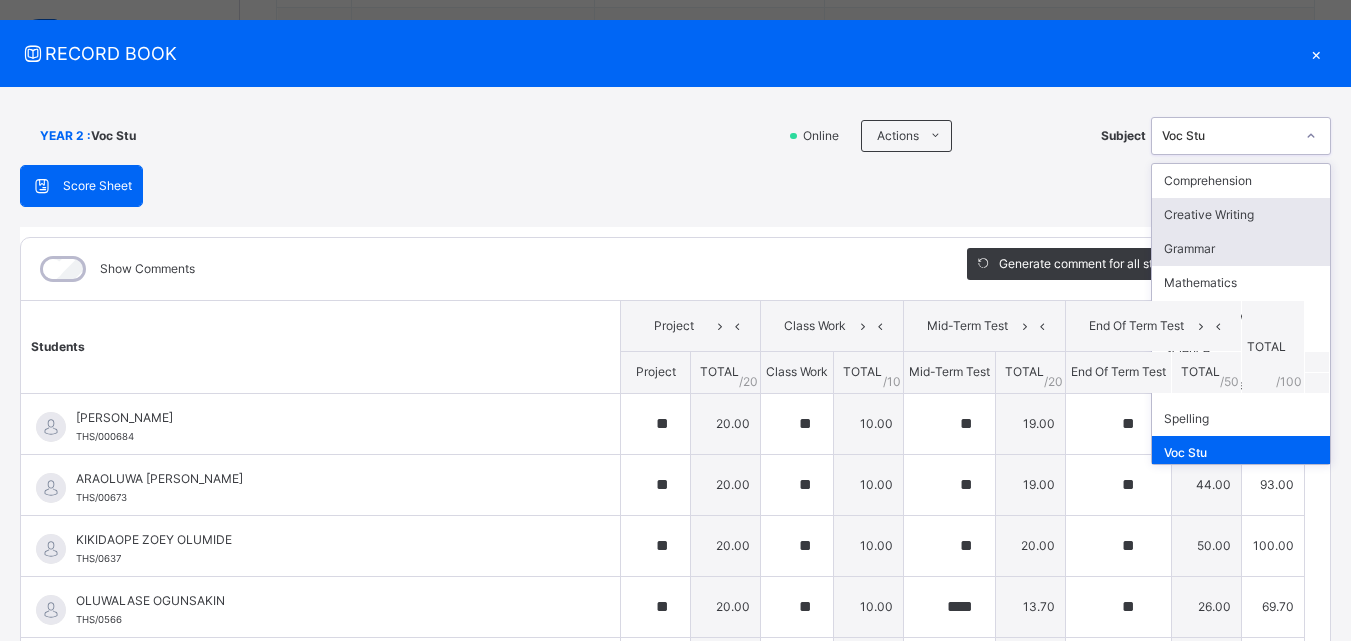 scroll, scrollTop: 6, scrollLeft: 0, axis: vertical 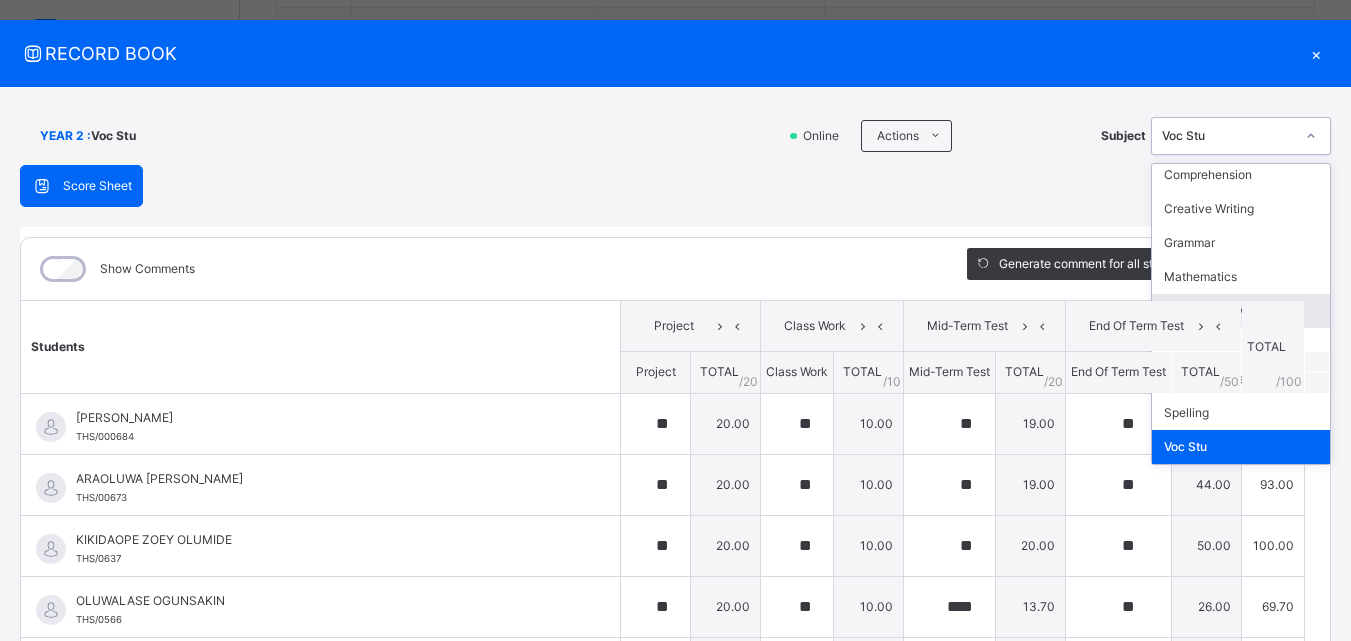 click on "Religious Knowle" at bounding box center [1241, 311] 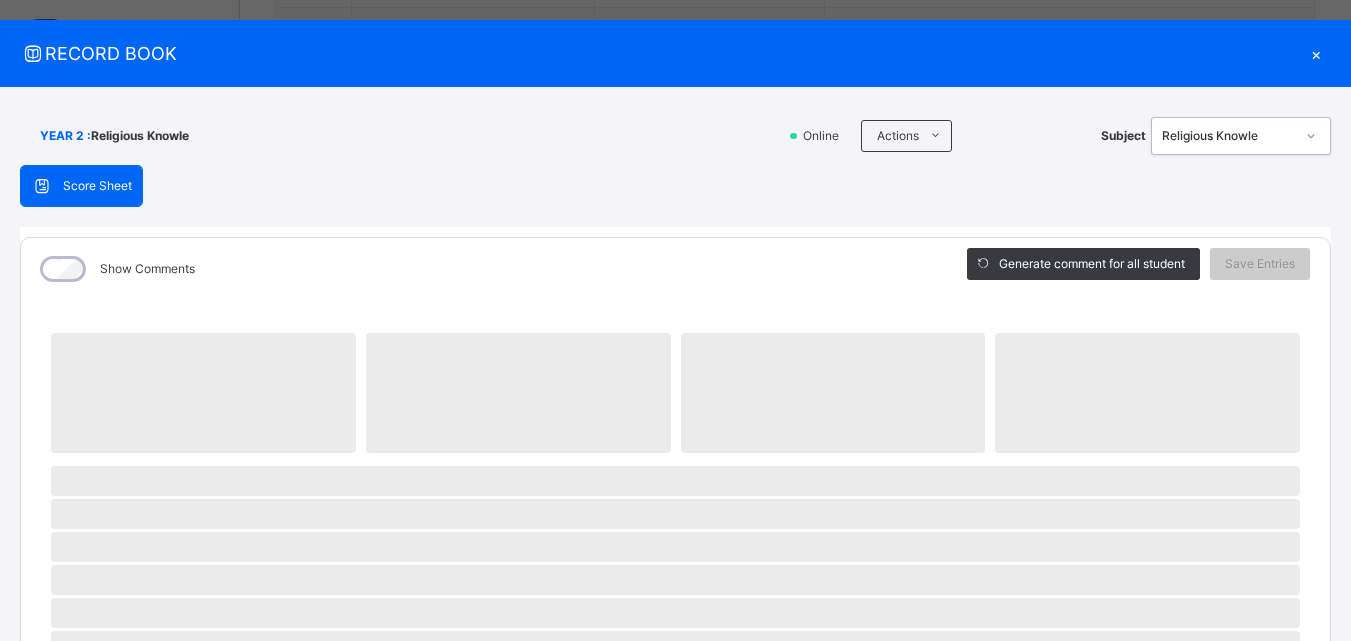 click 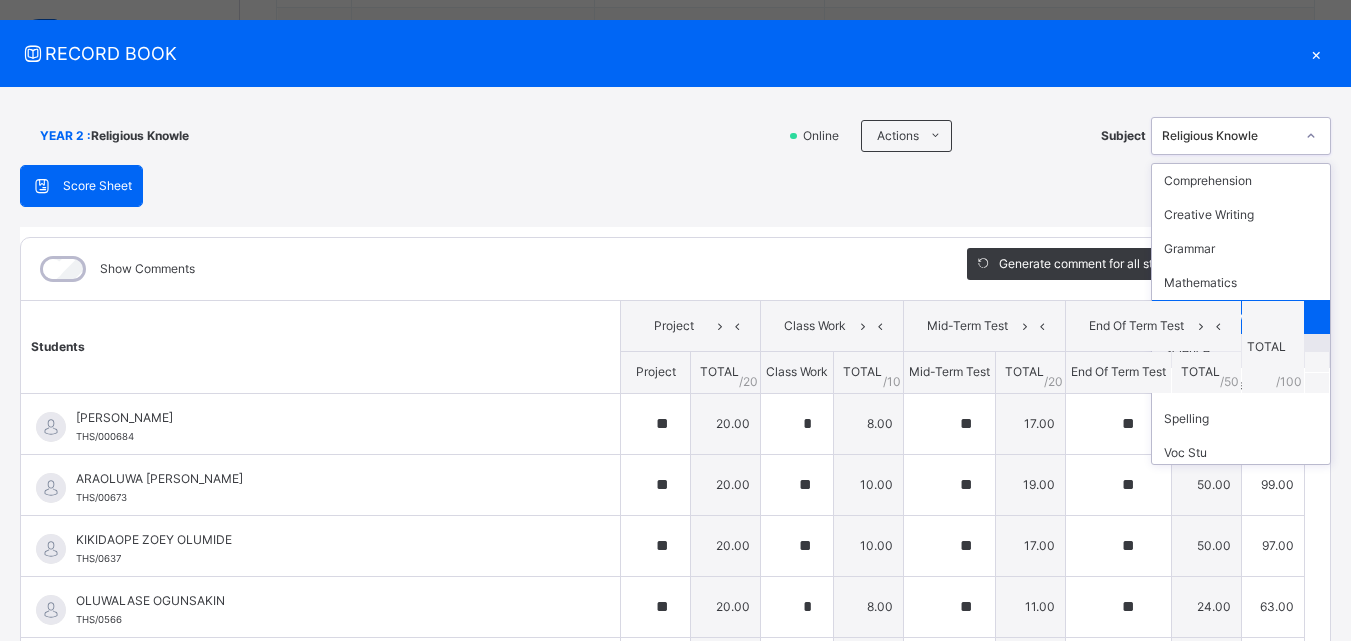 scroll, scrollTop: 6, scrollLeft: 0, axis: vertical 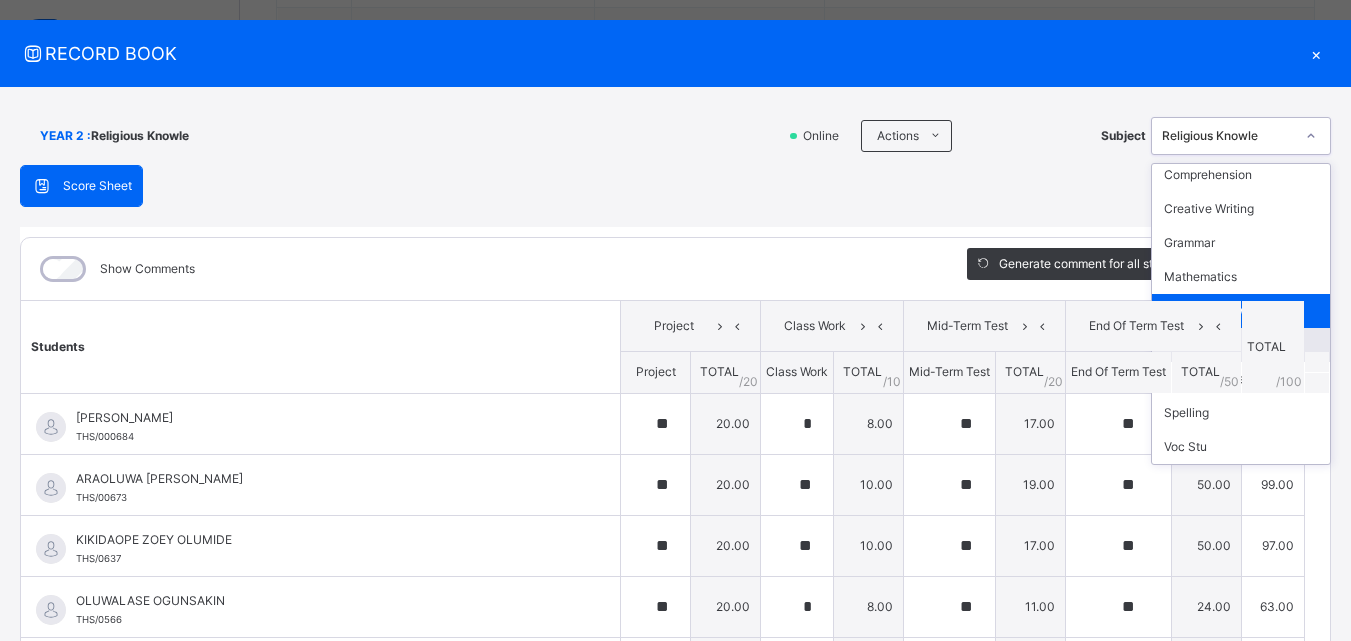 click on "Science" at bounding box center (1241, 345) 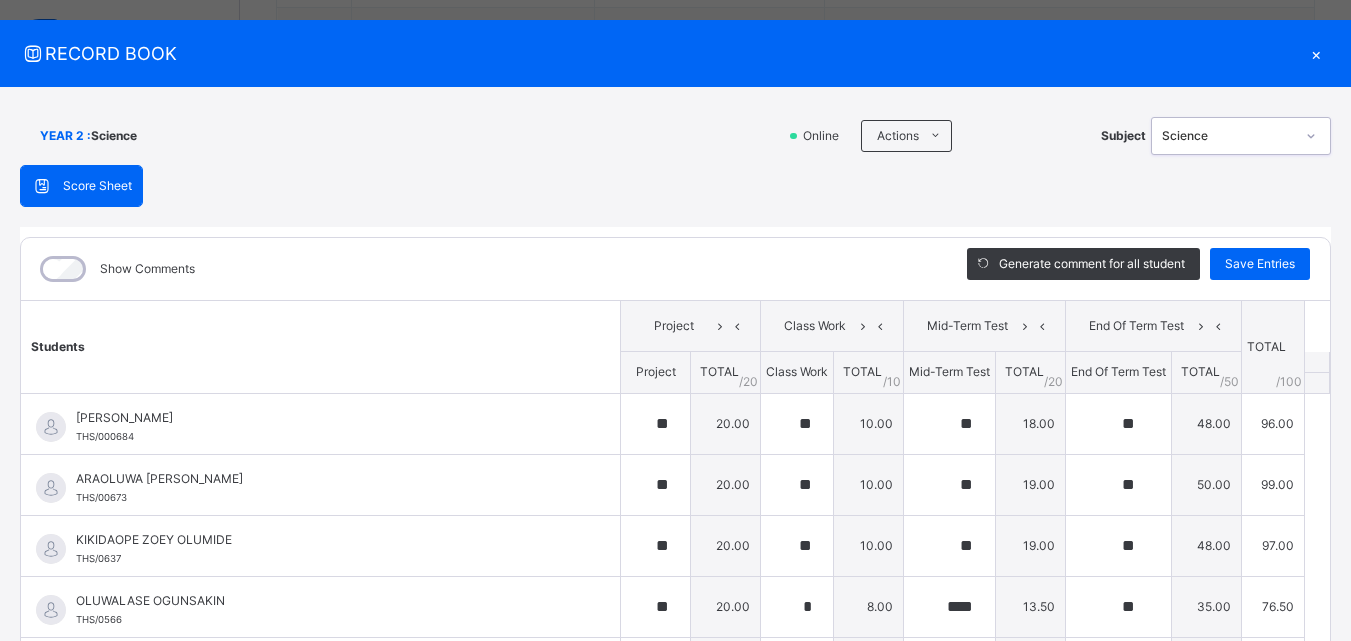 click 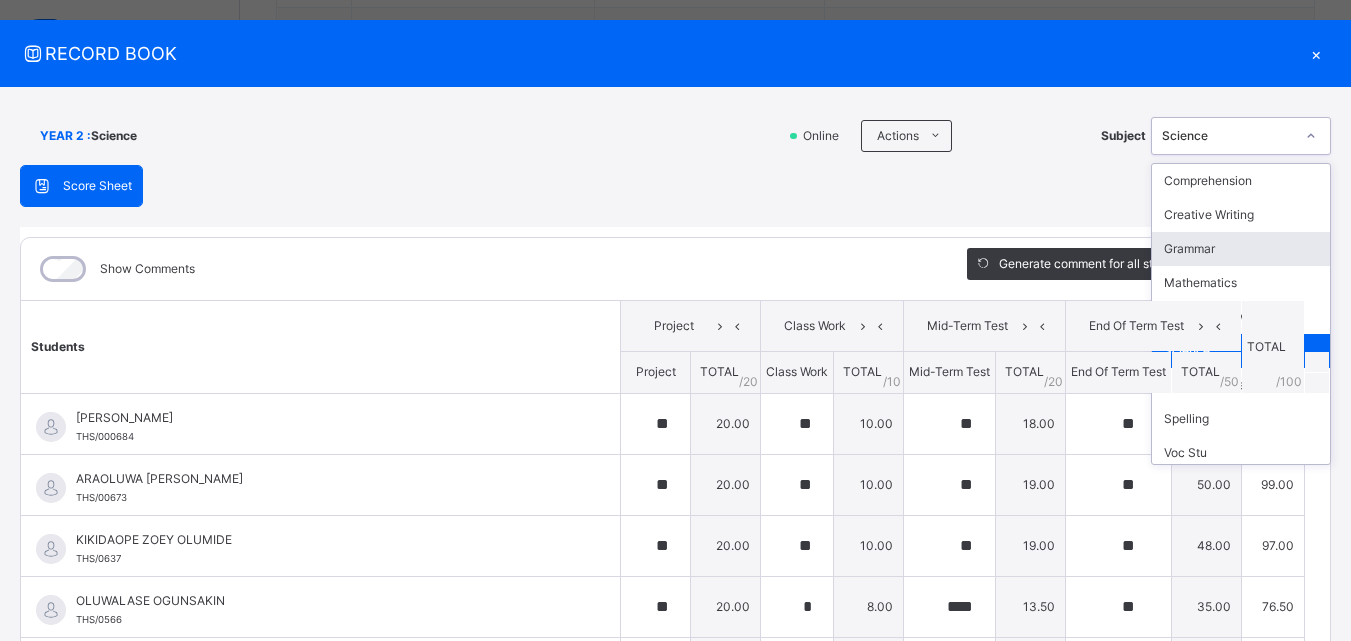 click on "Grammar" at bounding box center (1241, 249) 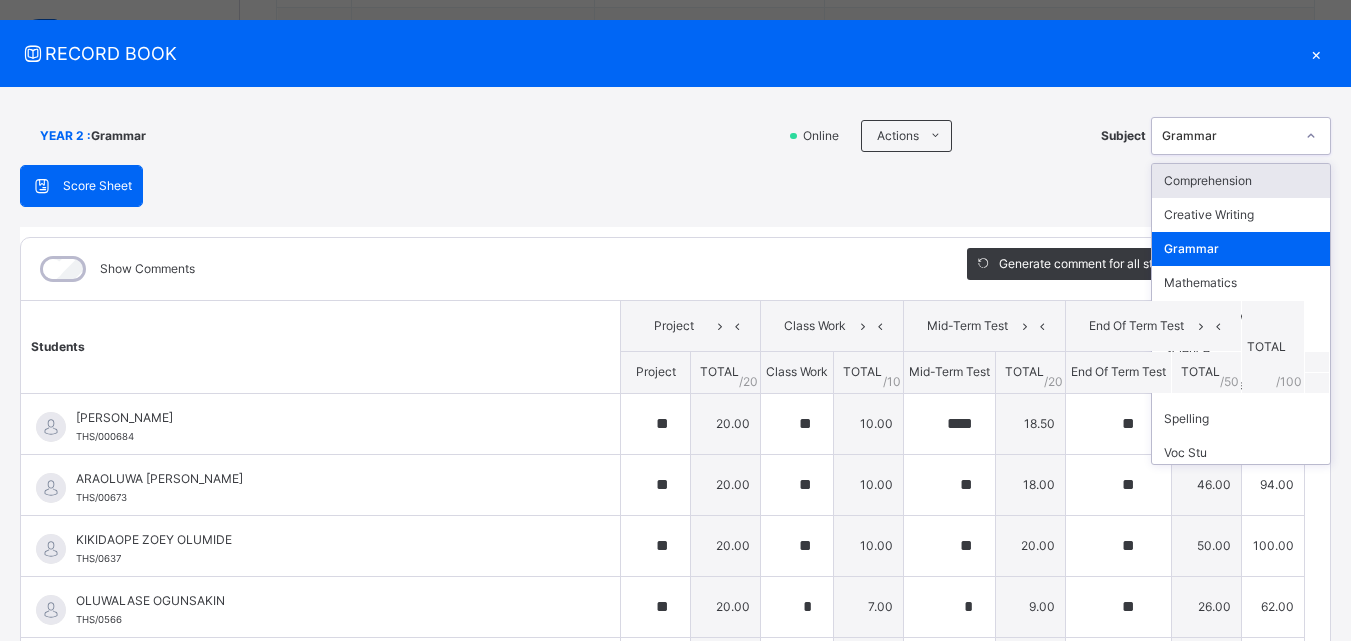 click at bounding box center (1311, 136) 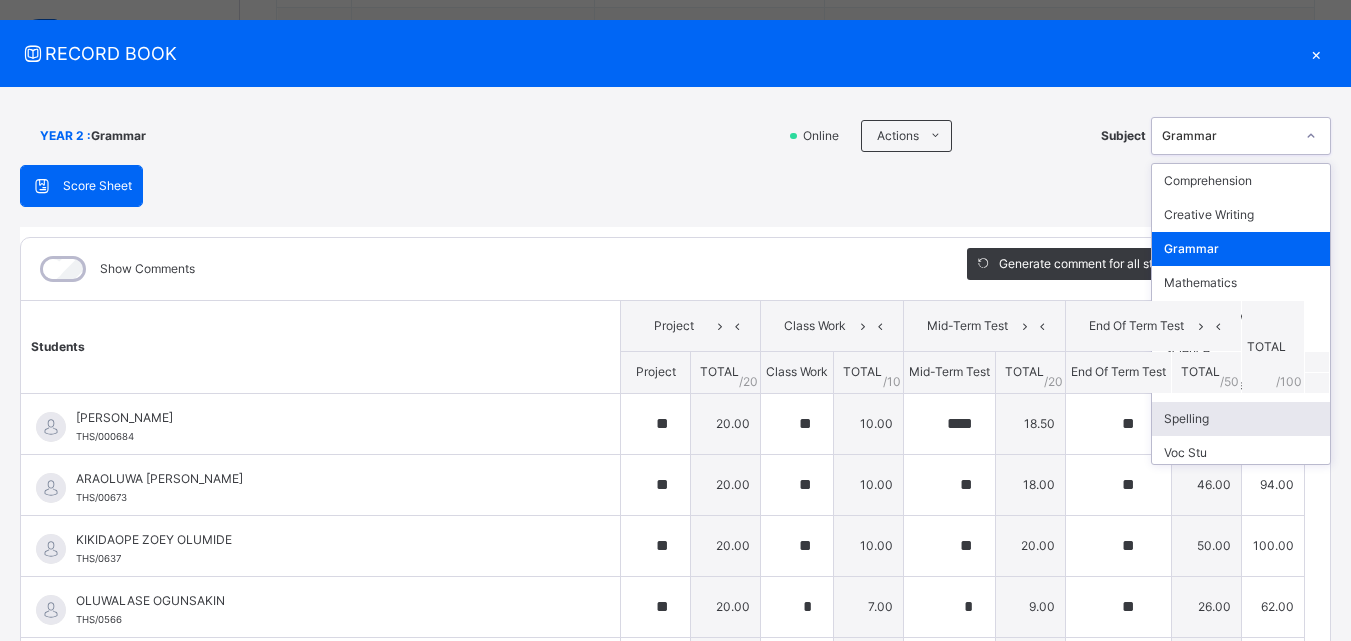 click on "Spelling" at bounding box center (1241, 419) 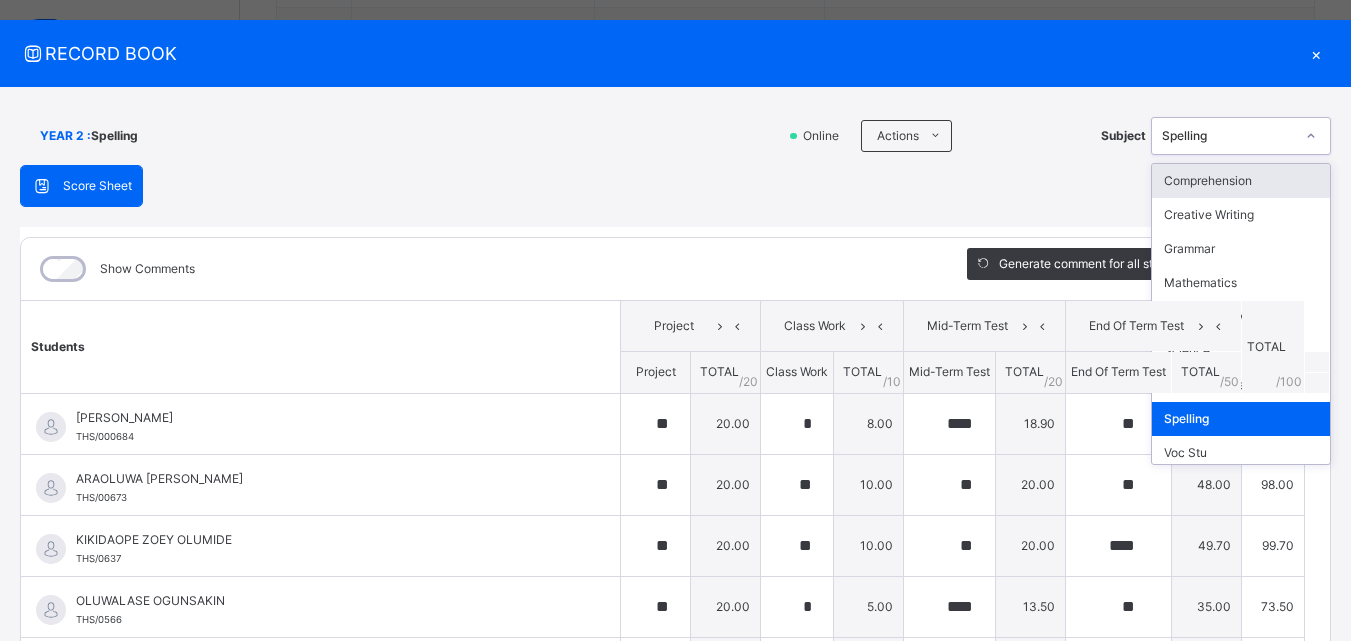click 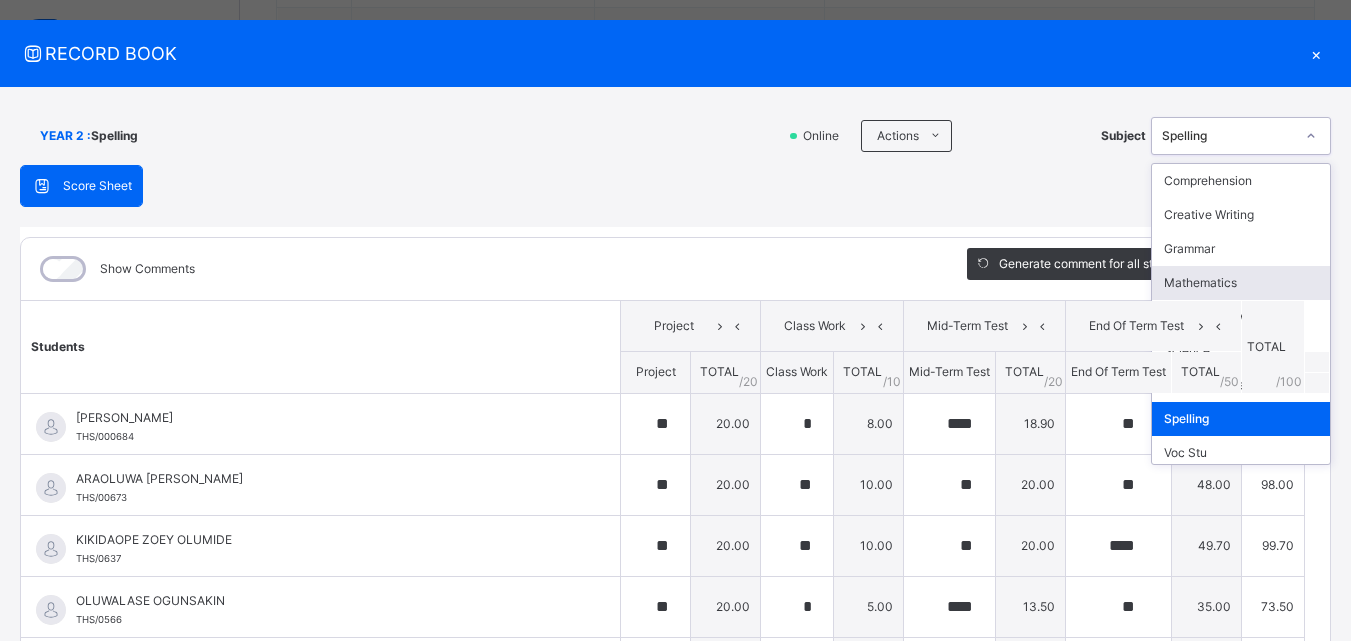 click on "Mathematics" at bounding box center [1241, 283] 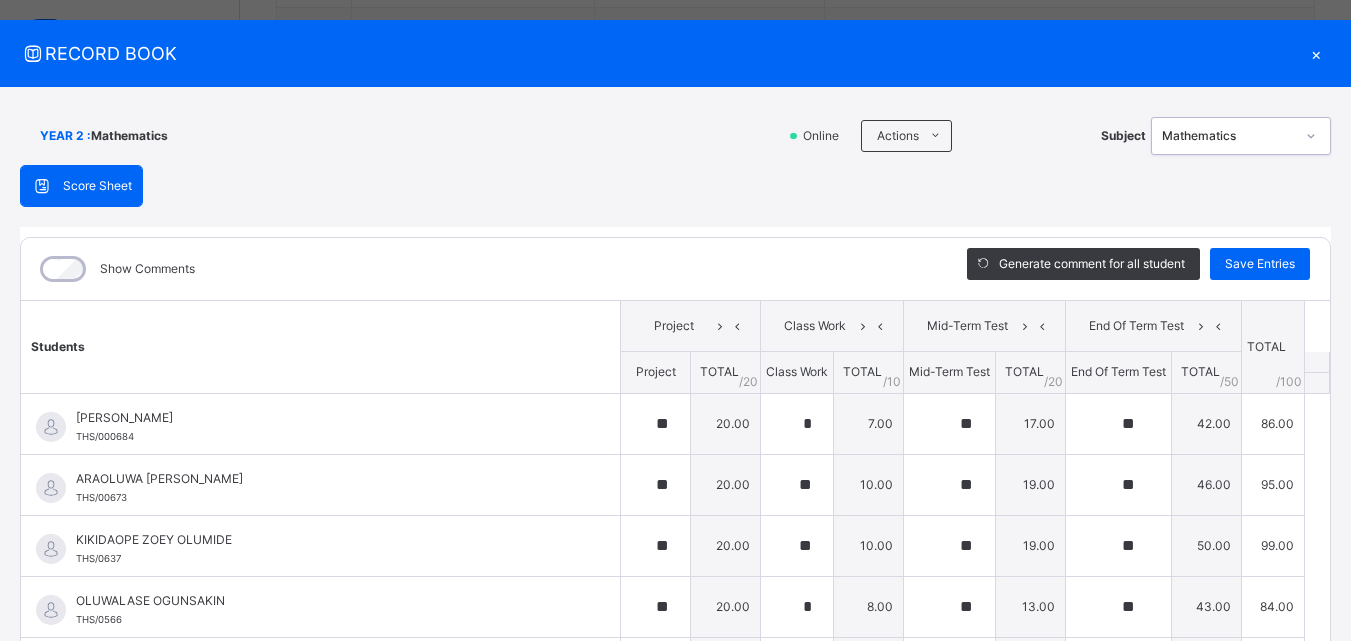 click on "×" at bounding box center (1316, 53) 